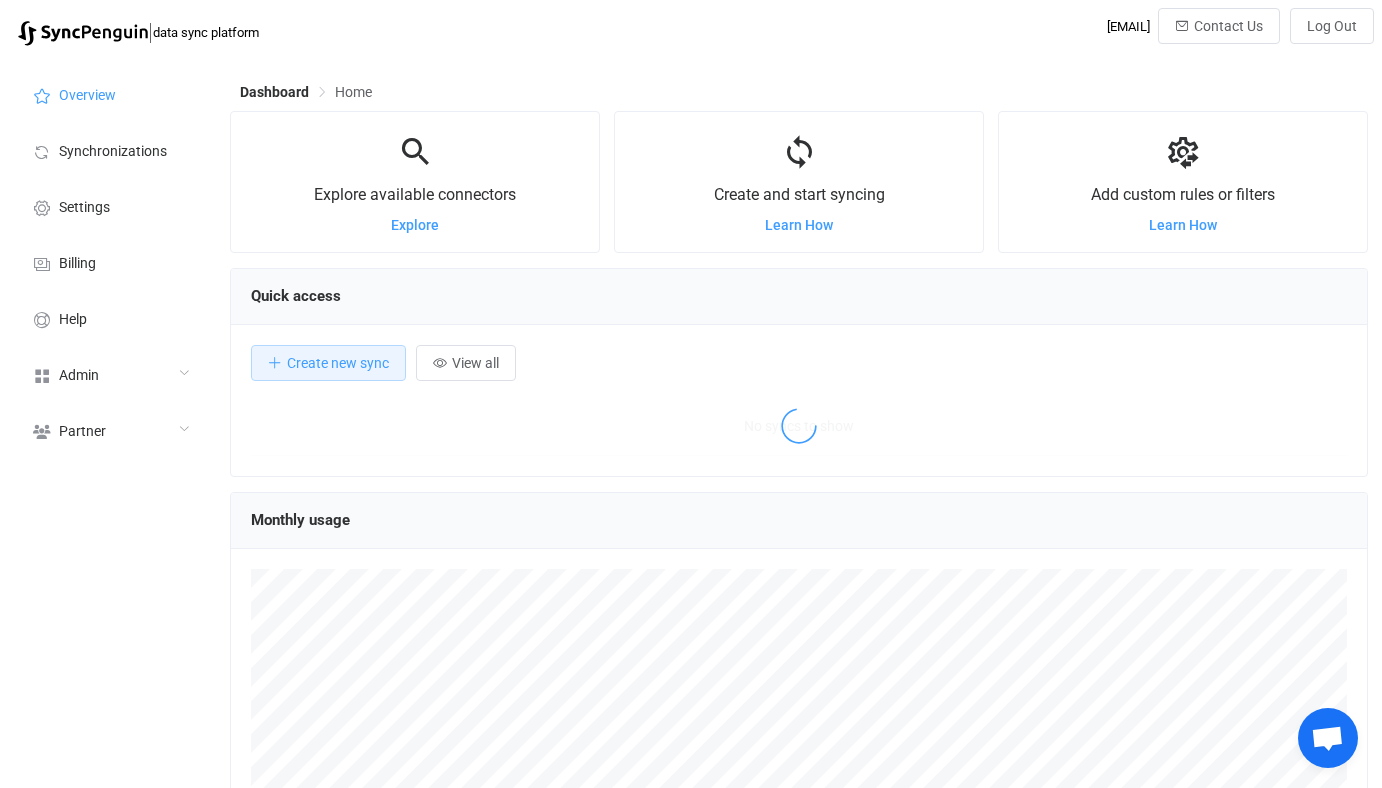 scroll, scrollTop: 0, scrollLeft: 0, axis: both 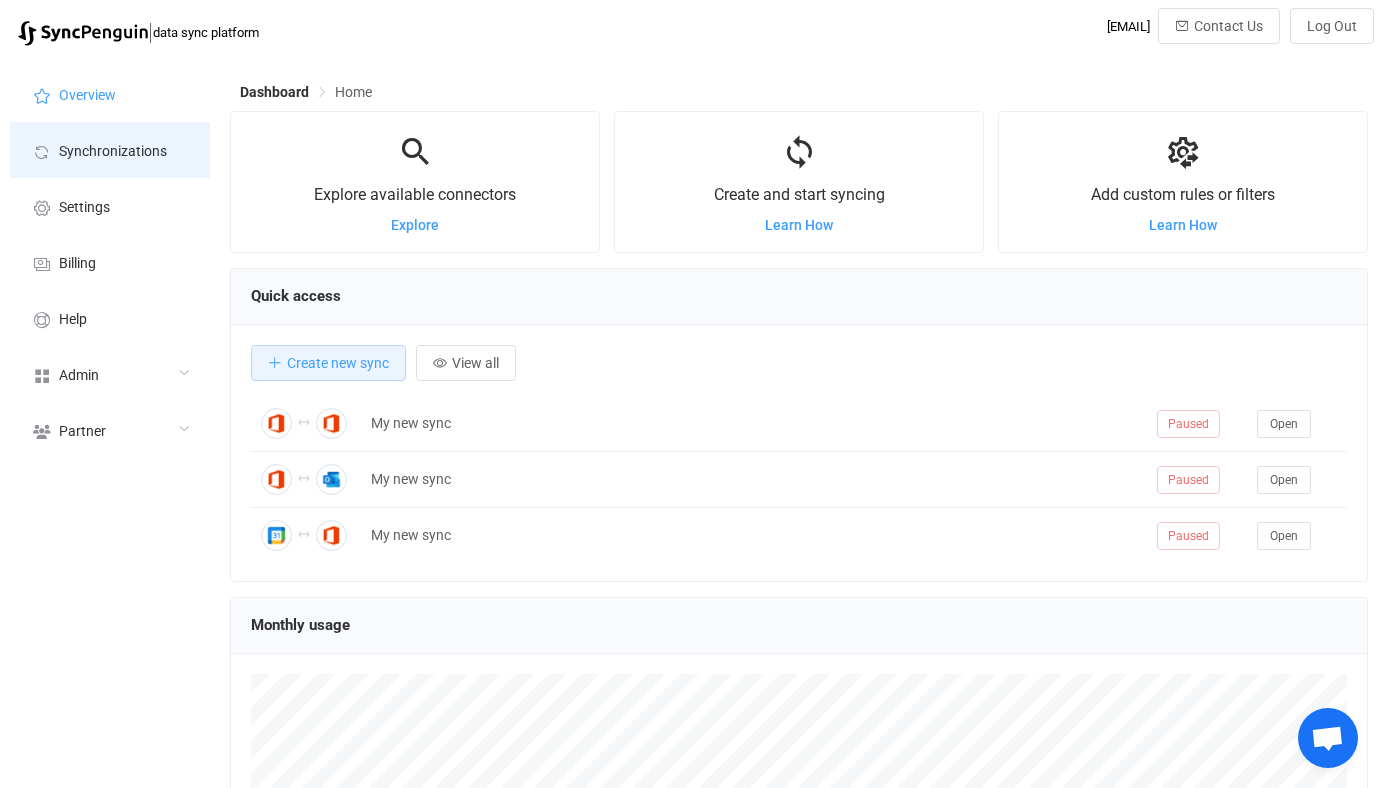 click on "Synchronizations" at bounding box center (113, 152) 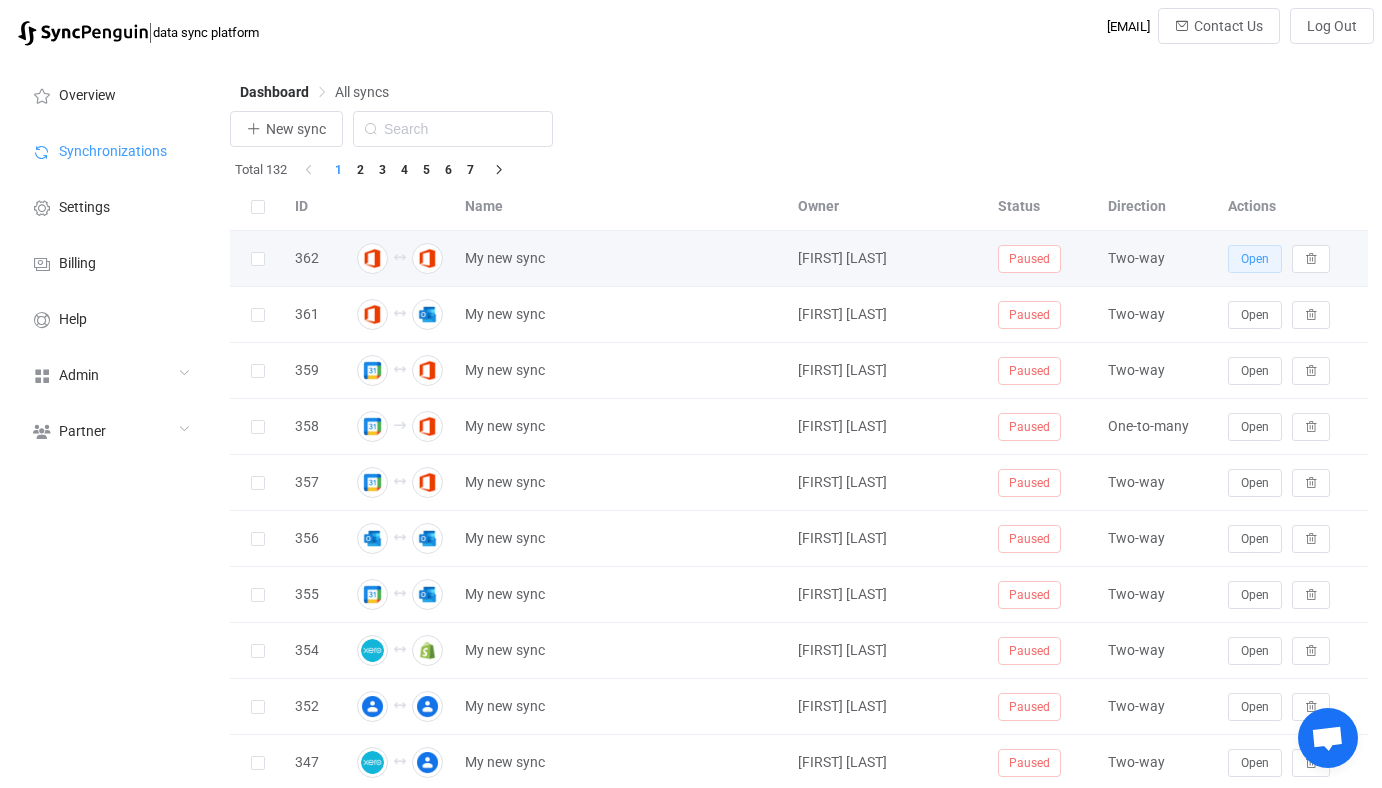 click on "Open" at bounding box center [1255, 259] 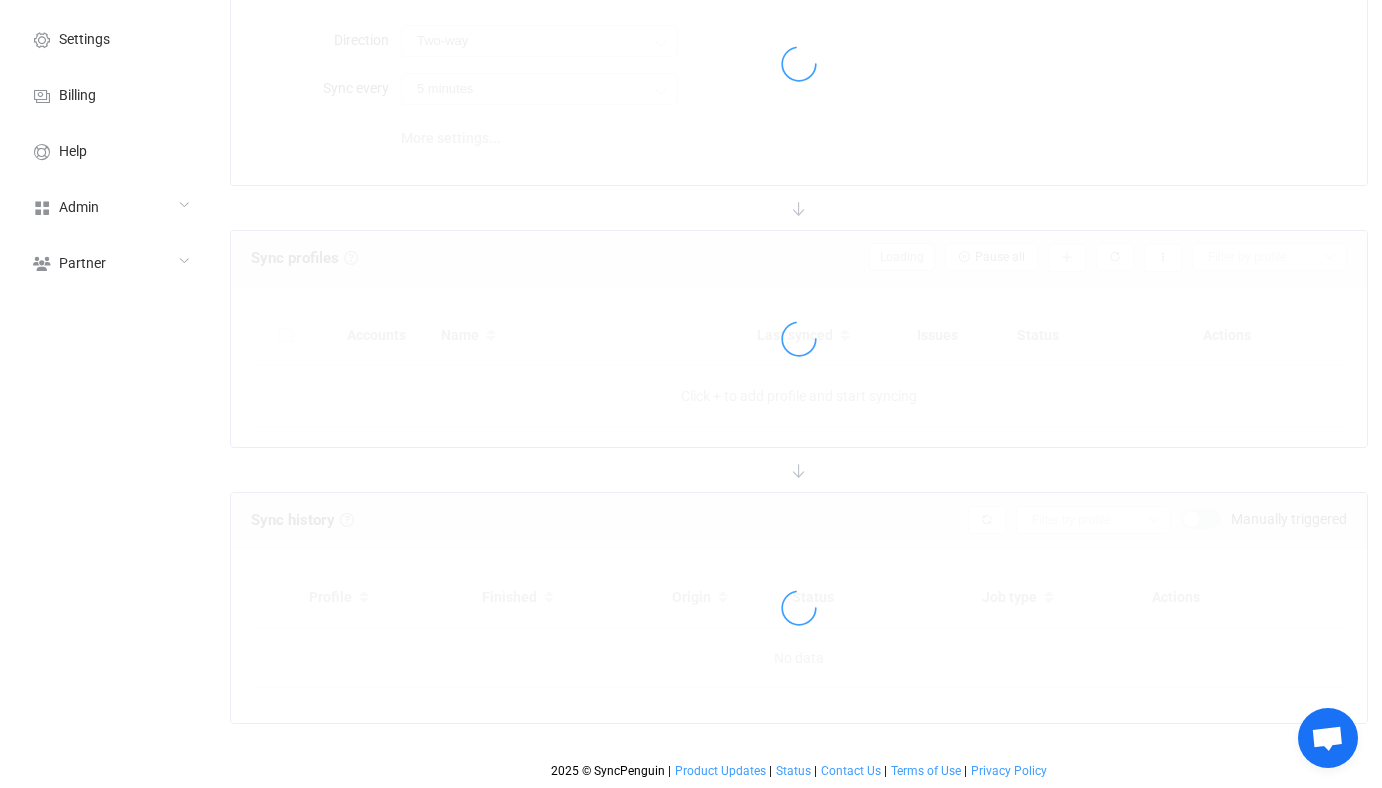 type on "10 minutes" 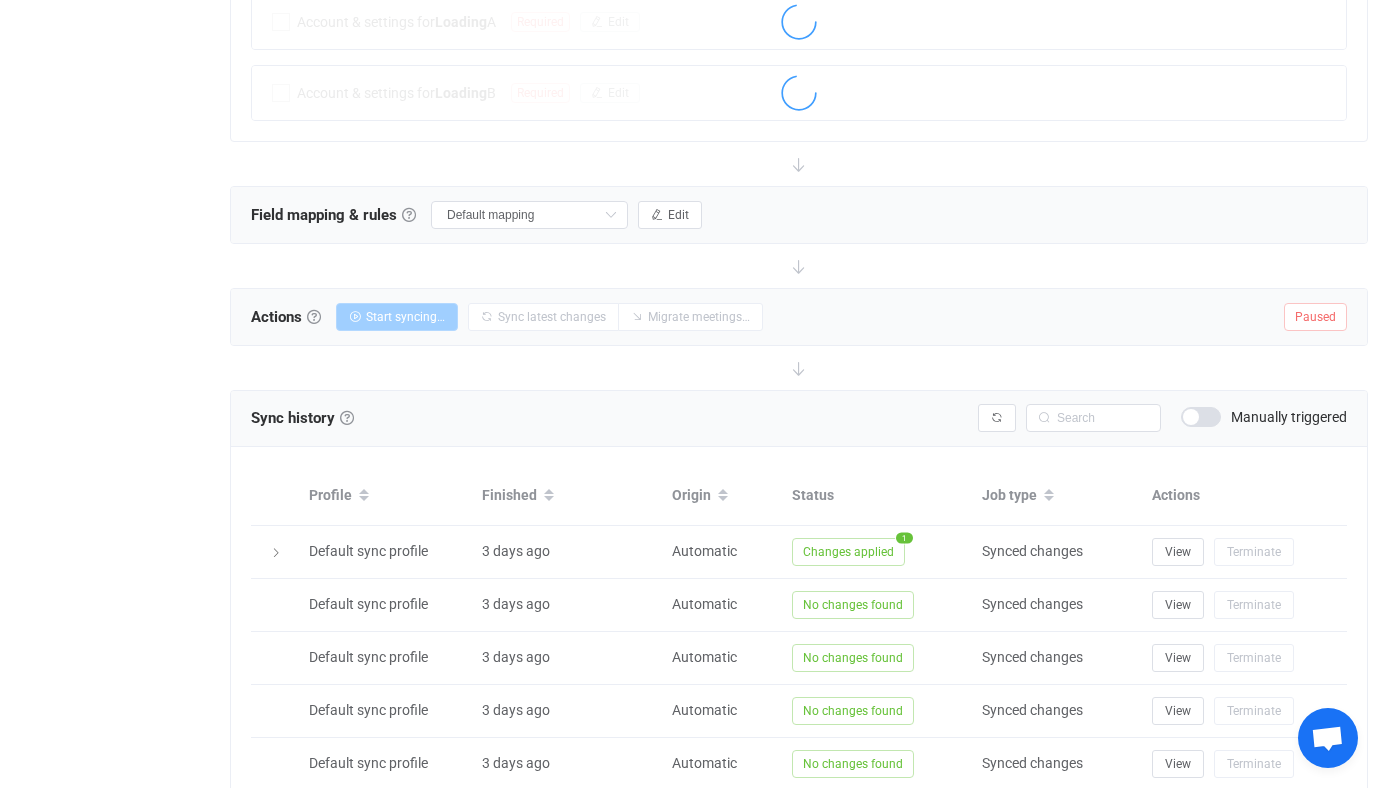 scroll, scrollTop: 471, scrollLeft: 0, axis: vertical 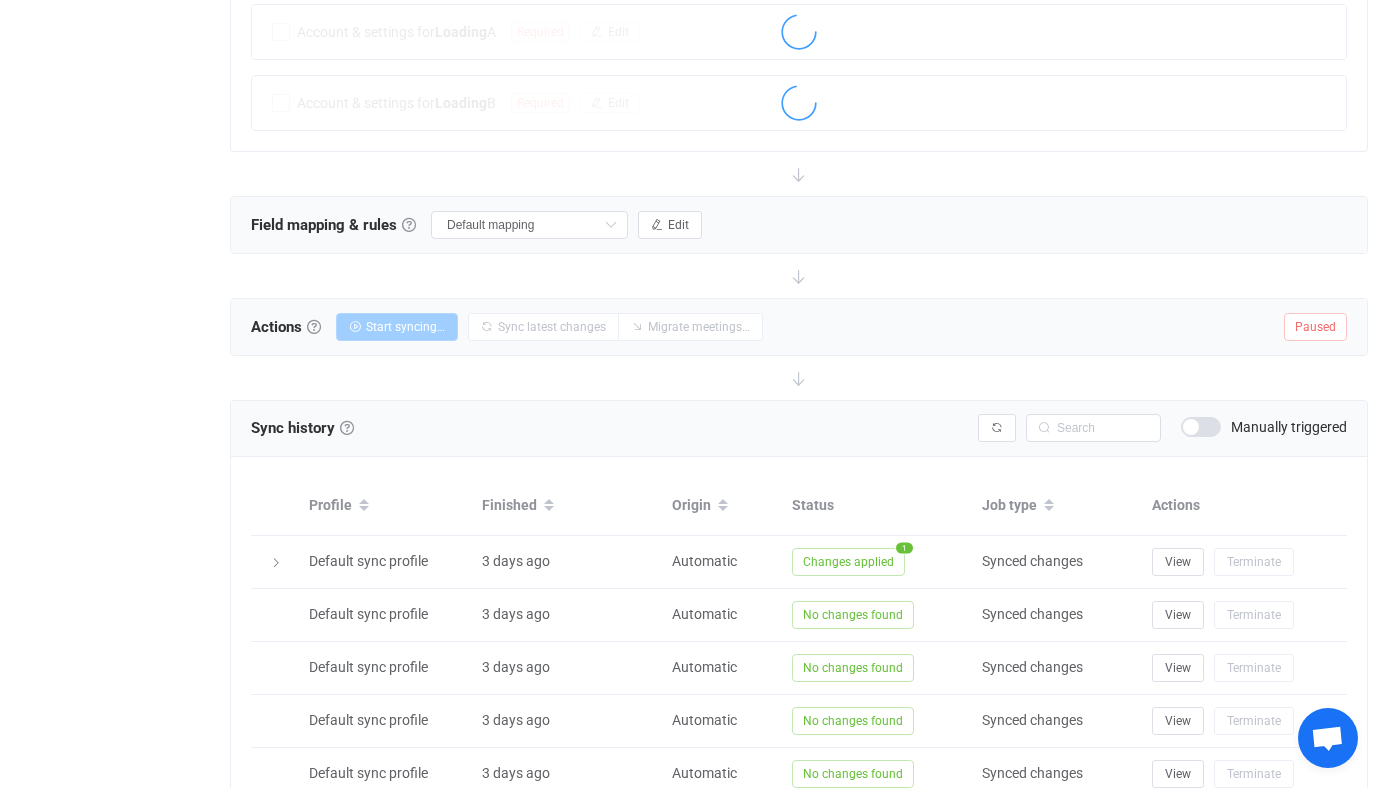 click on "Field mapping & rules
Field mapping & rules By default, all meetings of the connected calendars are synced, with common fields automatically mapped.
If you want to exclude/filter what data is synced, or change the way fields are mapped, you can do it in this section using our visual customization interface.
Note that the field mapping, filters and rules are applied during both initial sync and further syncing of changes. Field mapping
Field mapping & rules By default, all meetings of the connected calendars are synced, with common fields automatically mapped.
If you want to exclude/filter what data is synced, or change the way fields are mapped, you can do it in this section using our visual customization interface.
Note that the field mapping, filters and rules are applied during both initial sync and further syncing of changes. Default mapping Default mappings Default mapping Only busy status Only busy status A → B, full details B → A Edit" at bounding box center (799, 225) 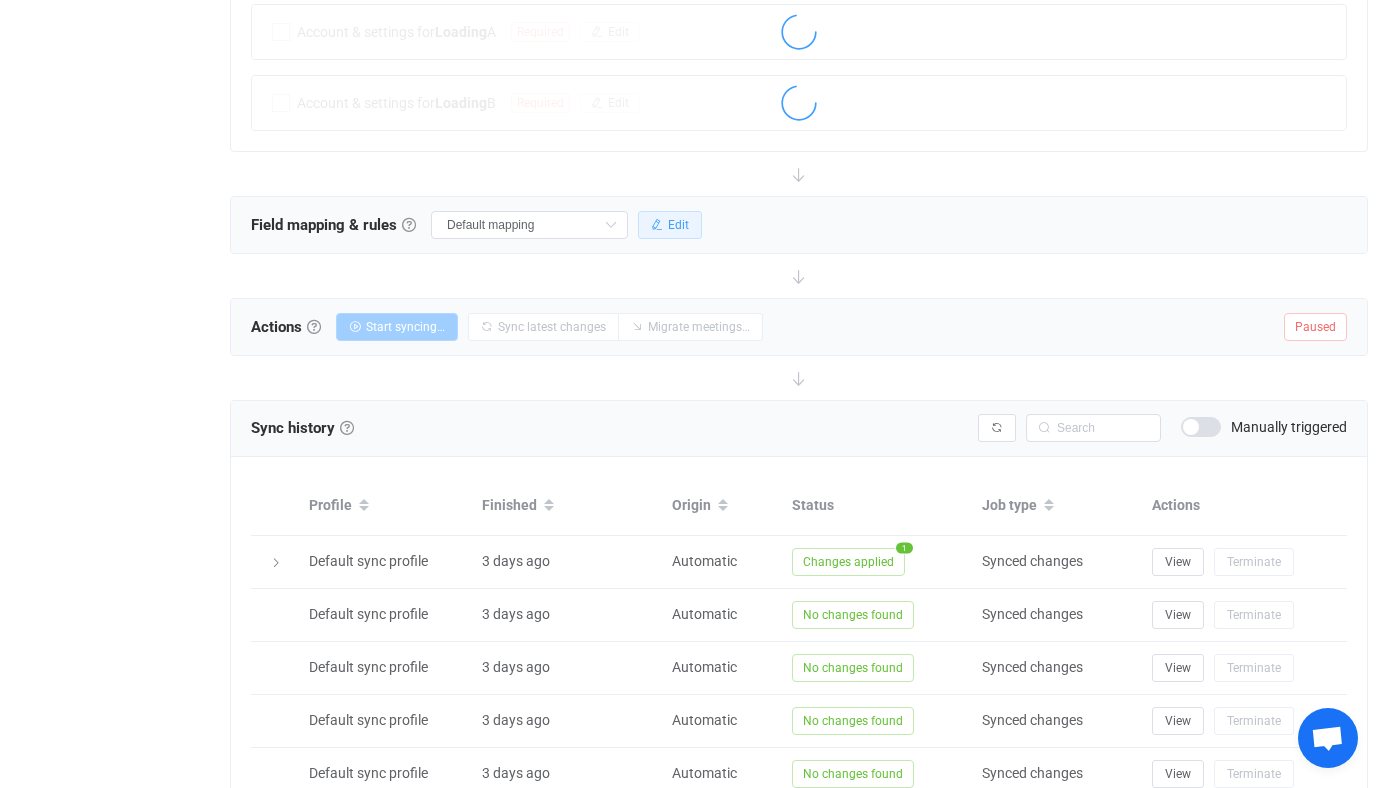 click on "Edit" at bounding box center (678, 225) 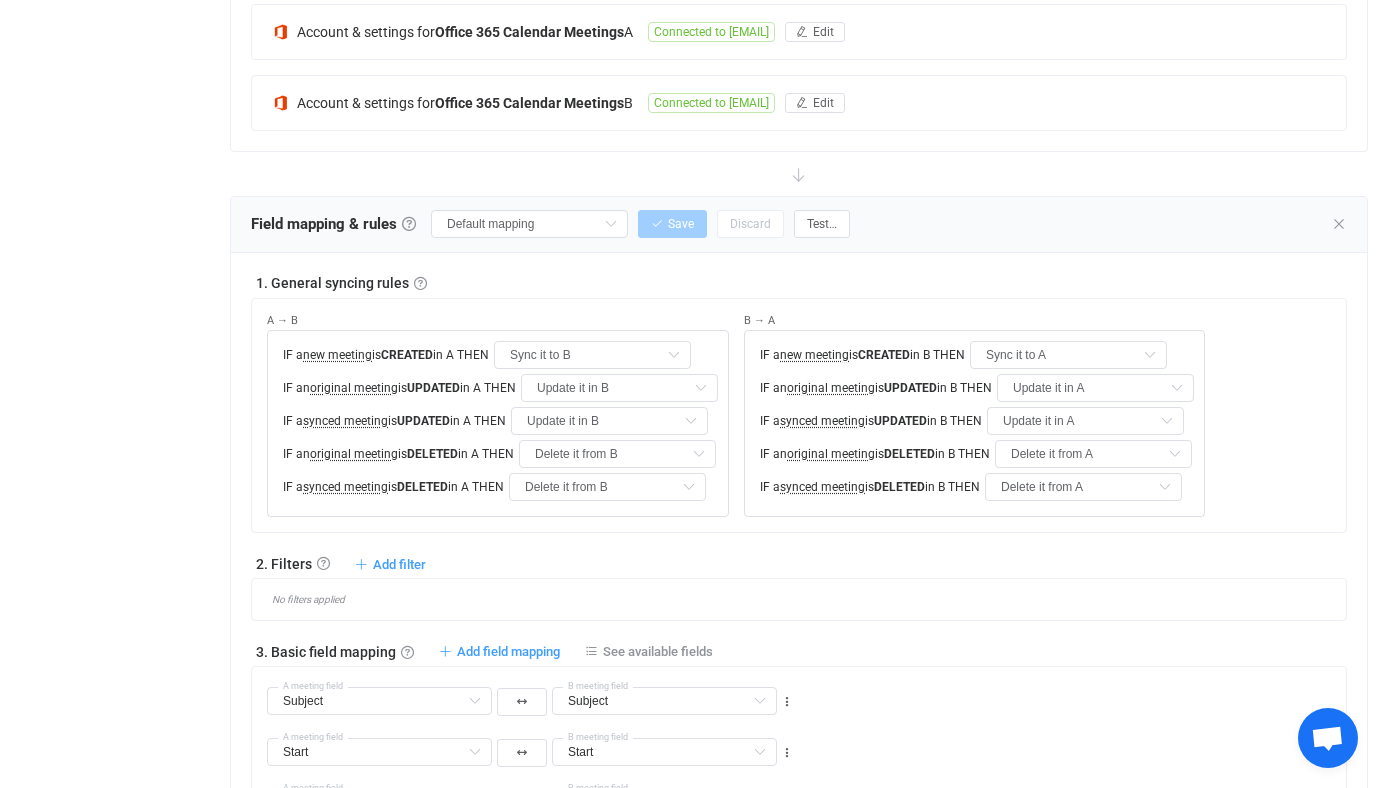 scroll, scrollTop: 0, scrollLeft: 0, axis: both 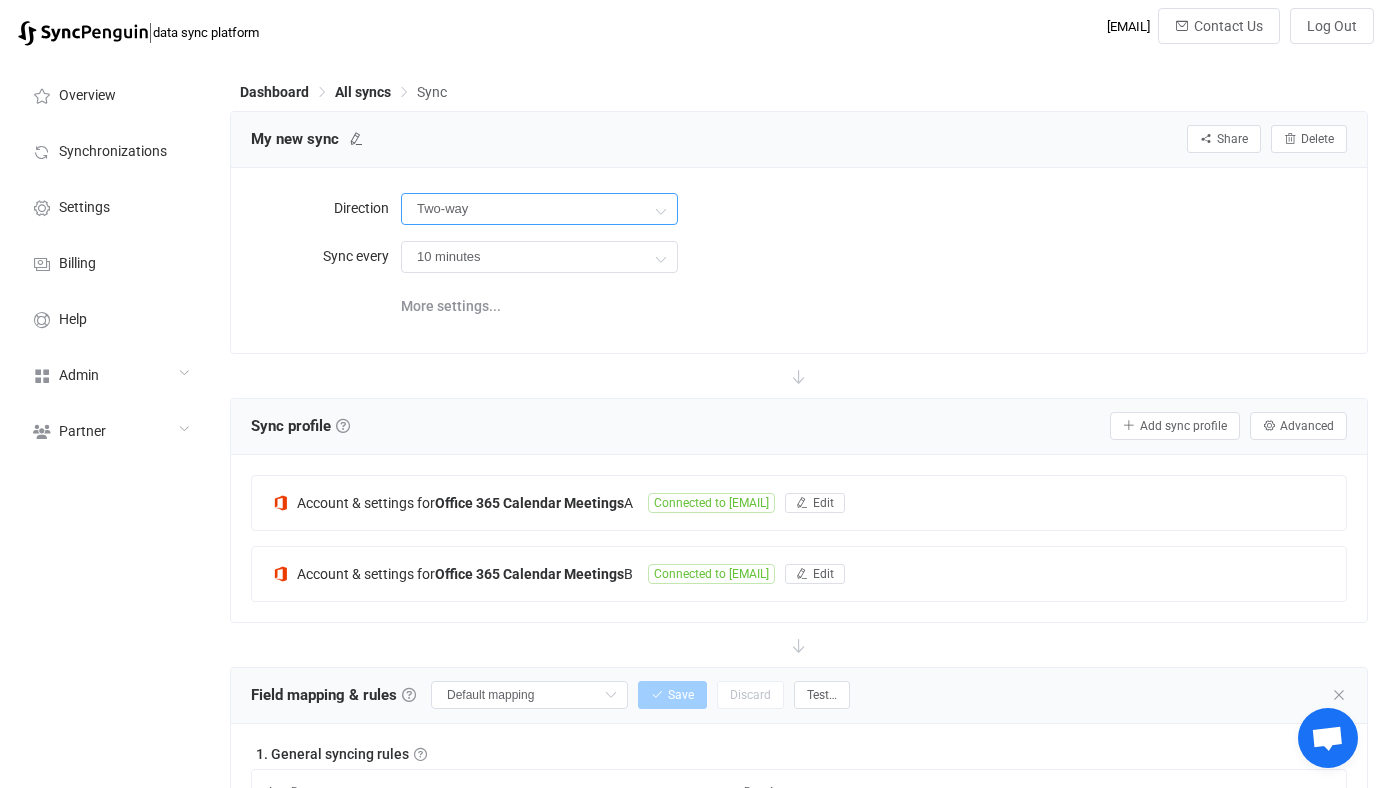 click on "Two-way" at bounding box center [539, 209] 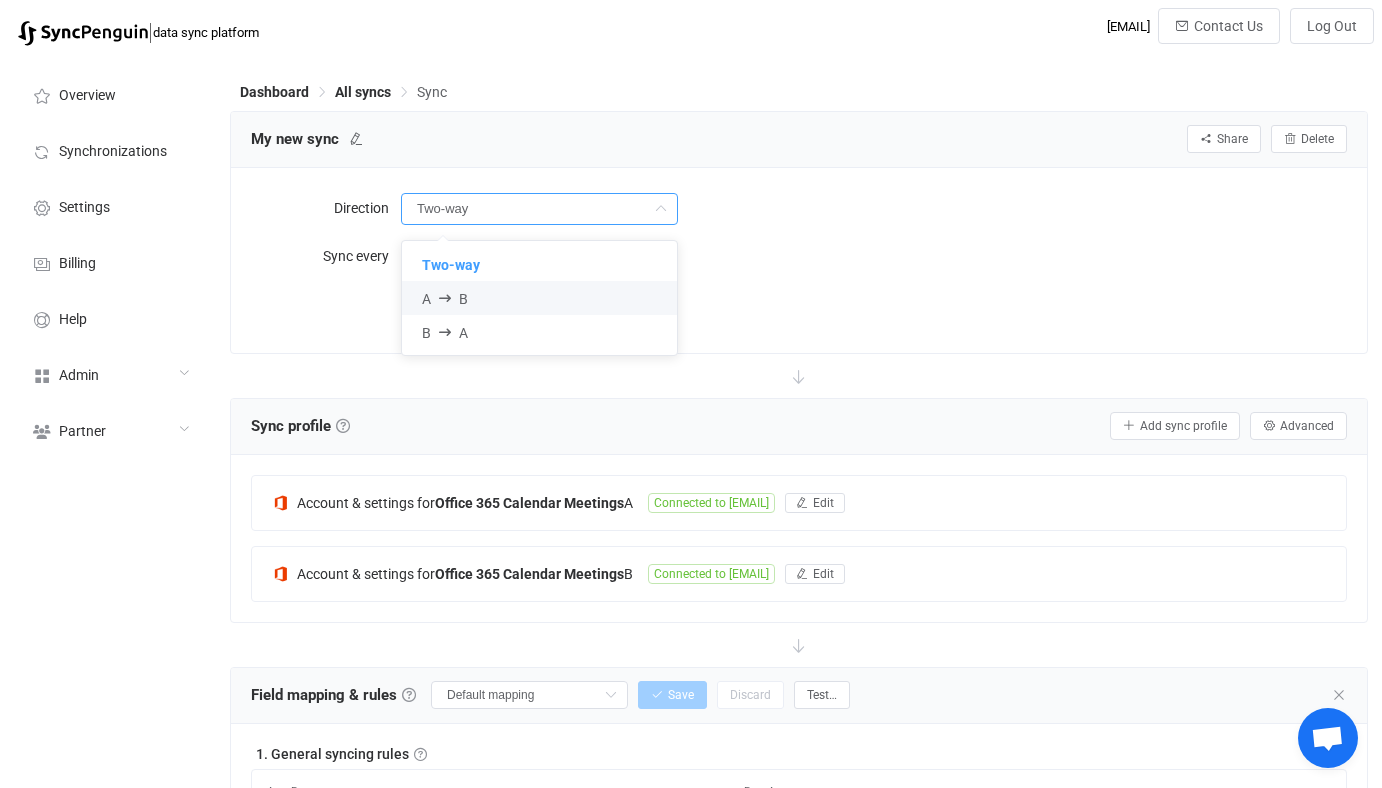 click on "A B" at bounding box center (539, 298) 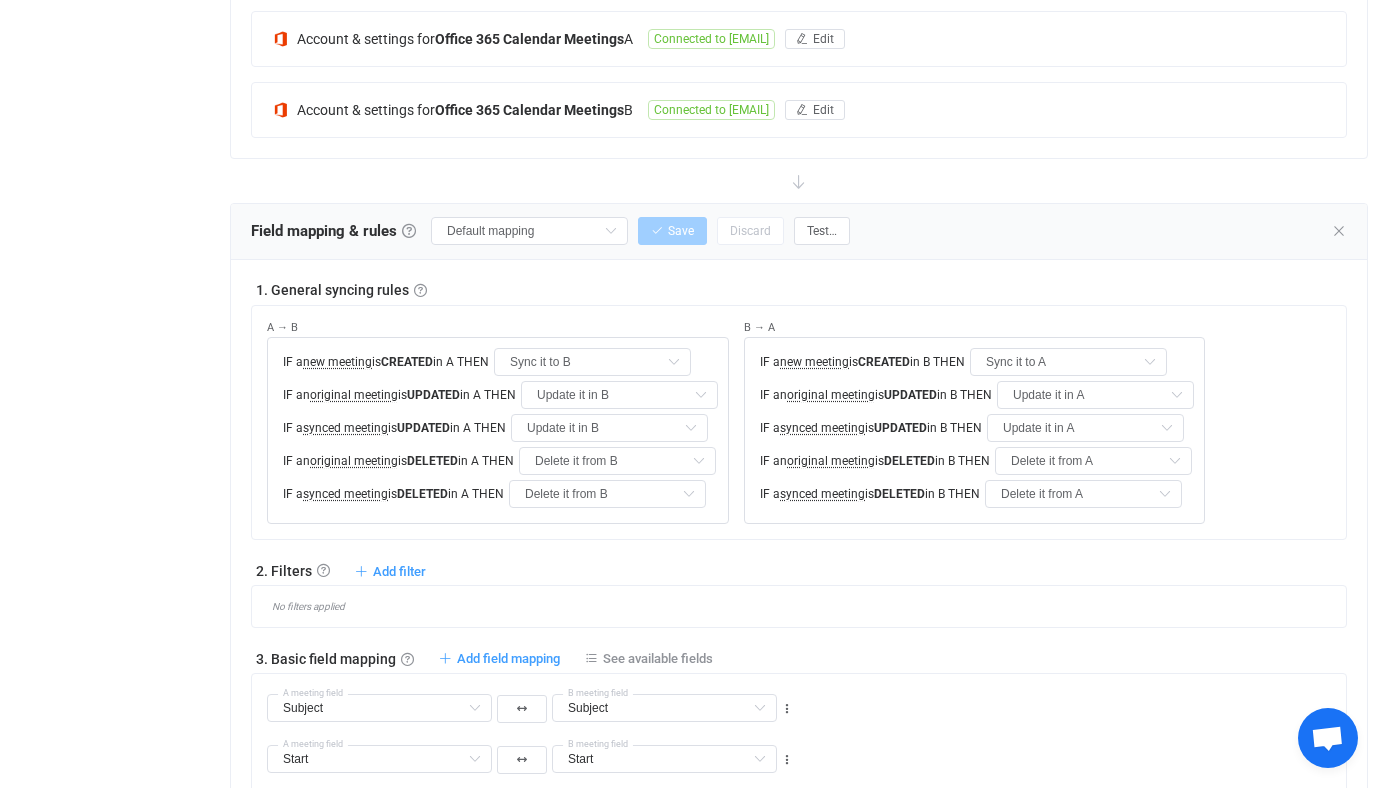 type on "Delete it from B" 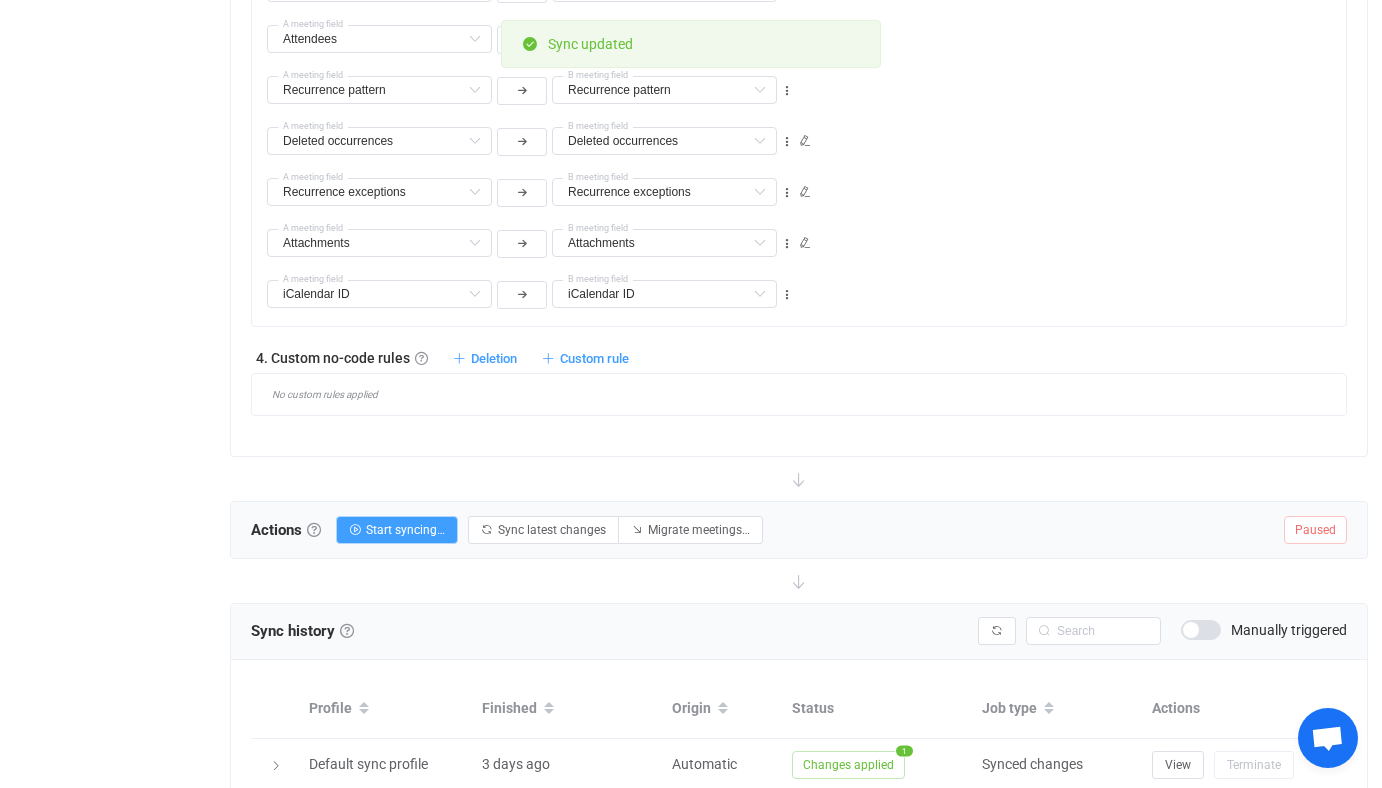 scroll, scrollTop: 1588, scrollLeft: 0, axis: vertical 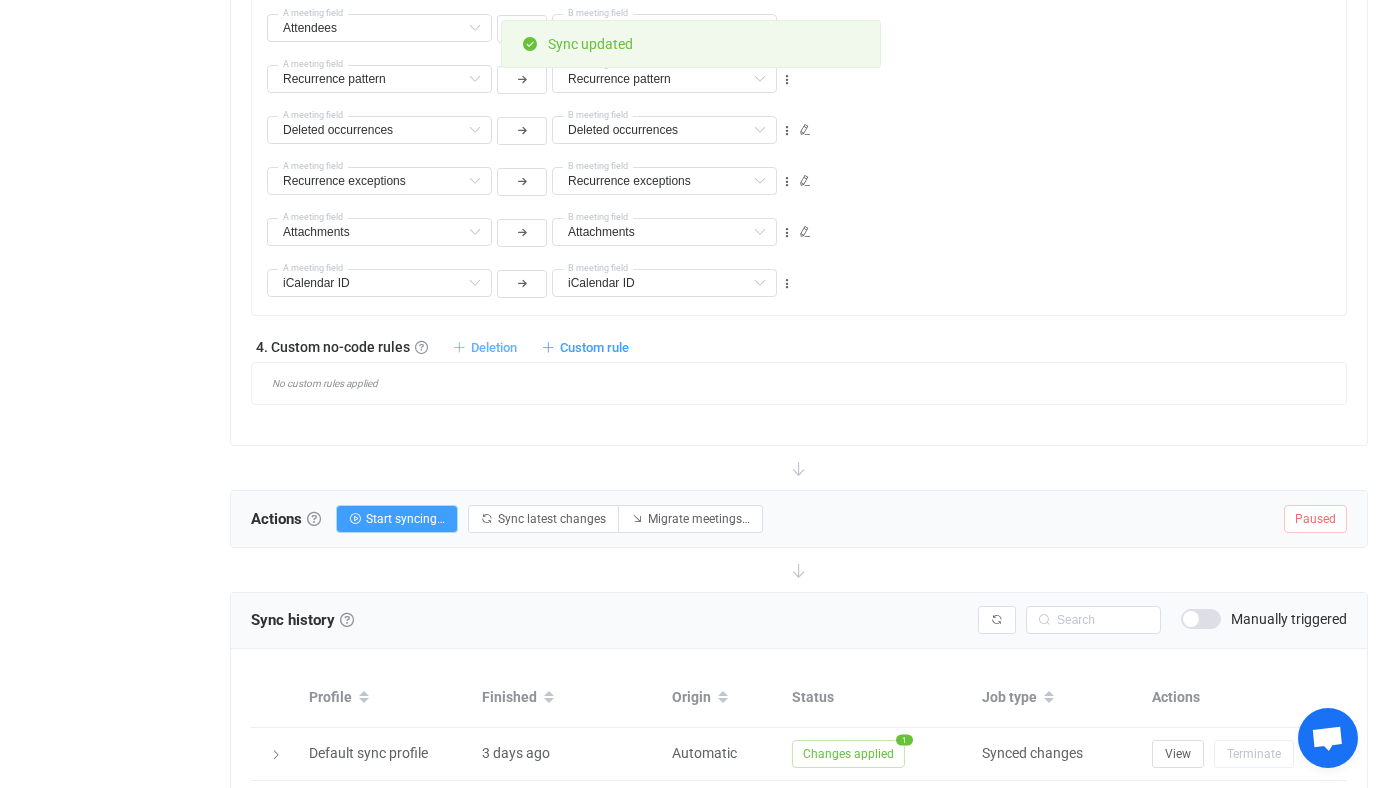 click on "Deletion" at bounding box center (494, 347) 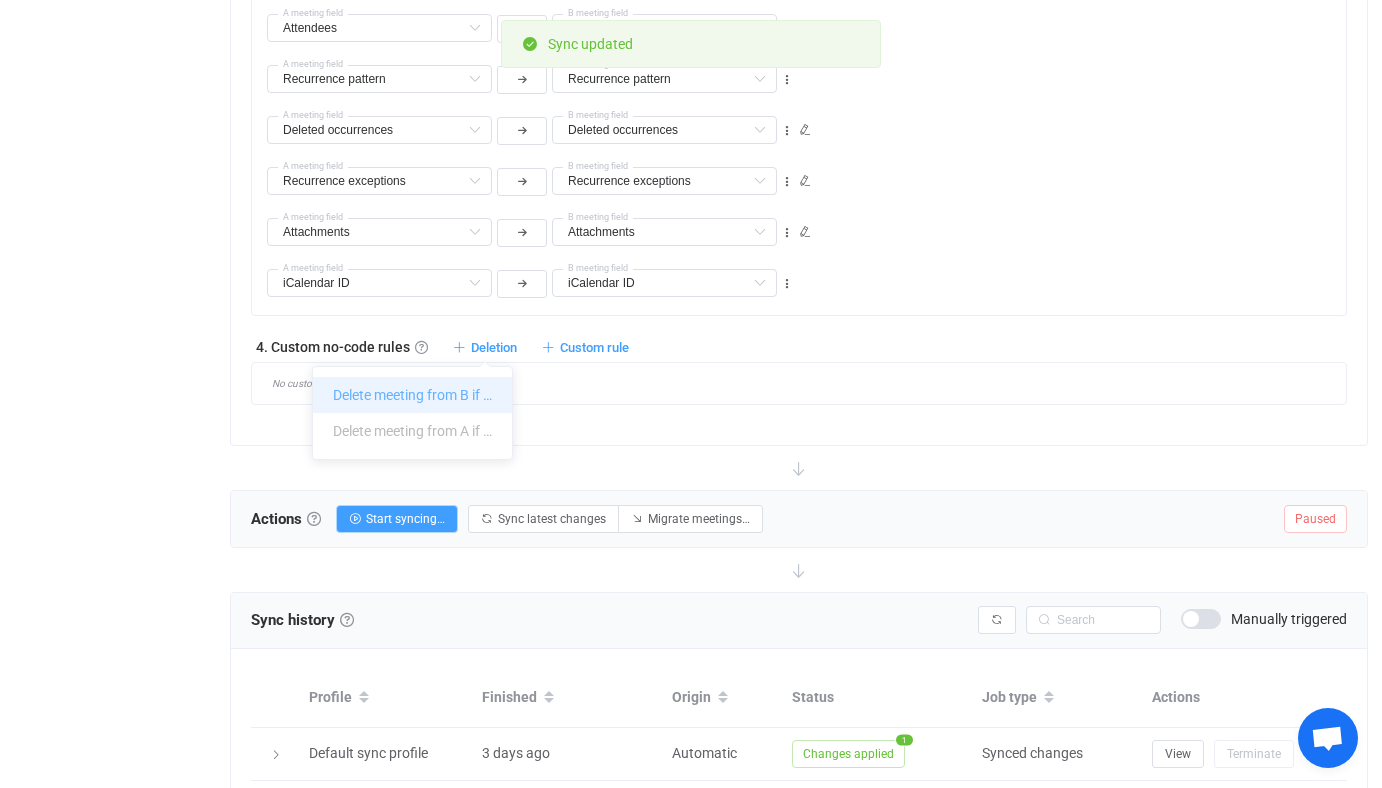 click on "Delete meeting from B if …" at bounding box center [412, 395] 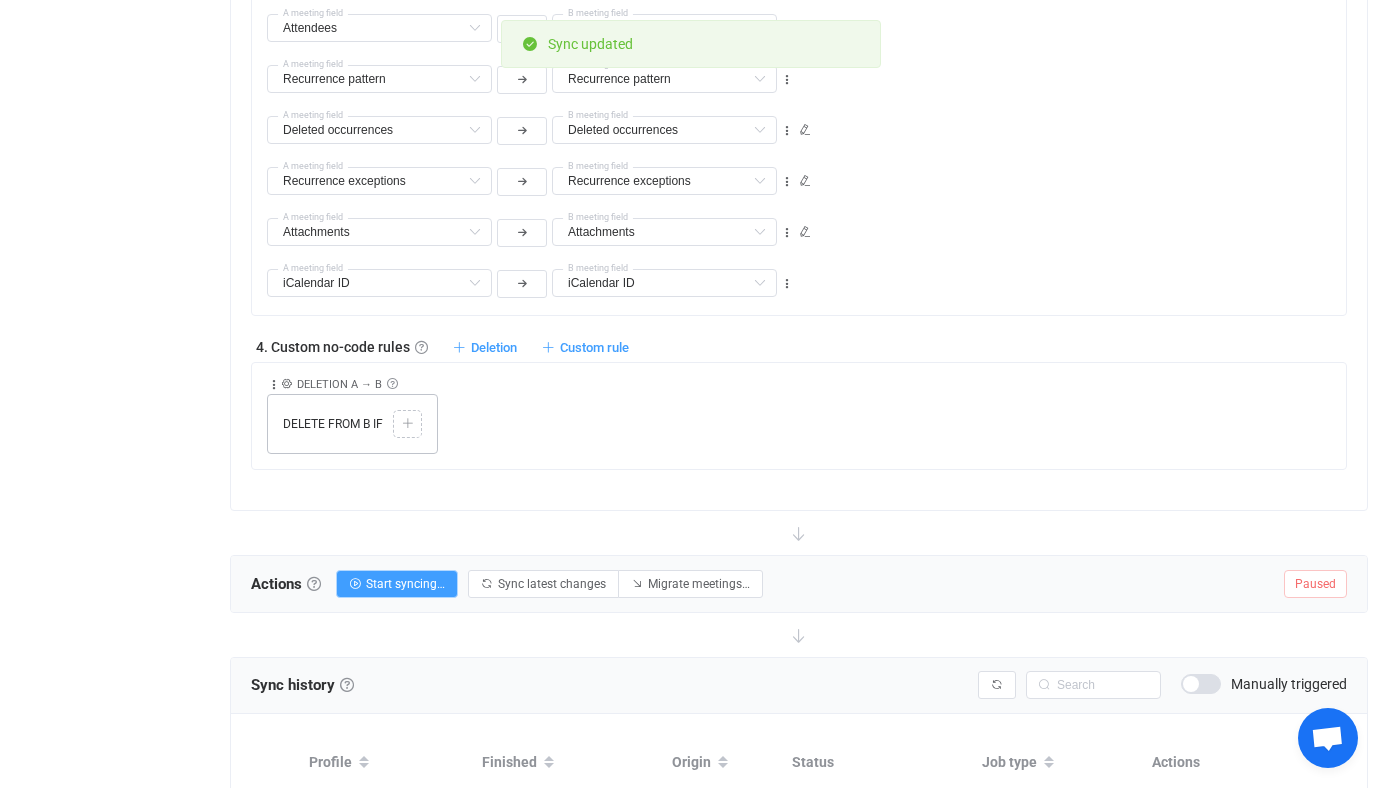 click at bounding box center [408, 424] 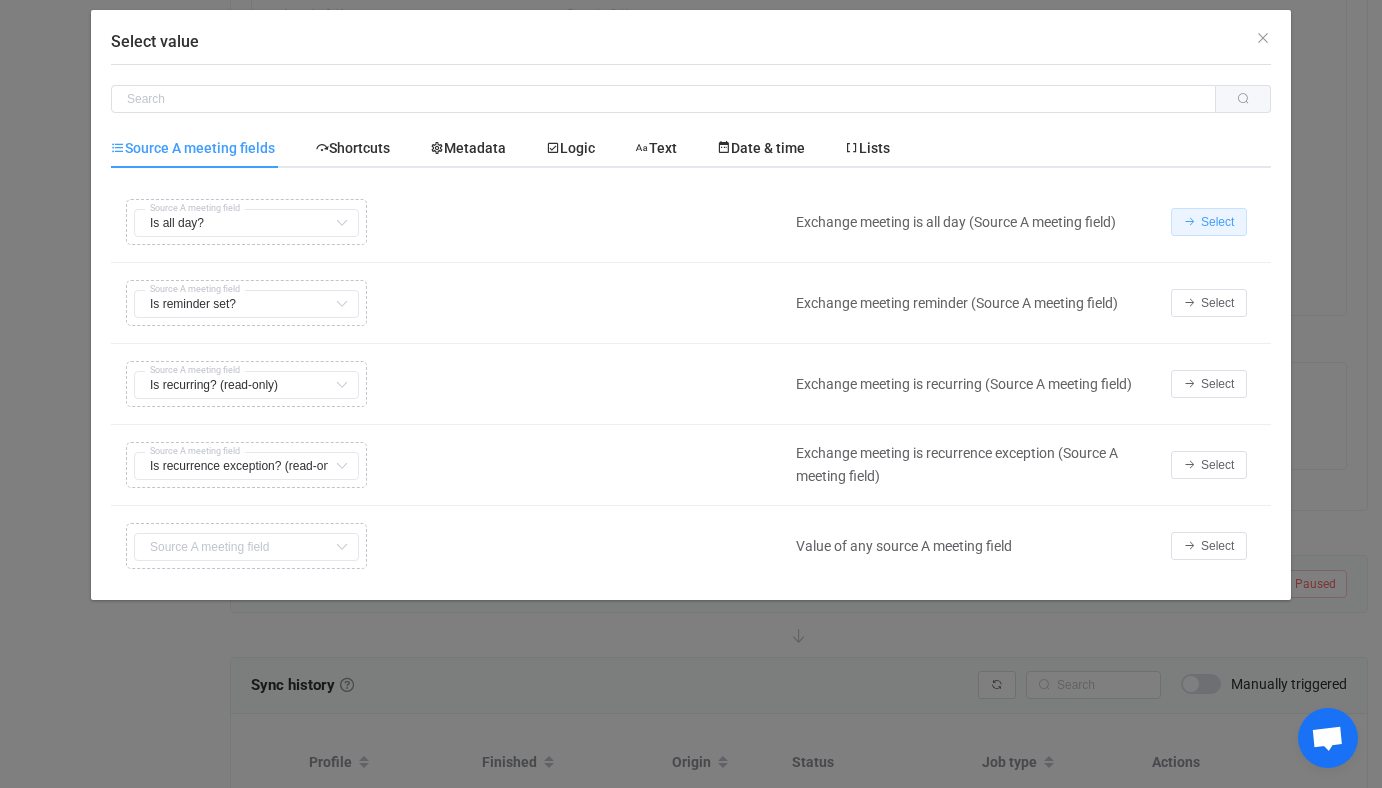 click on "Select" at bounding box center (1217, 222) 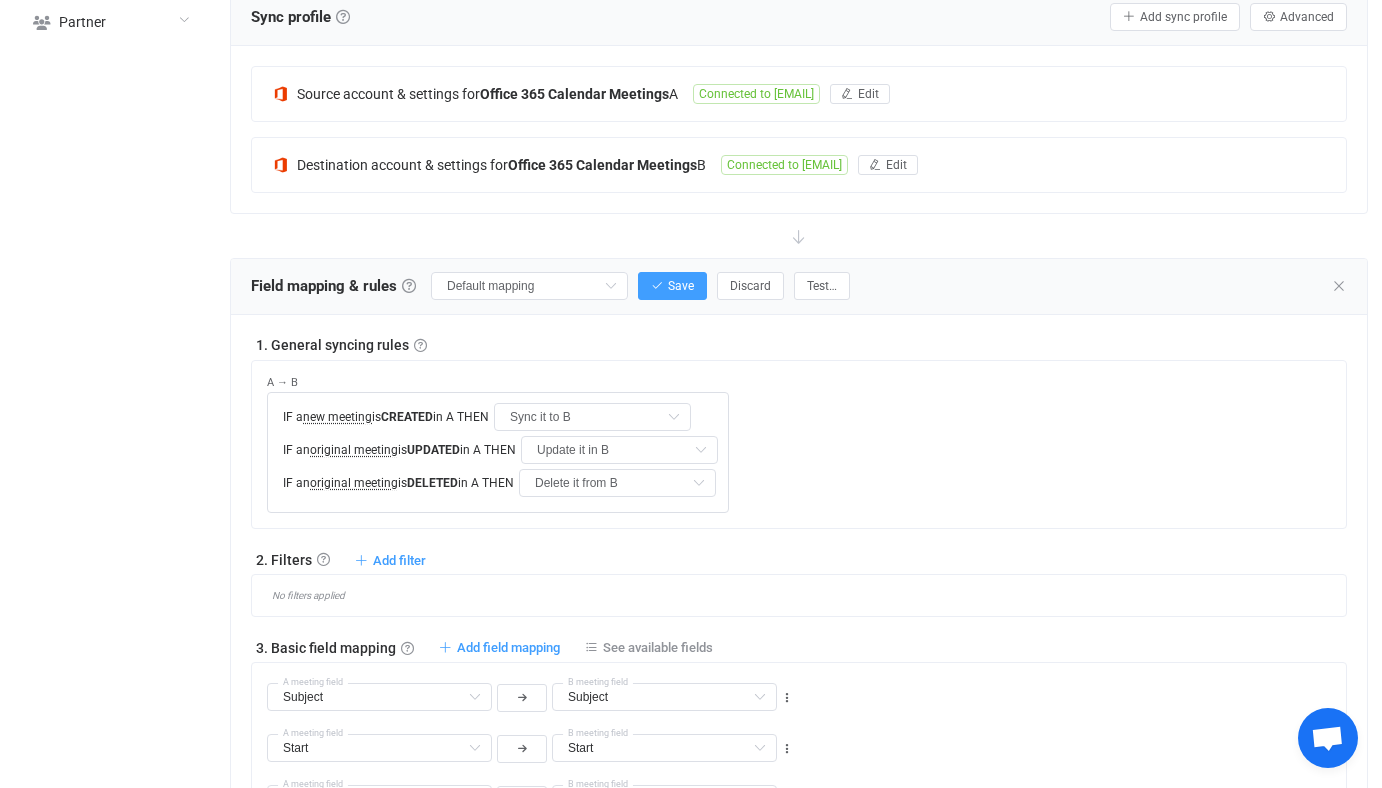 scroll, scrollTop: 395, scrollLeft: 0, axis: vertical 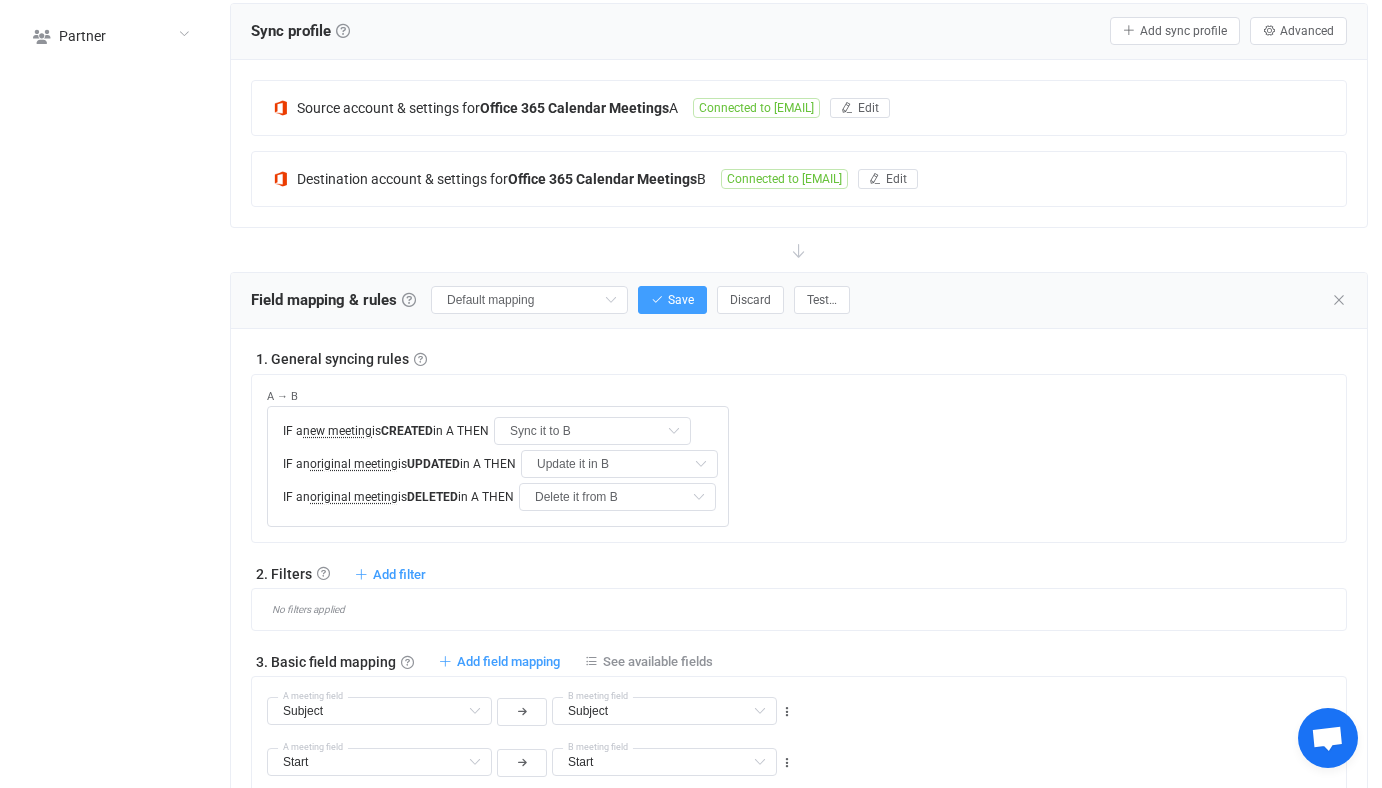 click on "Field mapping & rules
Field mapping & rules By default, all meetings of the connected calendars are synced, with common fields automatically mapped.
If you want to exclude/filter what data is synced, or change the way fields are mapped, you can do it in this section using our visual customization interface.
Note that the field mapping, filters and rules are applied during both initial sync and further syncing of changes. Field mapping
Field mapping & rules By default, all meetings of the connected calendars are synced, with common fields automatically mapped.
If you want to exclude/filter what data is synced, or change the way fields are mapped, you can do it in this section using our visual customization interface.
Note that the field mapping, filters and rules are applied during both initial sync and further syncing of changes. Default mapping Default mappings Default mapping Only busy status Only busy status A → B, full details B → A Save Discard Test…" at bounding box center [799, 301] 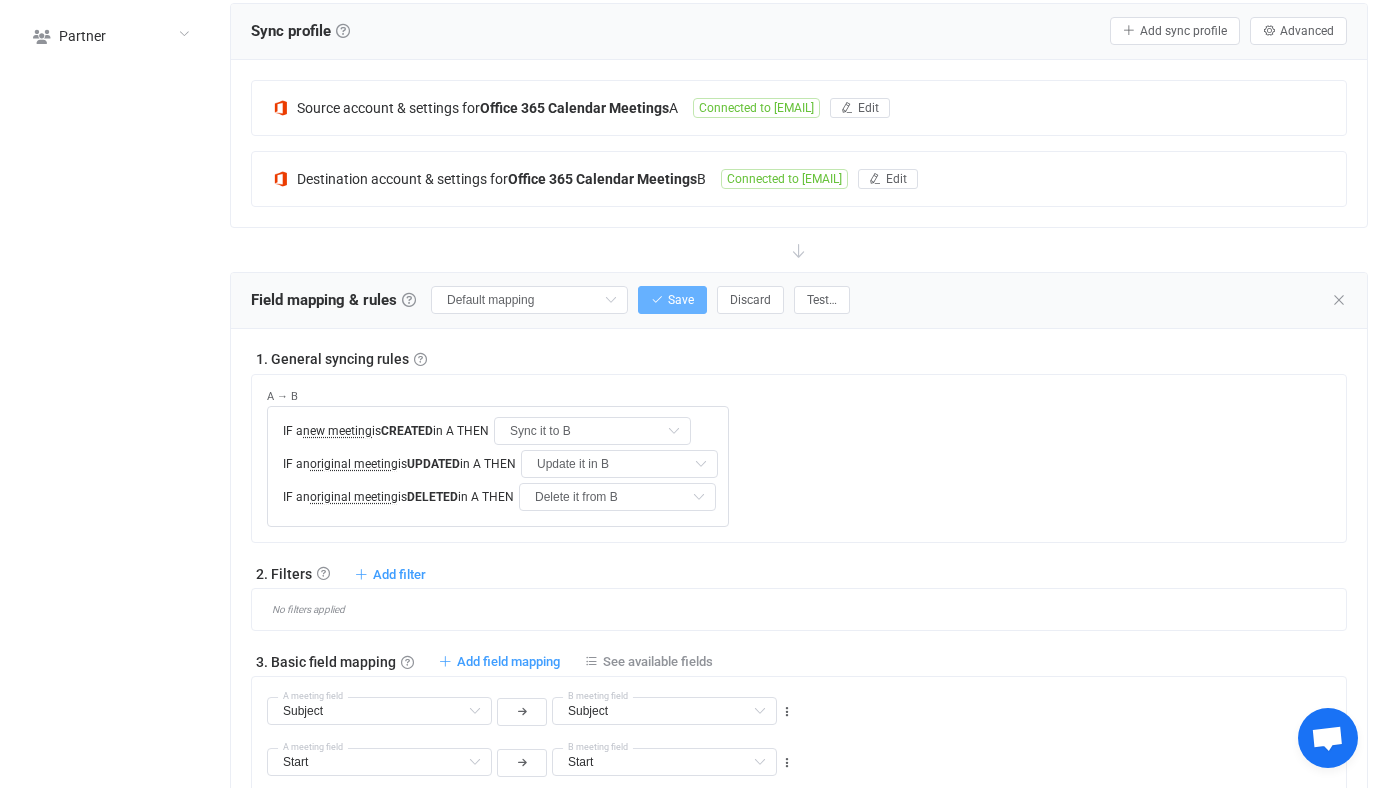 click on "Save" at bounding box center (681, 300) 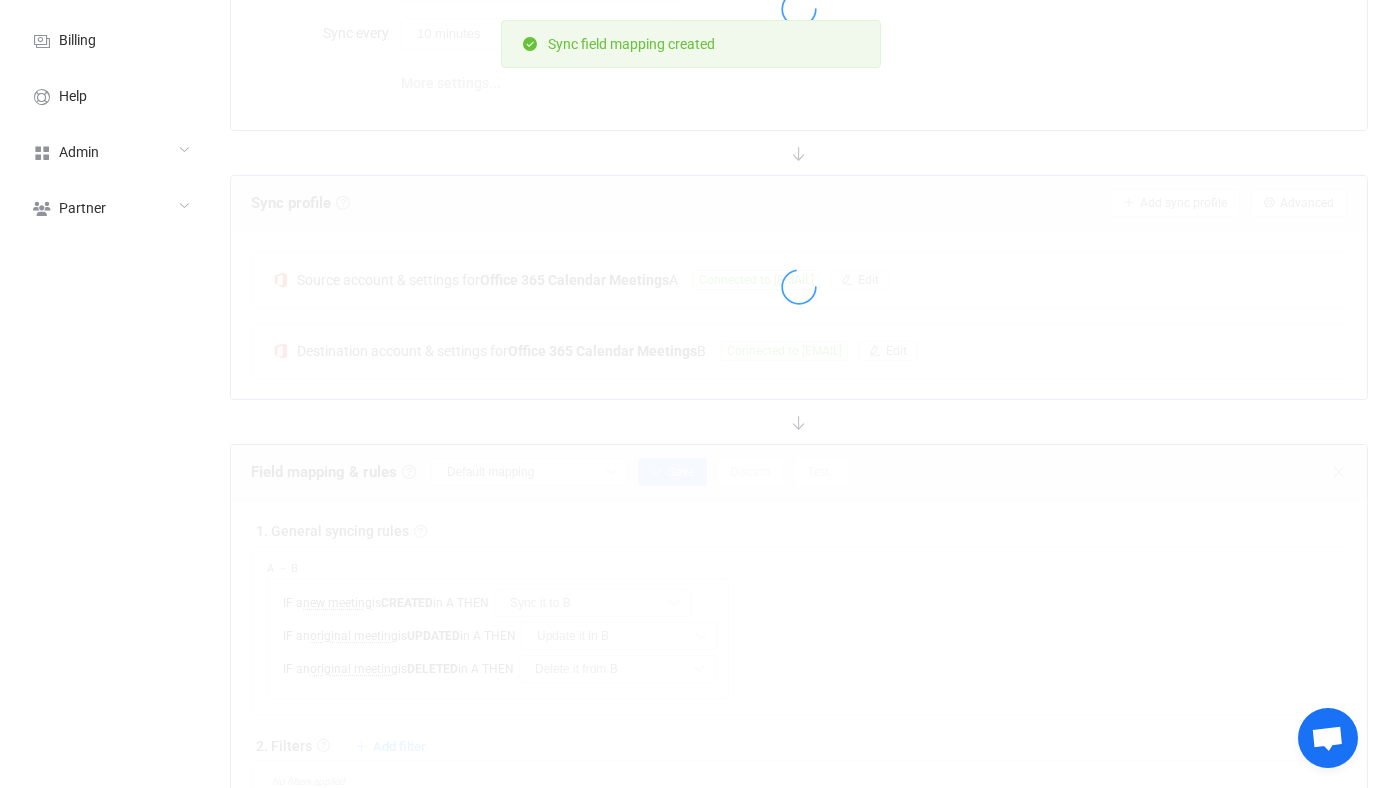 scroll, scrollTop: 193, scrollLeft: 0, axis: vertical 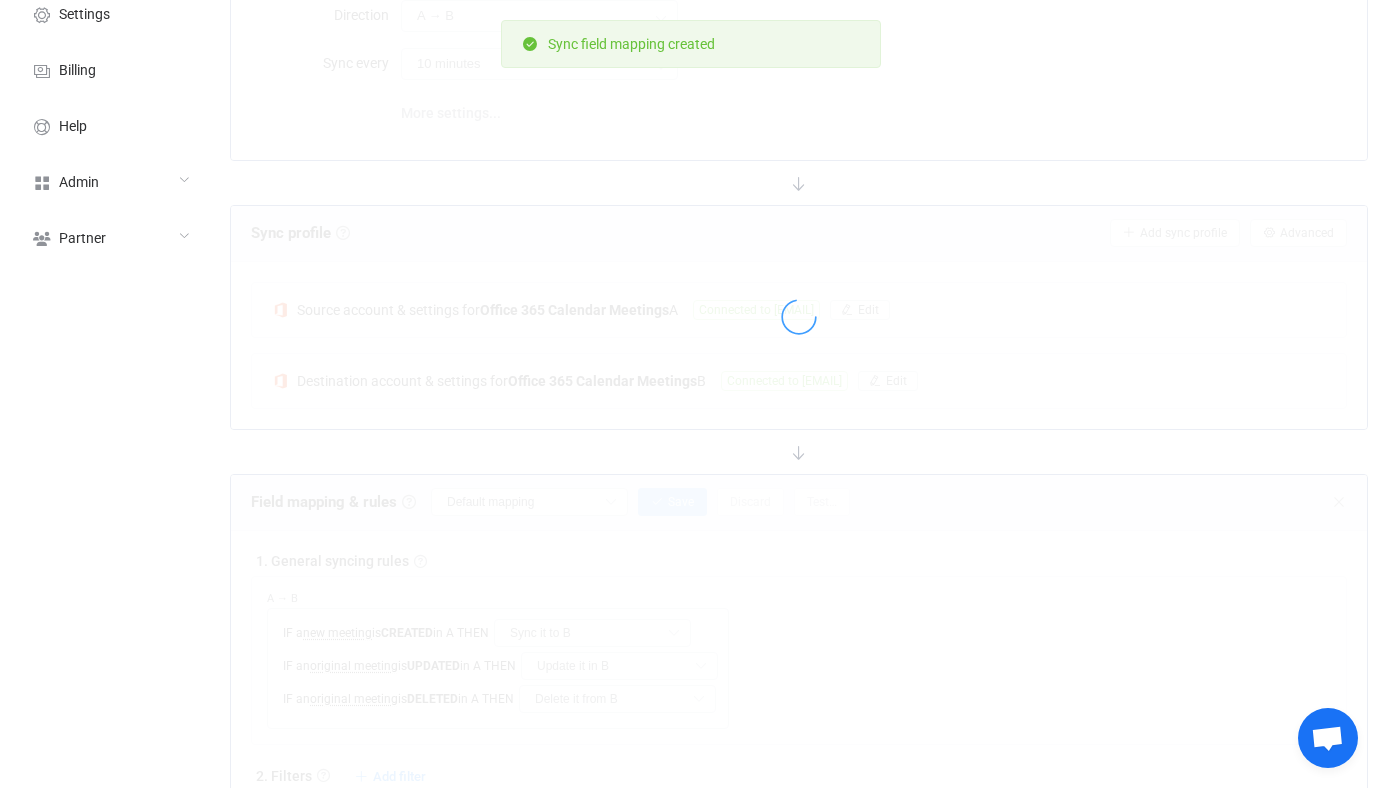 type on "My custom field mapping" 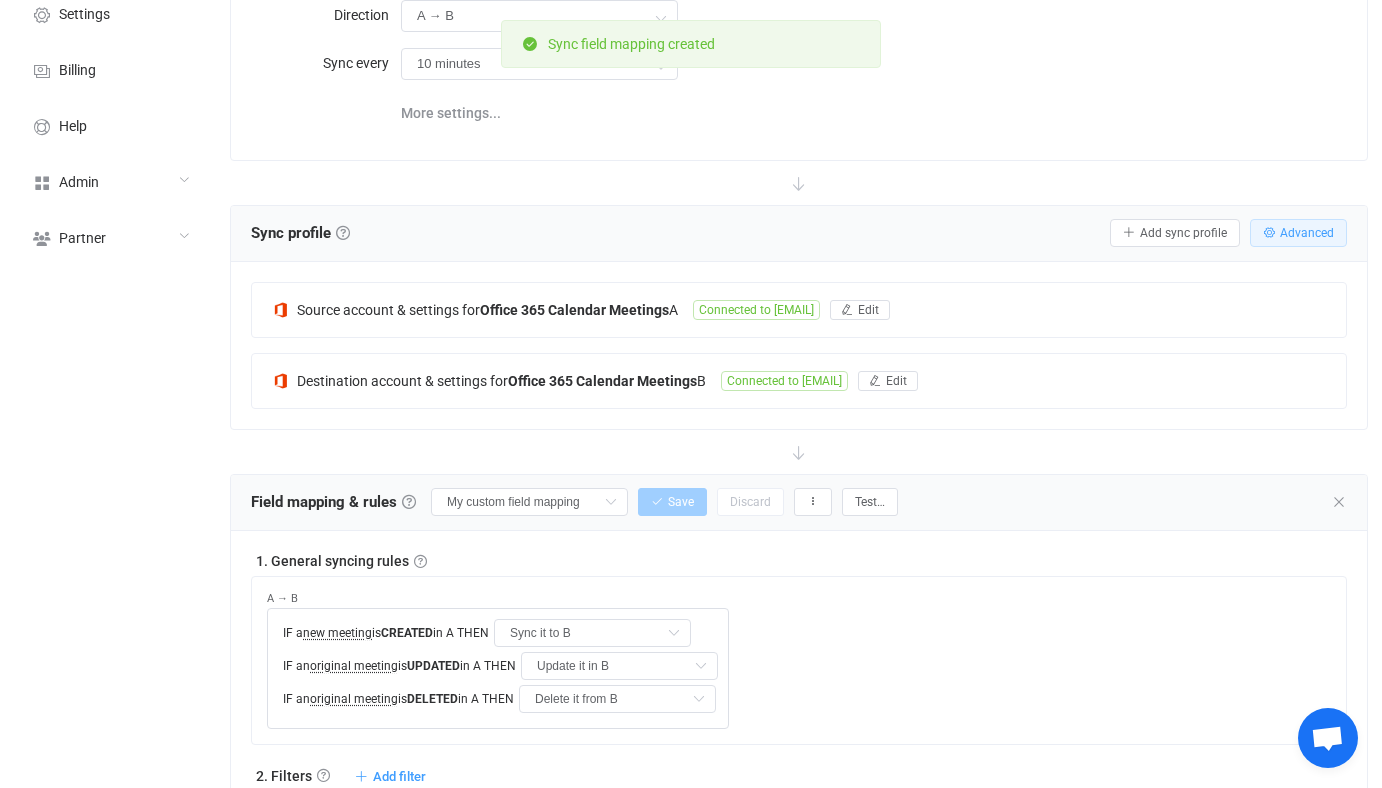 click on "Advanced" at bounding box center (1307, 233) 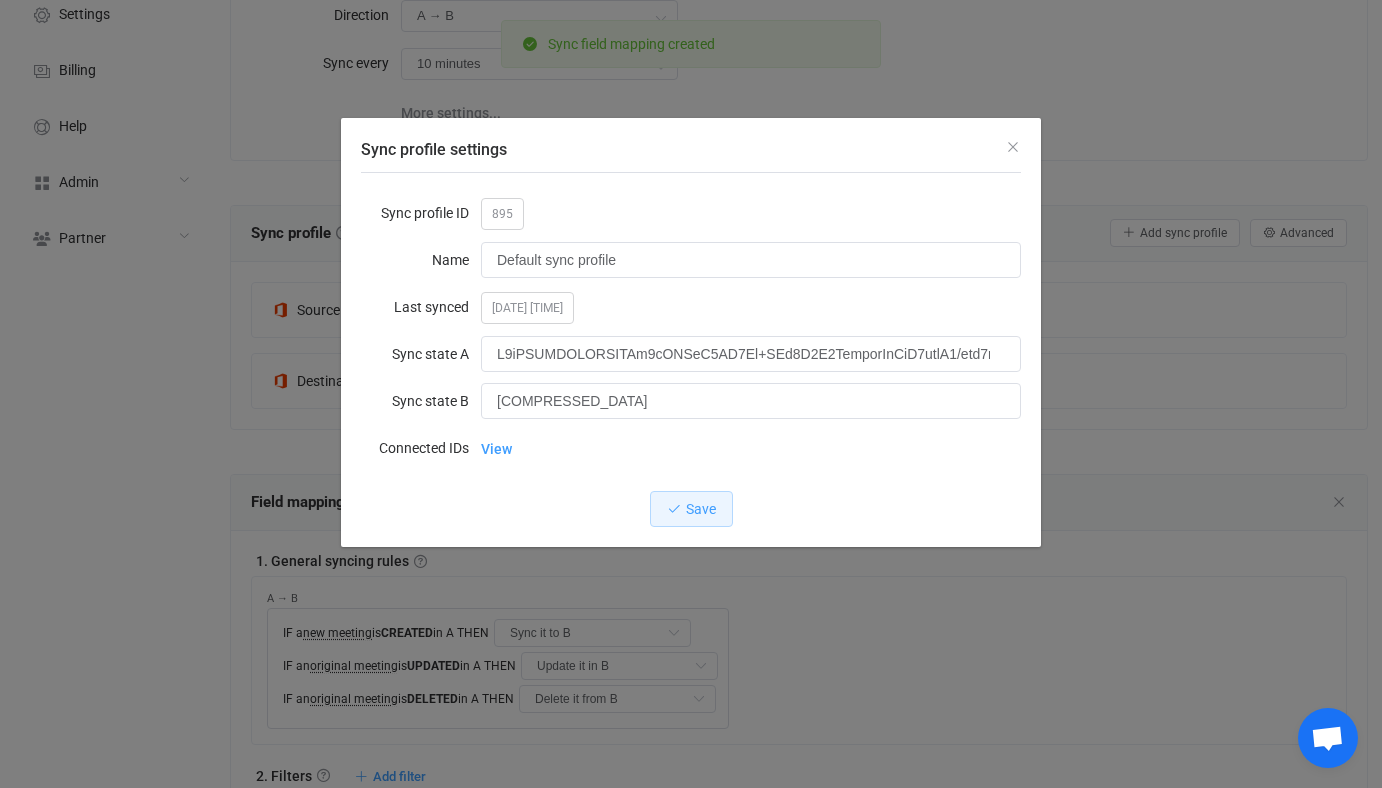 click on "Sync profile settings Sync profile ID 895 Name Default sync profile Last synced [DATE] [TIME] Sync state A Sync state B H4sIAAAAAAAEAGNg4GAAAotqE0tHE2NTA0ddZ3NHC10TR2djXSdnJ2ddNyMnC2cnczdLU1OD2vBgveDKvOTgksSSVOfEvMSiSgYr0nW65eekpBZ5pjBYkq43LLWoODM/j8GaaK3+QMuKS4JSk1Mzy1JTQjJzU0nwrU9icYlnXnFJYl5yqncqKb71zS9K9SxJzS32zwtOLSpLLSLByXDfhgNxUW5iUTaDK/GaU5Pz81KAUeOcn1uQWJRZnJ8H8jTQD7kFkMjmYmAQAiqERgPIjSALGQSBUgZArAdSk/j5Y2+wF7PPDN0ZLEsCbZ8xMtxjFI7sZprkM/OaqbvLtIpvDEzRf2esYmBgYuBjYAZp4WZgOPCuf8LmLcEMQgyMDLxAzM7AMAMo4+sY4Onr6AdSxOBm6hYGVo4G8oBYDokfgMbHBdCdFQRy14adYPIaFlkQYGRgSthXspVhFgNDA5KzATTvw7gMAwAA Connected IDs View Save" at bounding box center (691, 394) 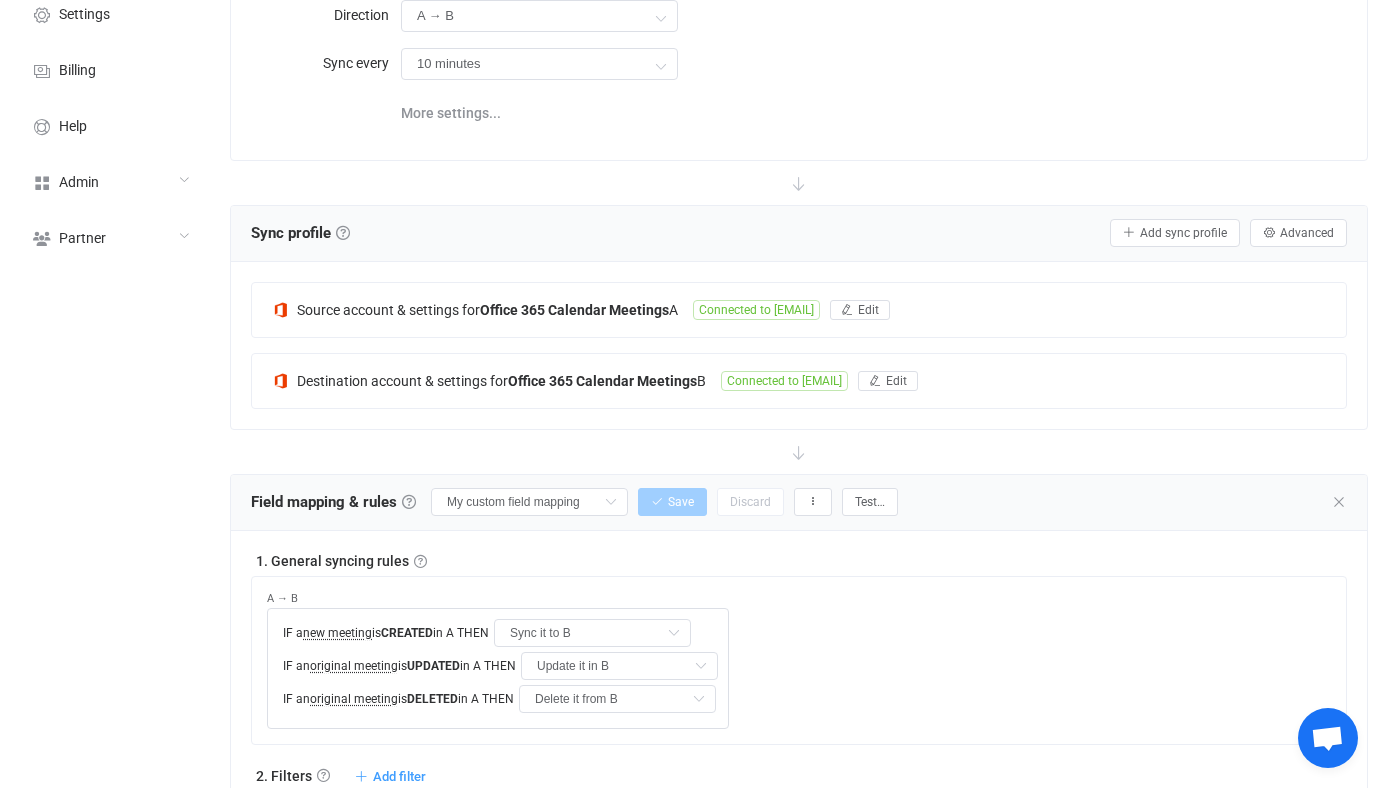 click on "Overview Synchronizations Settings Billing Help Admin Stats Data sources Mappers Users Partners Action logs Change logs Help requests Running syncs Latest jobs ID connections DS usage Partner Users Payments" at bounding box center (110, 1243) 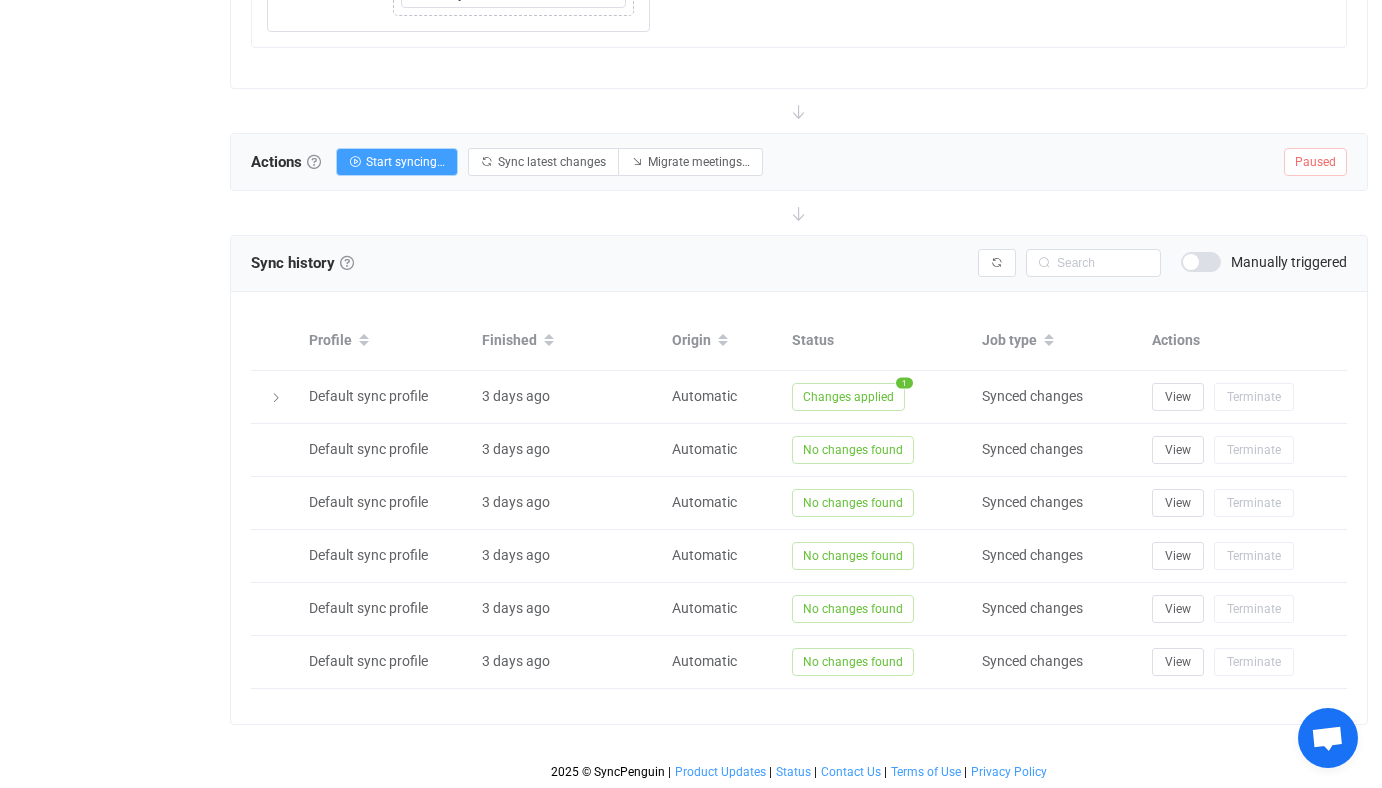 scroll, scrollTop: 1932, scrollLeft: 0, axis: vertical 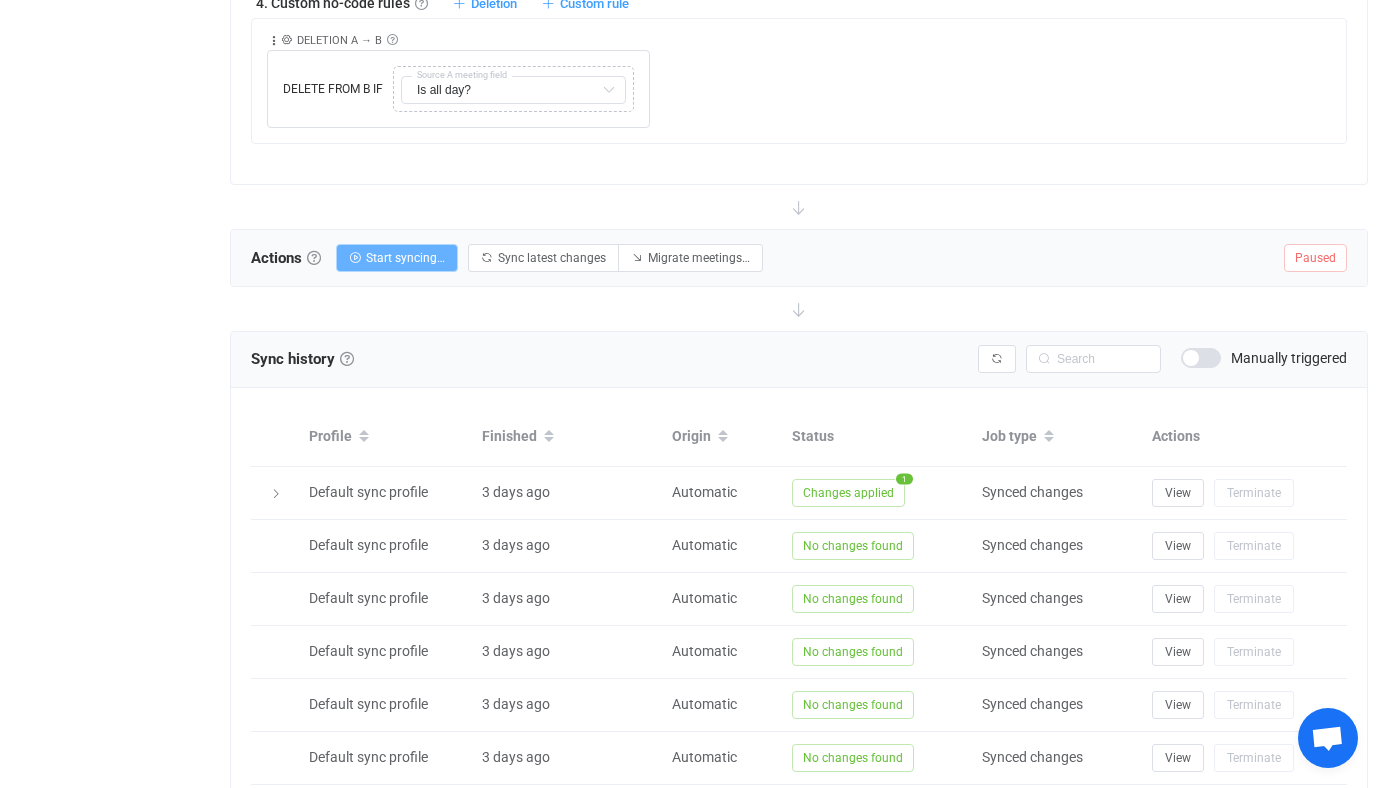 click on "Start syncing…" at bounding box center (405, 258) 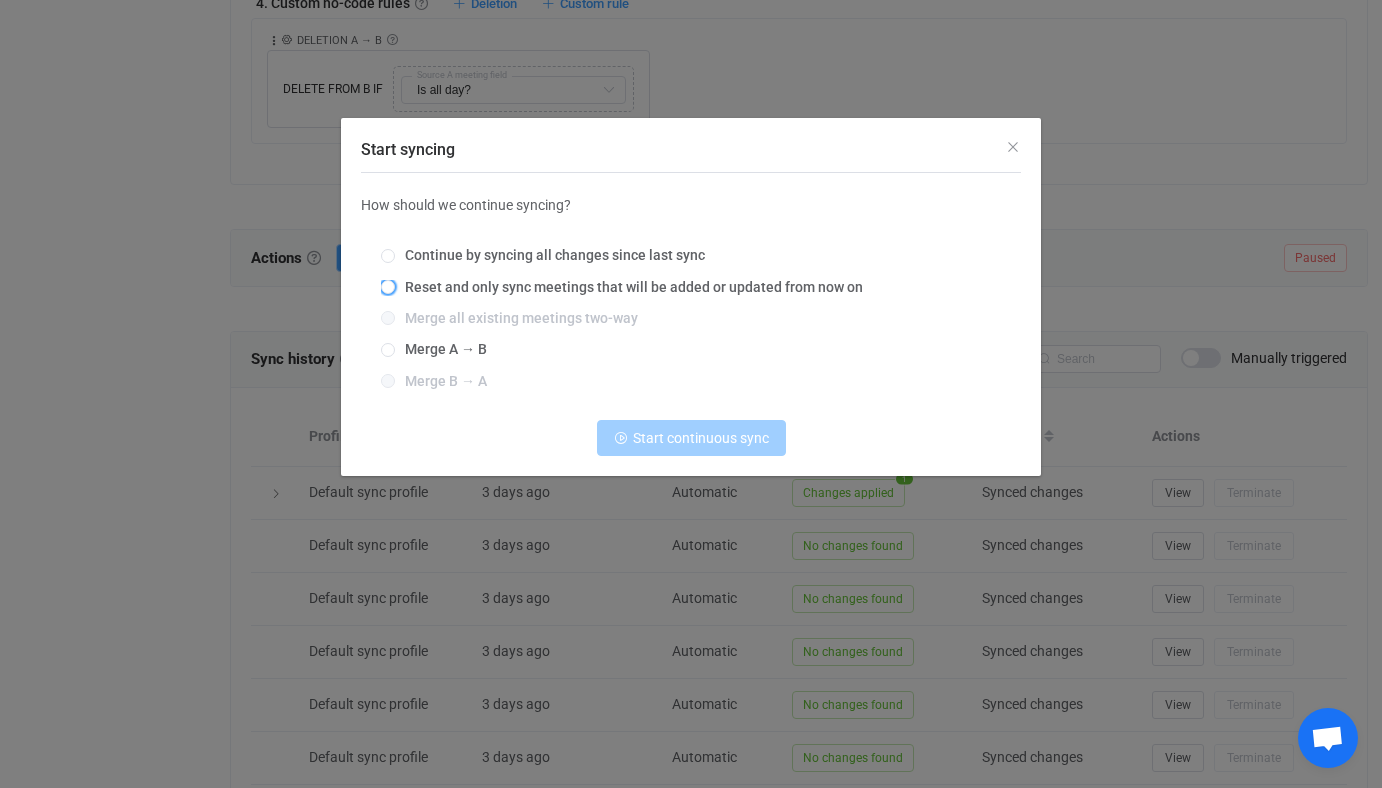 click on "Reset and only sync meetings that will be added or updated from now on" at bounding box center [629, 287] 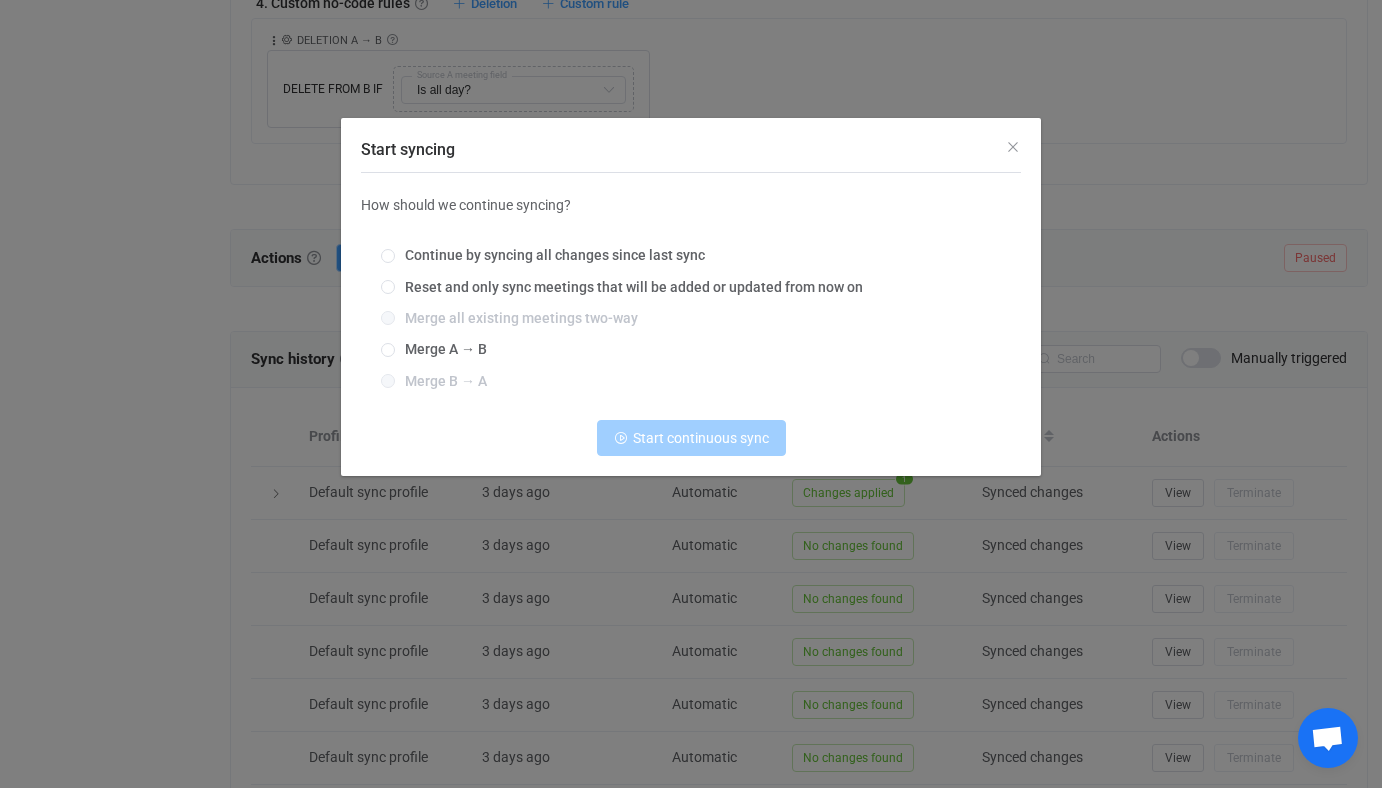 click on "Reset and only sync meetings that will be added or updated from now on" at bounding box center [388, 288] 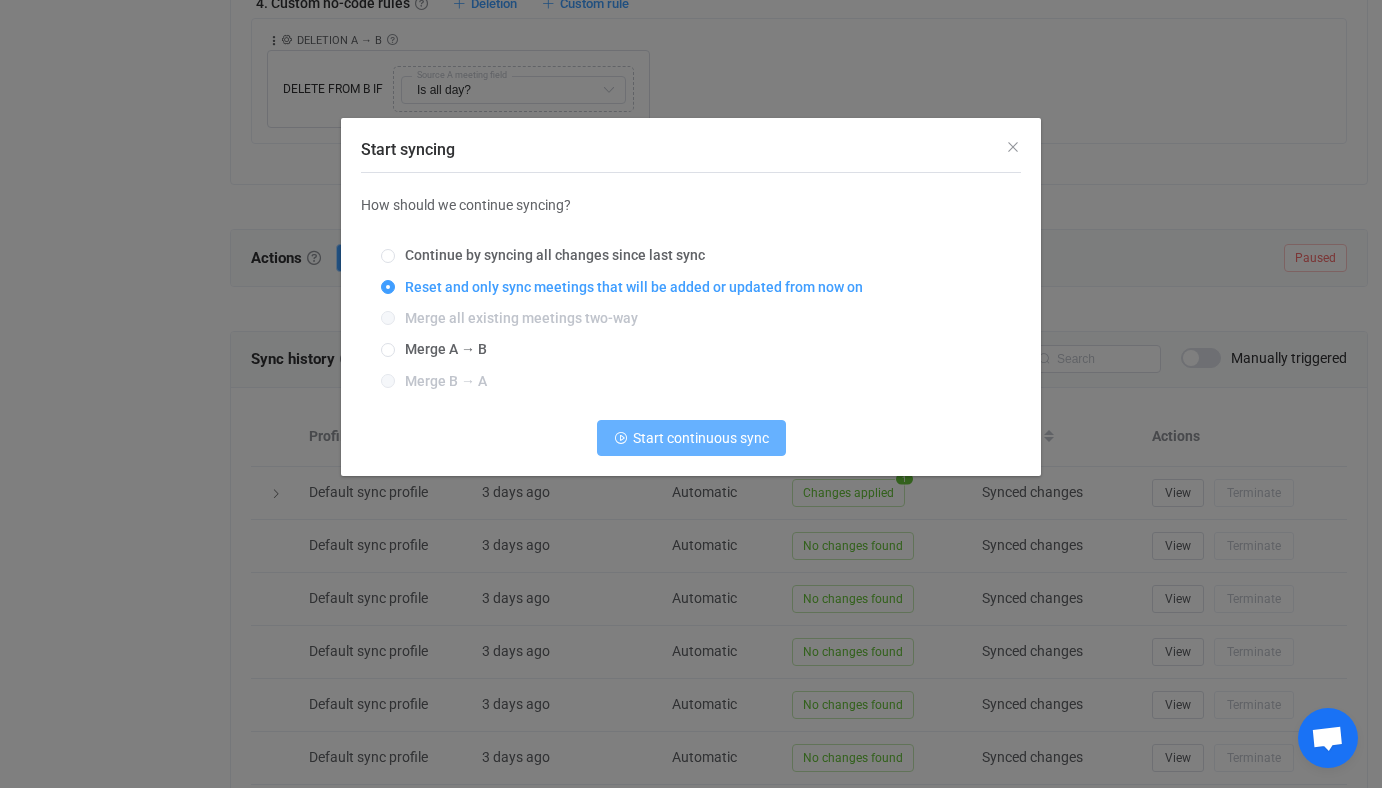 click on "Start continuous sync" at bounding box center [691, 438] 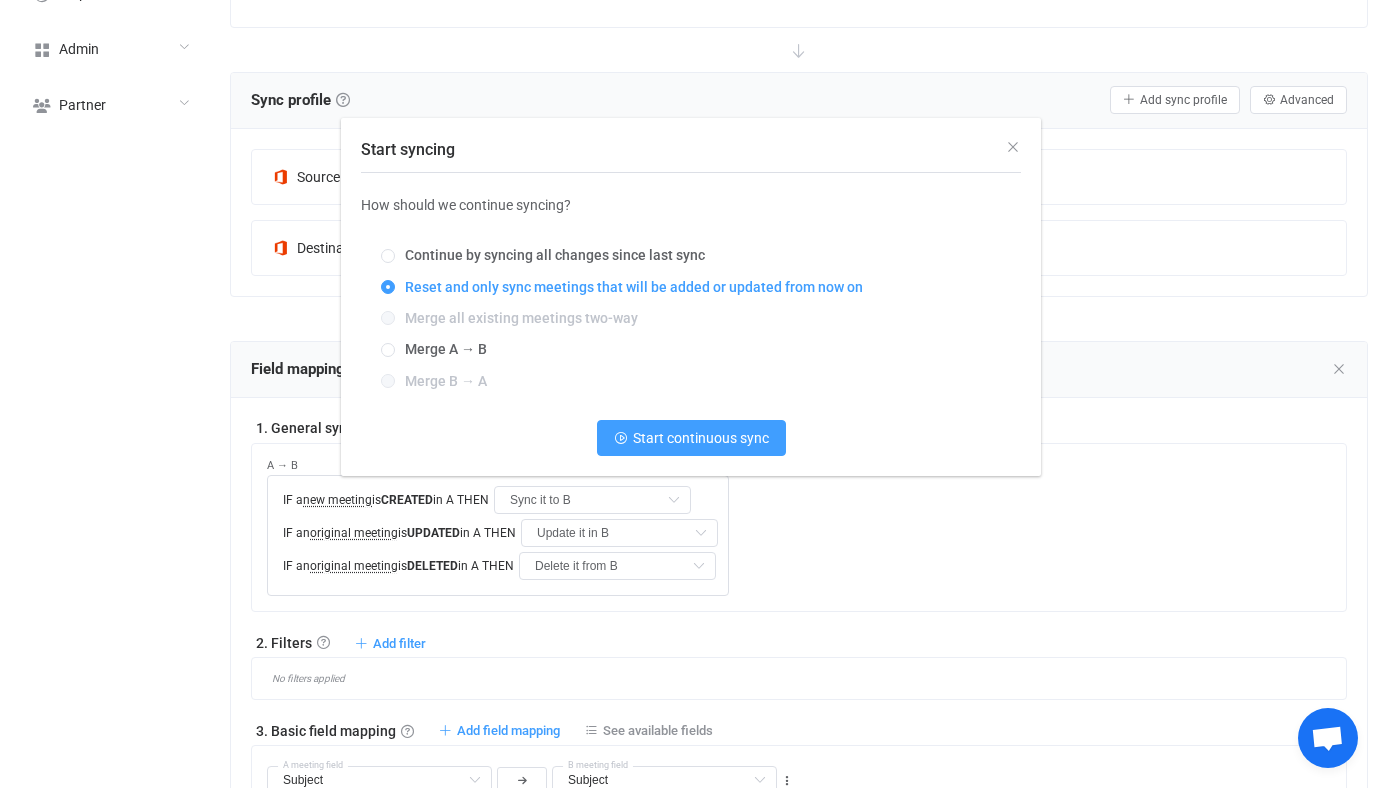 scroll, scrollTop: 272, scrollLeft: 0, axis: vertical 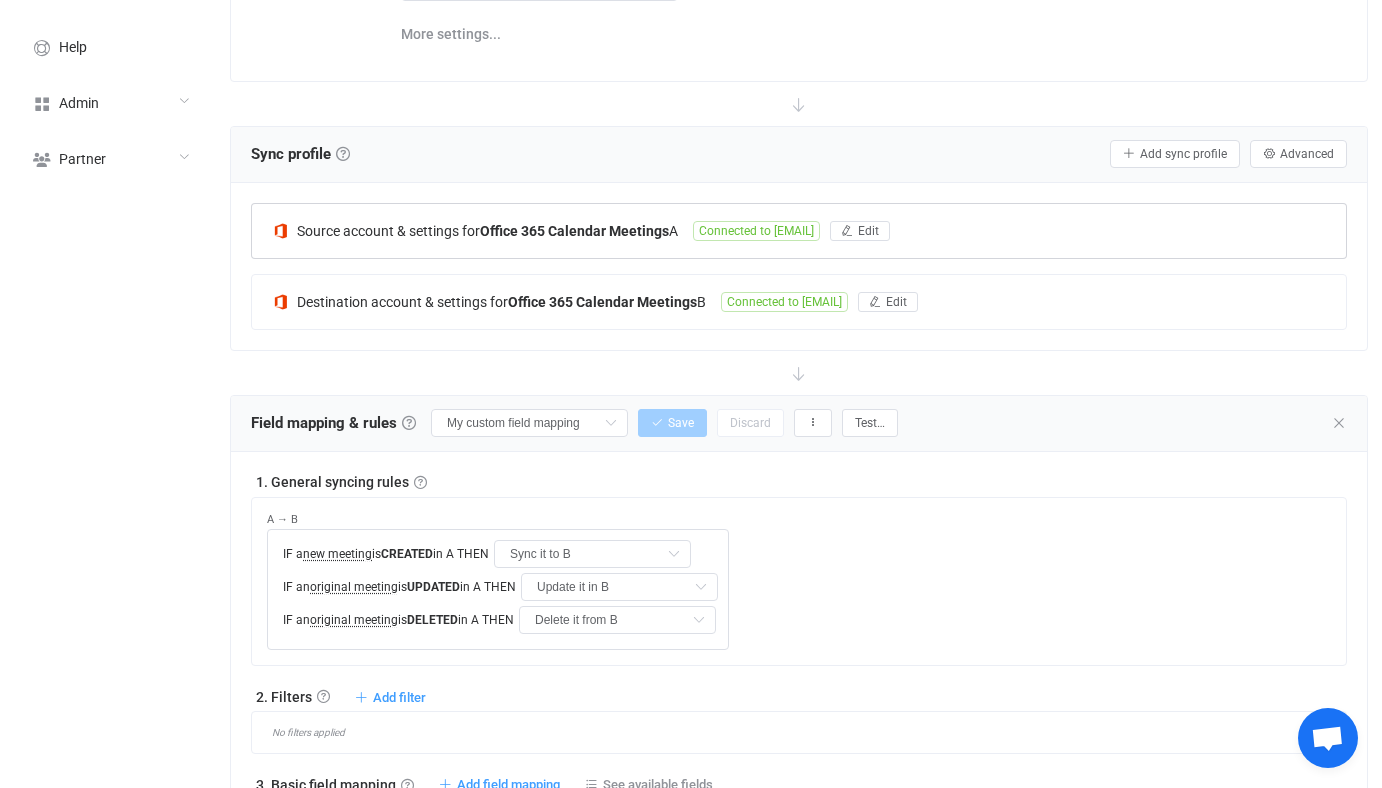 click on "Source account & settings for Office 365 Calendar Meetings A
Connected to [EMAIL] Edit" at bounding box center [799, 231] 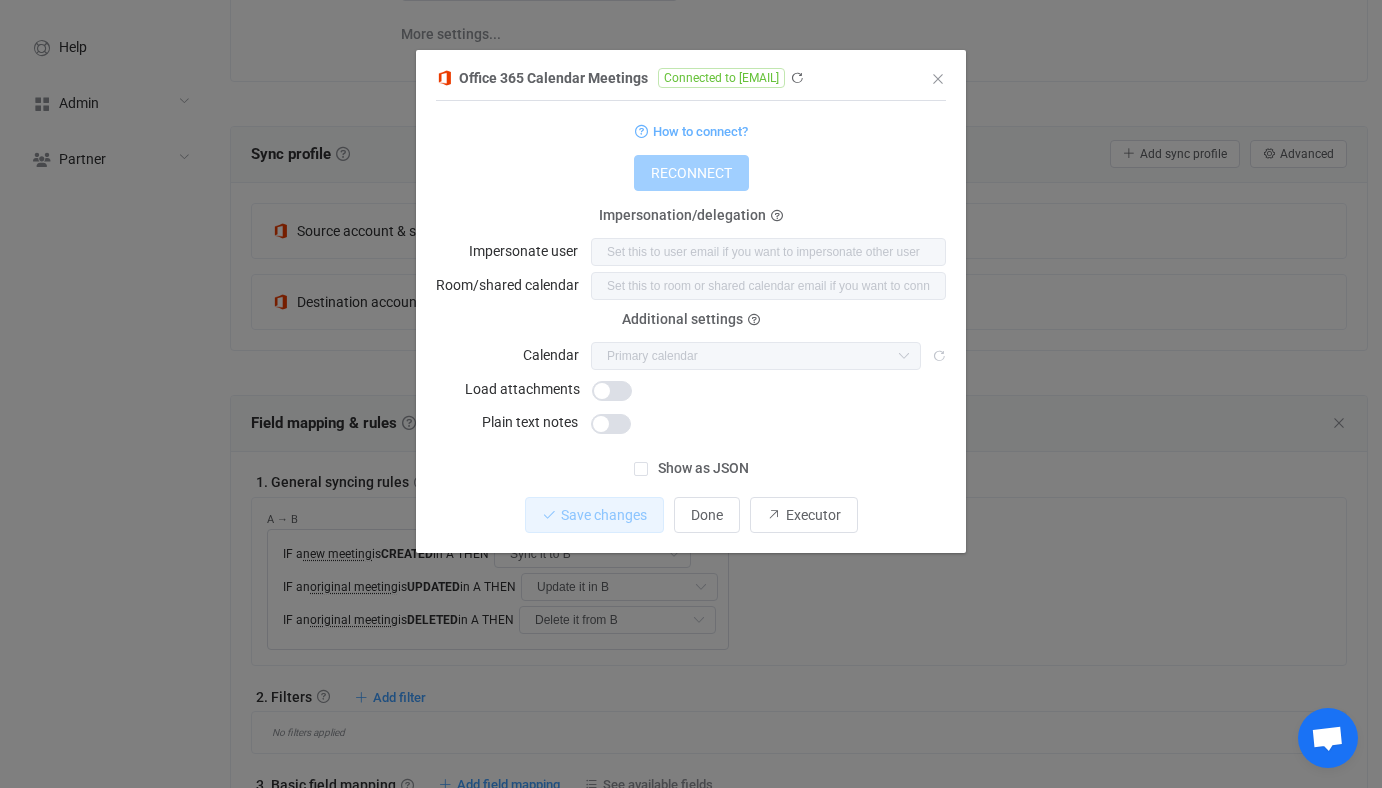 click on "Office 365 Calendar Meetings Connected  to [EMAIL] 1 { {
"connectionType": "application",
"accessToken": "***",
"refreshToken": "***"
} Standard output:
Access token refresh (EWS, delegated)
Output saved to the file
How to connect?
Connection type Connection type As an application Using an impersonation account (DEPRECATED) As an application RECONNECT User group User group
Nothing found or no access
Impersonation/delegation Impersonate user Room/shared calendar Additional settings Calendar Calendar ([EMAIL]) Almost empty 2 ([EMAIL]) Birthdays ([EMAIL]) Disney test ([EMAIL]) Test calendar ([EMAIL]) Test calendar O365 -> O365 ([EMAIL]) Sync as draft Load attachments Plain text notes Tenant ID" at bounding box center [691, 394] 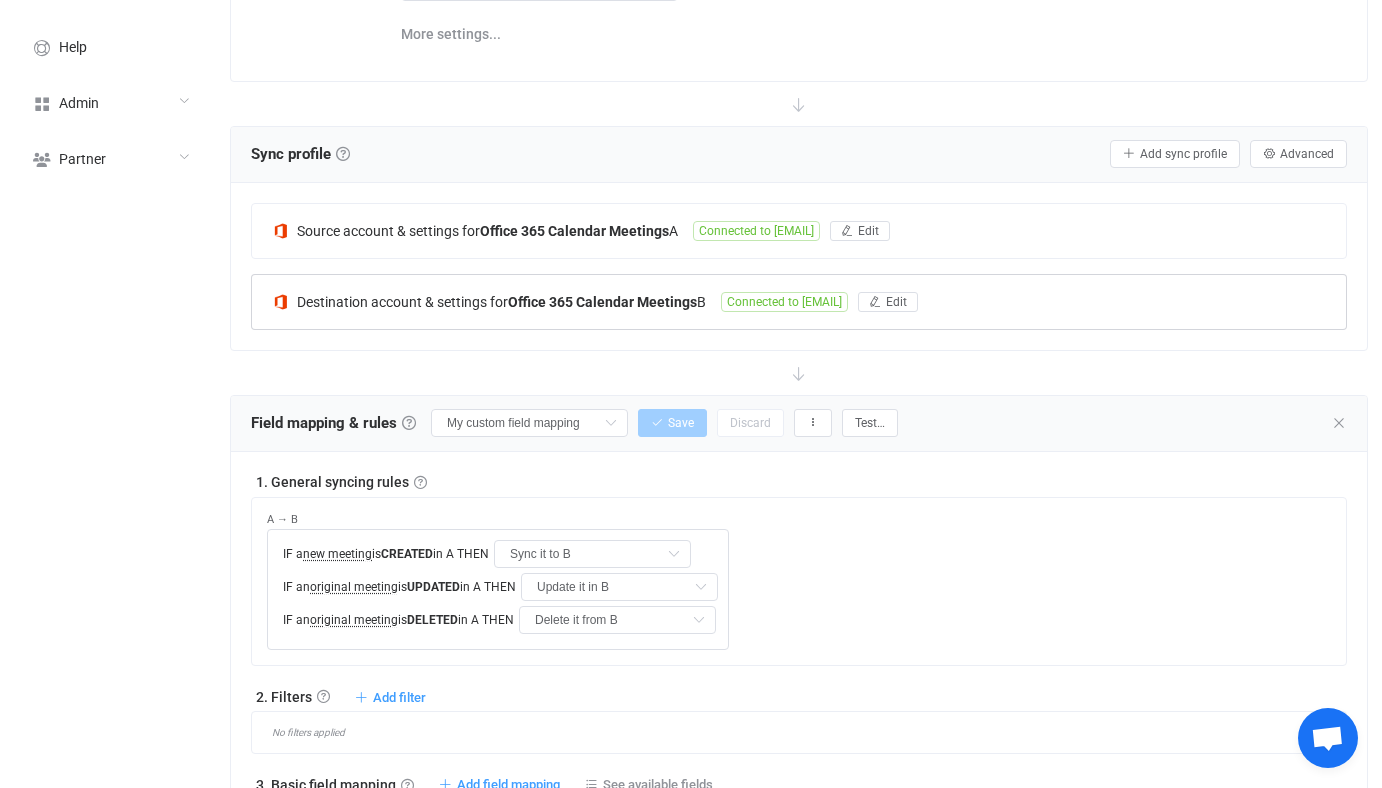 click on "Office 365 Calendar Meetings" at bounding box center (602, 302) 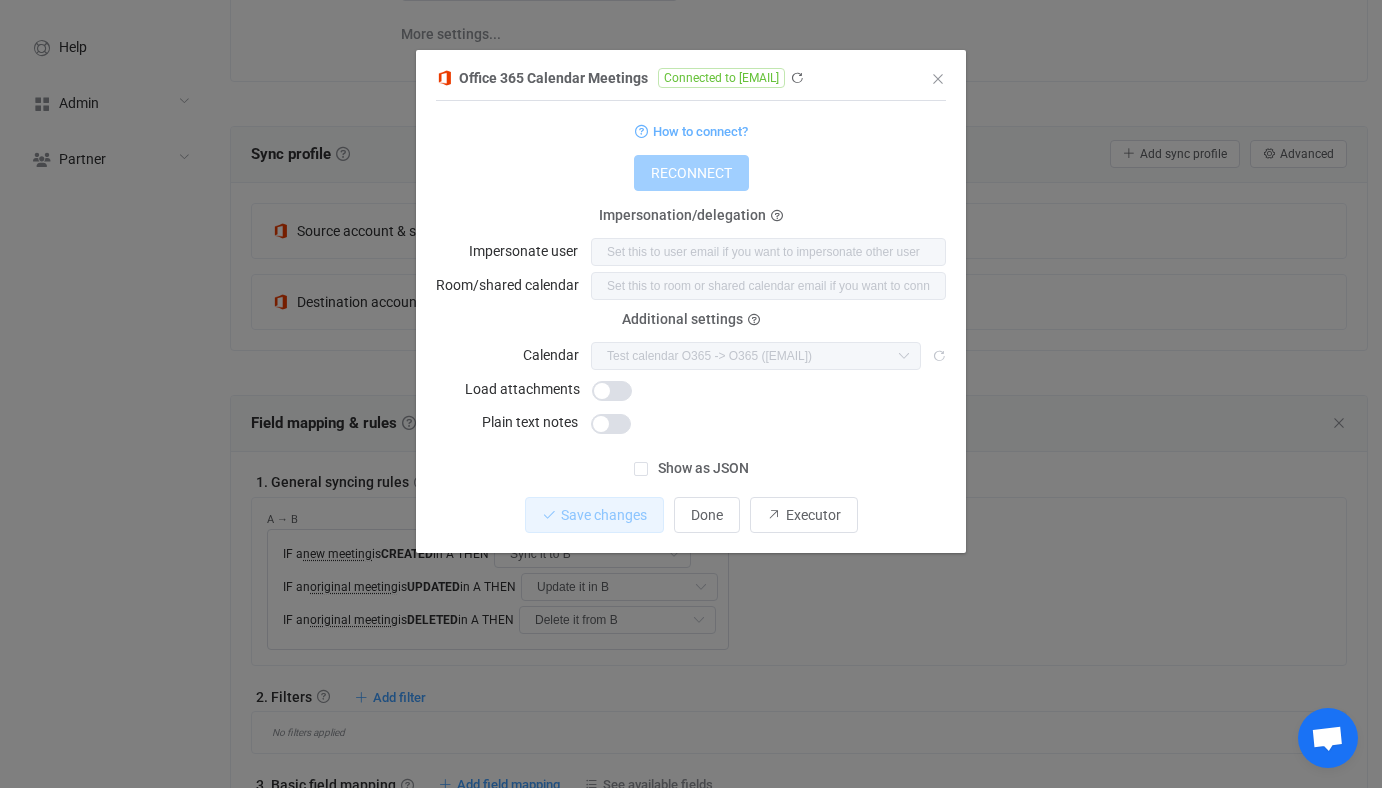 click on "Office 365 Calendar Meetings Connected to [EMAIL] 1 {
"connectionType": "application",
"refreshToken": "***",
"accessToken": "***",
"accessTokenGraphApi": "***",
"impersonatedUsername": null,
"delegateMailbox": null,
"folderId": "[FOLDER_ID]",
"syncAttachments": null,
"plainText": null Standard output:
Access token refresh (EWS, delegated)
Output saved to the file
How to connect?
Connection type Connection type As an application Using an impersonation account (DEPRECATED) As an application RECONNECT User group User group
Nothing found or no access
Impersonation/delegation Impersonate user Room/shared calendar Additional settings Calendar Test calendar O365 -> O365 ([EMAIL]) Calendar ([EMAIL]) Sync as draft Load attachments" at bounding box center (691, 394) 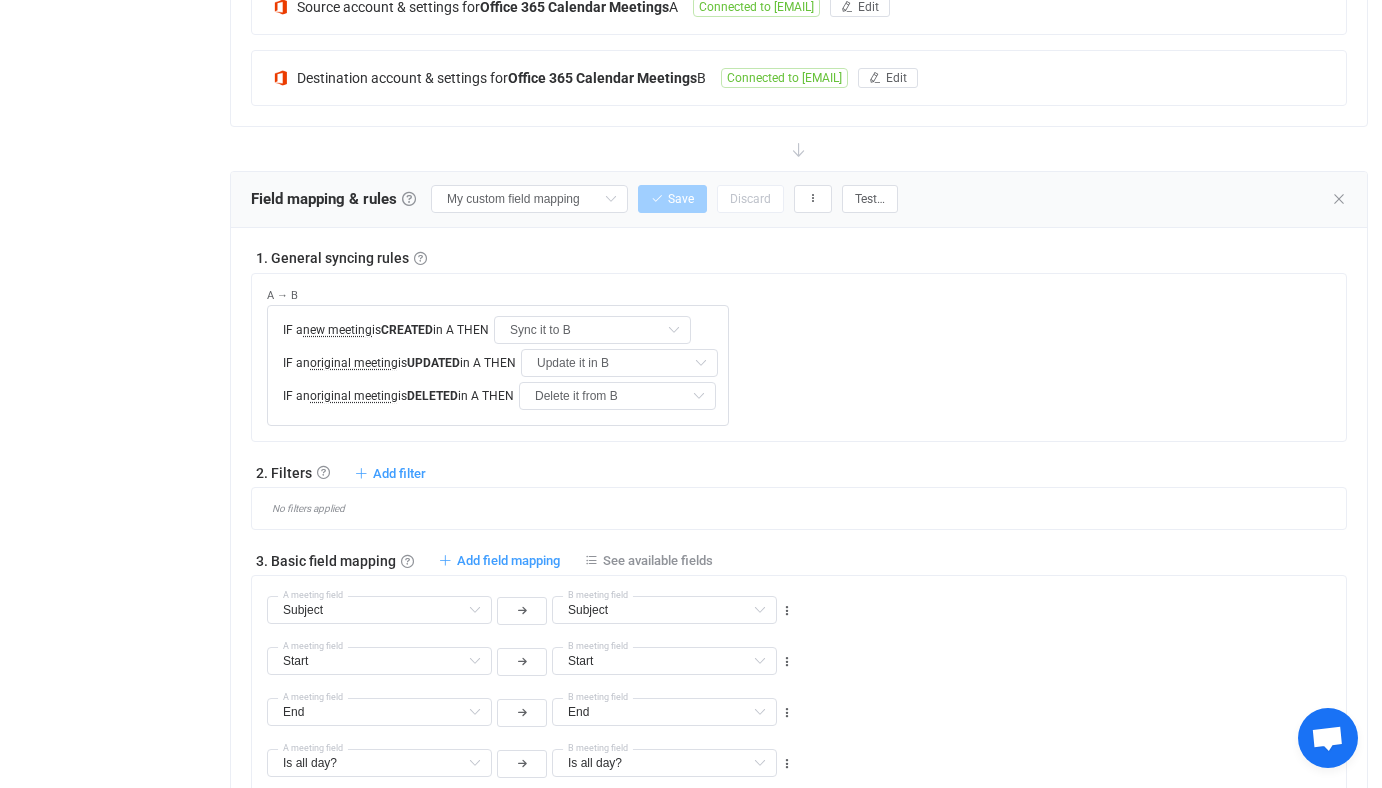 scroll, scrollTop: 473, scrollLeft: 0, axis: vertical 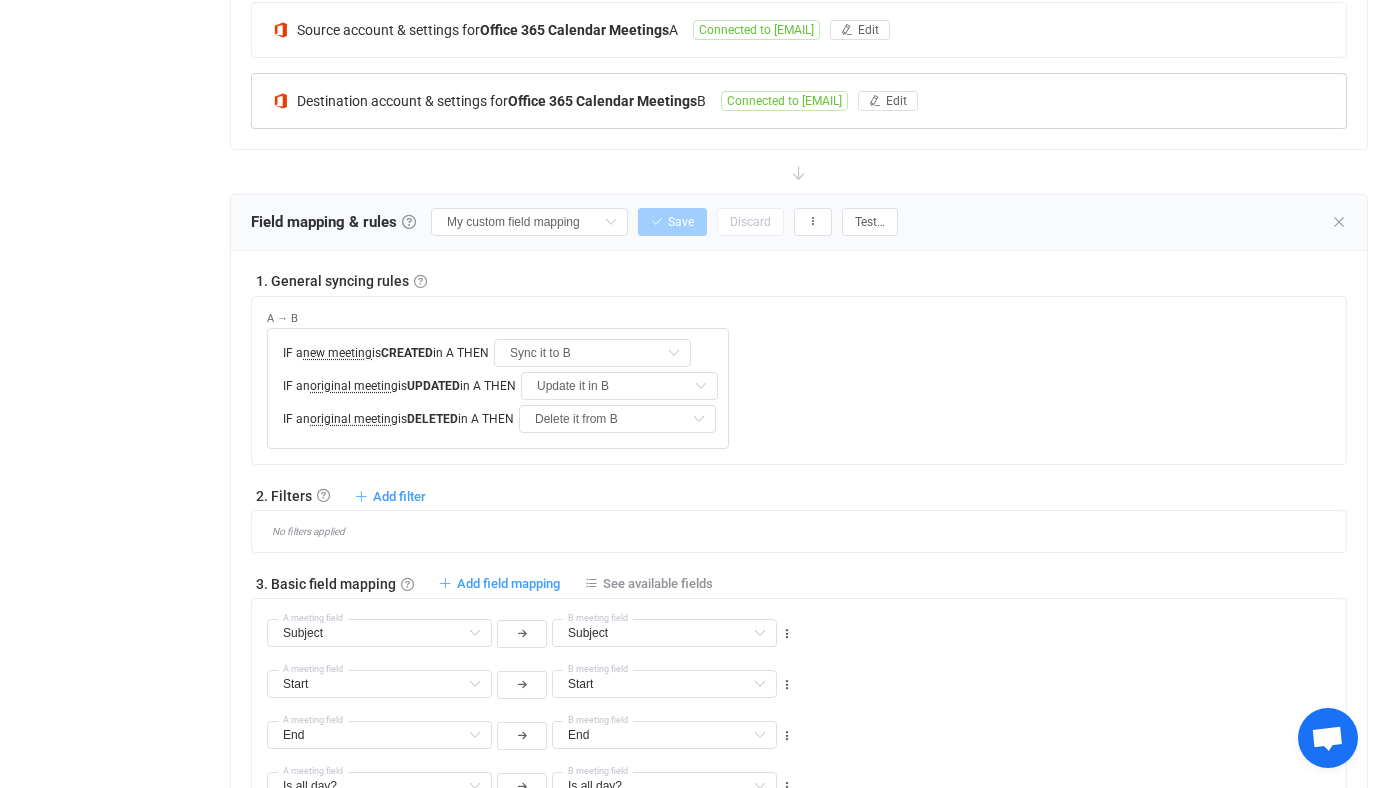 click on "Office 365 Calendar Meetings" at bounding box center (602, 101) 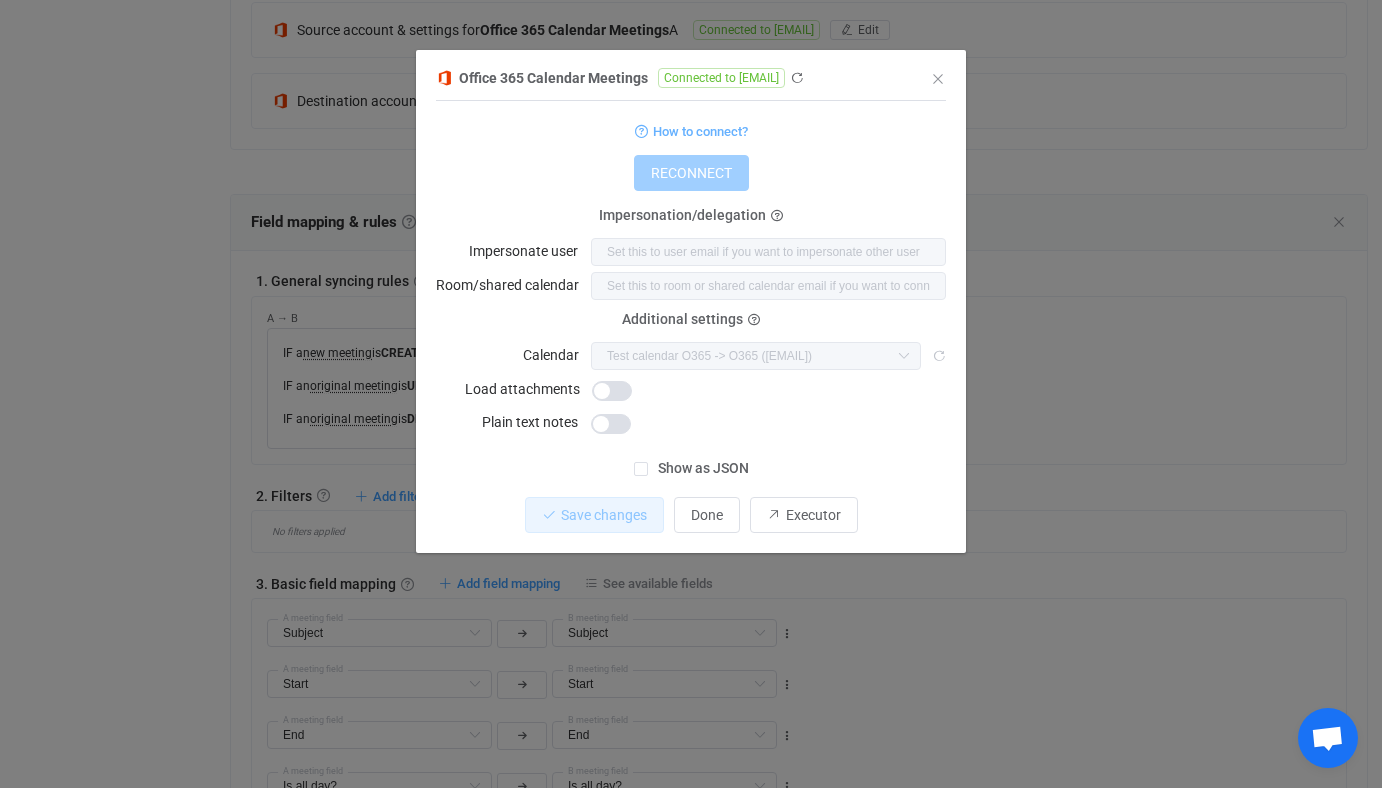 click on "Office 365 Calendar Meetings Connected to [EMAIL] 1 {
"connectionType": "application",
"refreshToken": "***",
"accessToken": "***",
"accessTokenGraphApi": "***",
"impersonatedUsername": null,
"delegateMailbox": null,
"folderId": "[FOLDER_ID]",
"syncAttachments": null,
"plainText": null Standard output:
Access token refresh (EWS, delegated)
Output saved to the file
How to connect?
Connection type Connection type As an application Using an impersonation account (DEPRECATED) As an application RECONNECT User group User group
Nothing found or no access
Impersonation/delegation Impersonate user Room/shared calendar Additional settings Calendar Test calendar O365 -> O365 ([EMAIL]) Calendar ([EMAIL]) Sync as draft Load attachments" at bounding box center [691, 394] 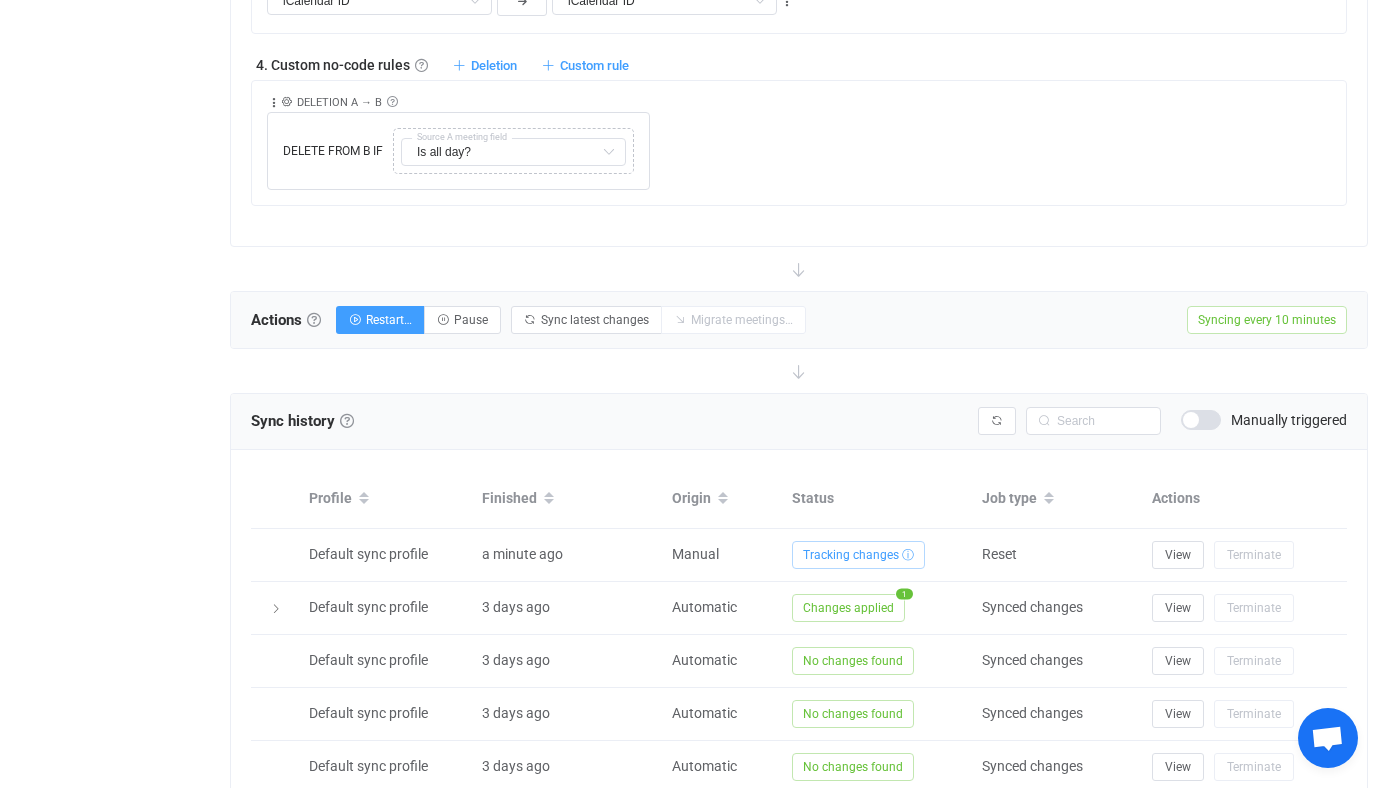 scroll, scrollTop: 1887, scrollLeft: 0, axis: vertical 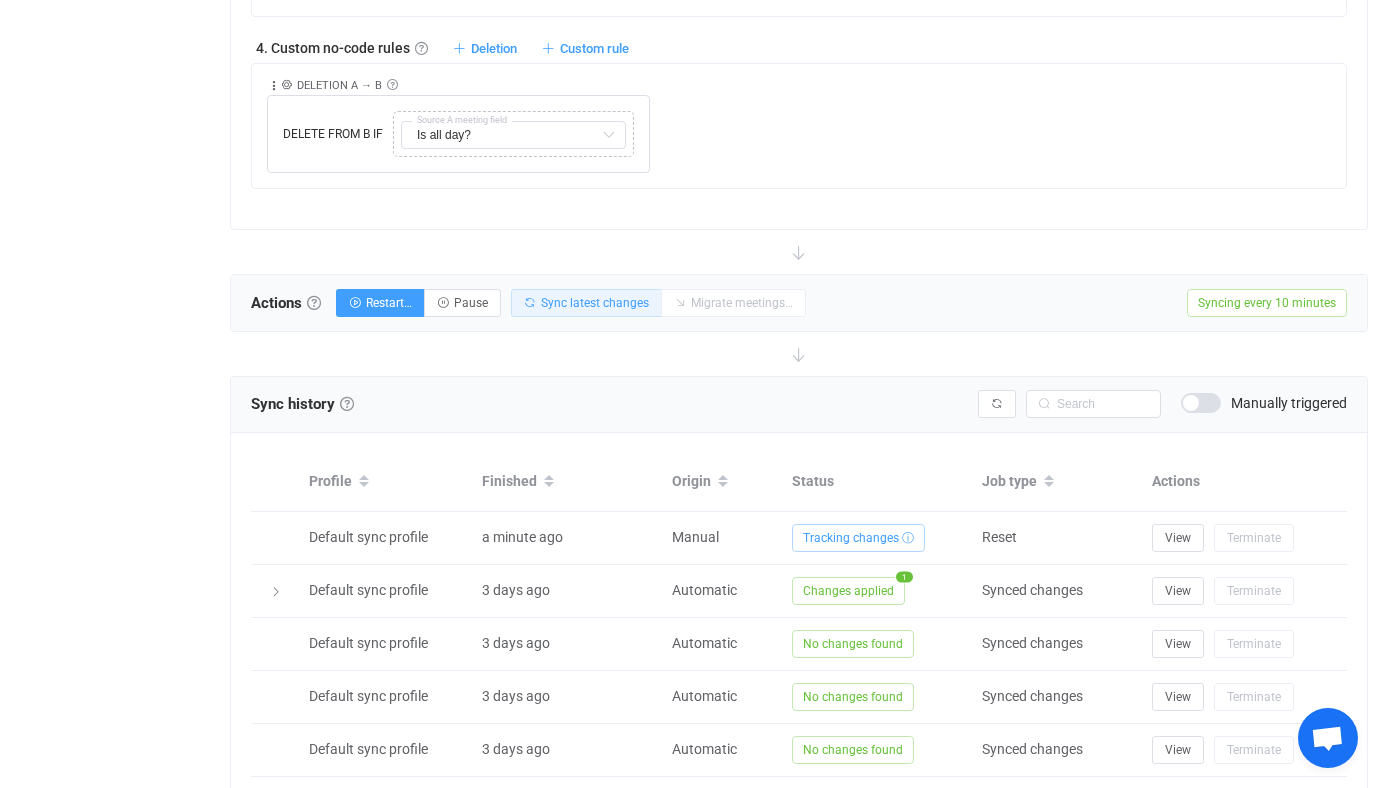 click on "Sync latest changes" at bounding box center (595, 303) 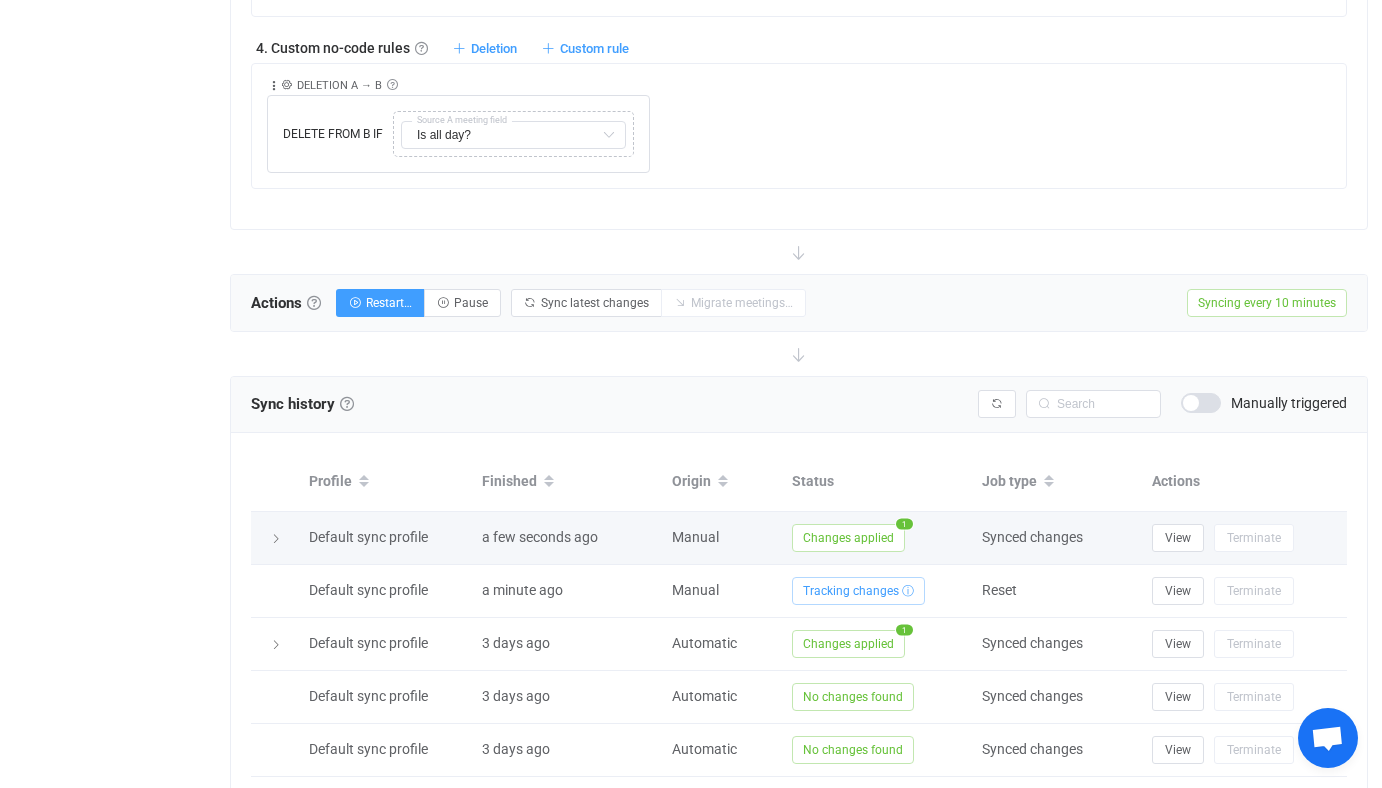 click on "Changes applied" at bounding box center [848, 538] 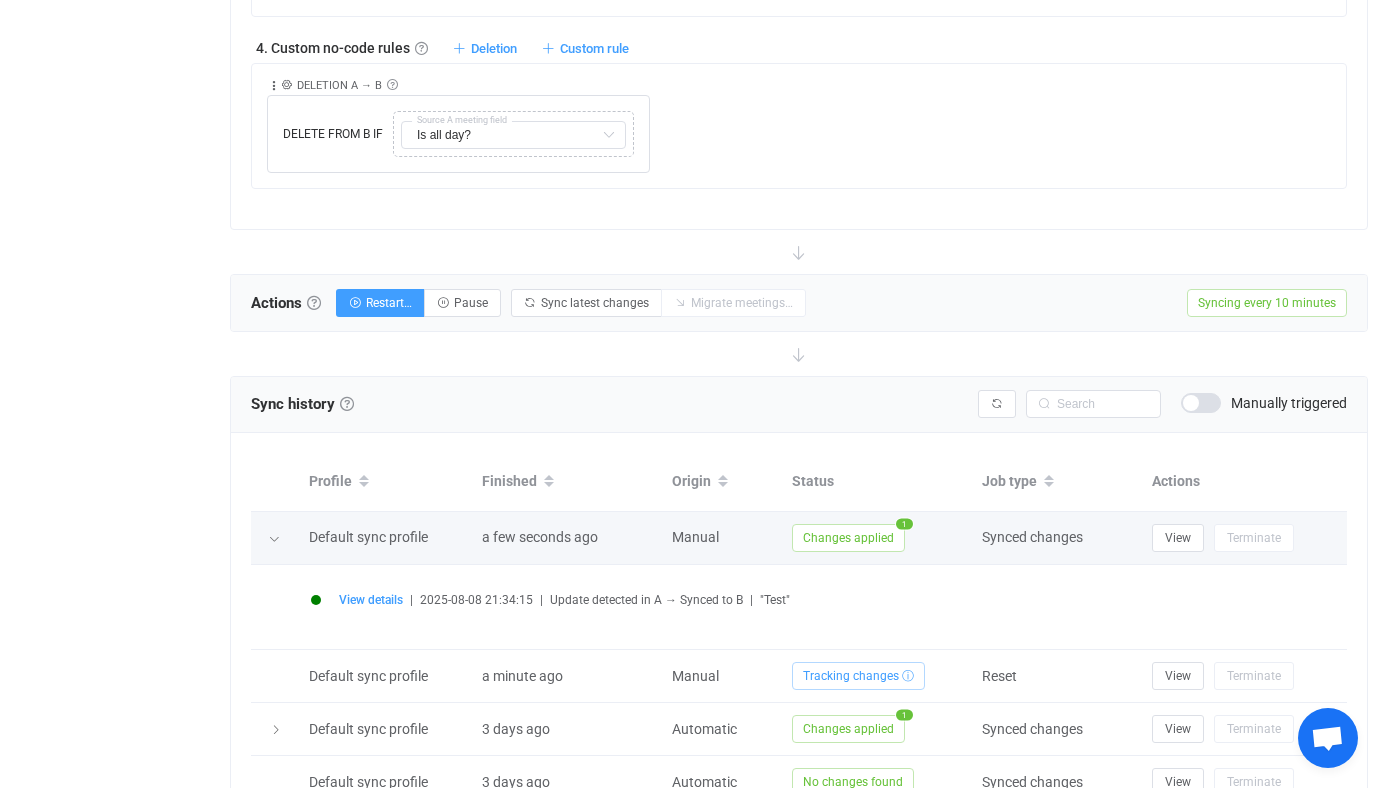 scroll, scrollTop: 1942, scrollLeft: 0, axis: vertical 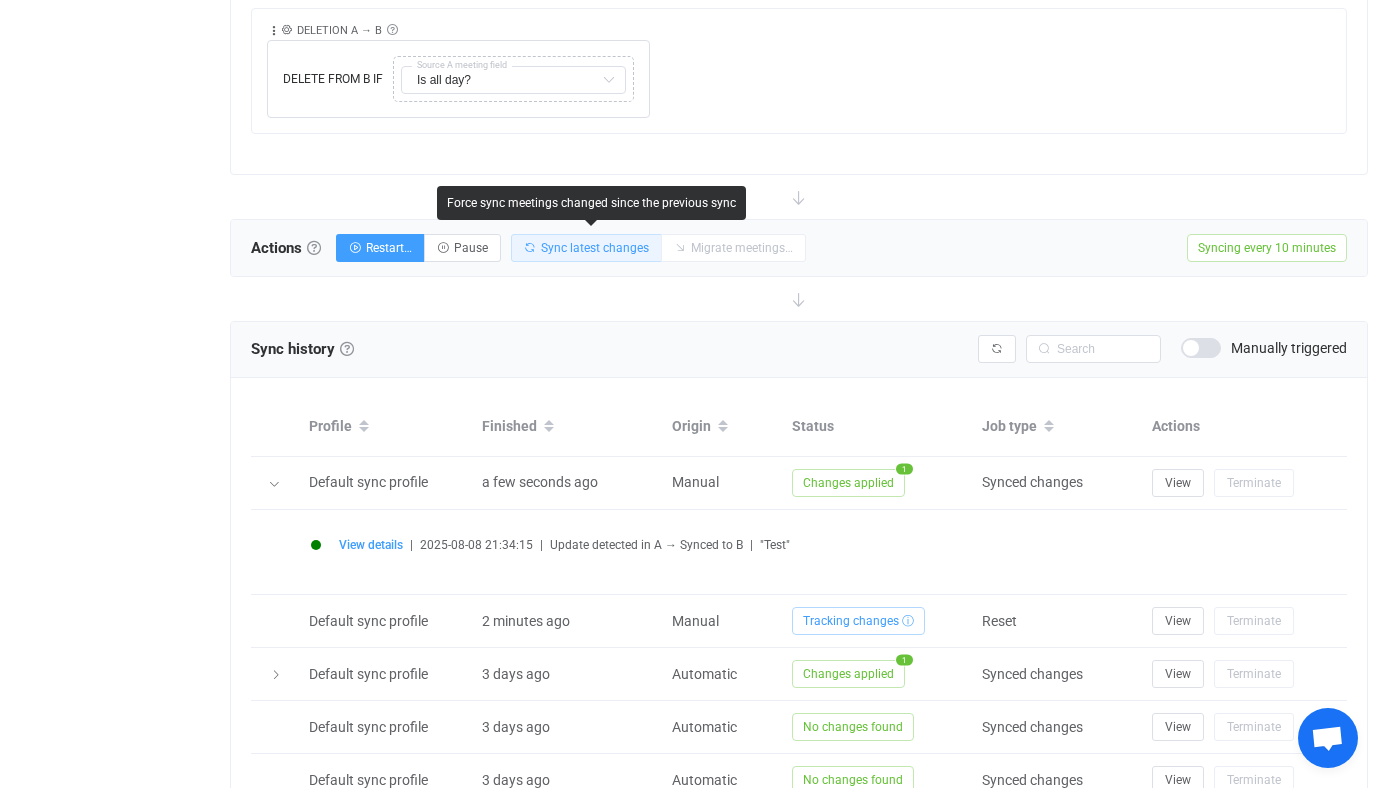 click on "Sync latest changes" at bounding box center [595, 248] 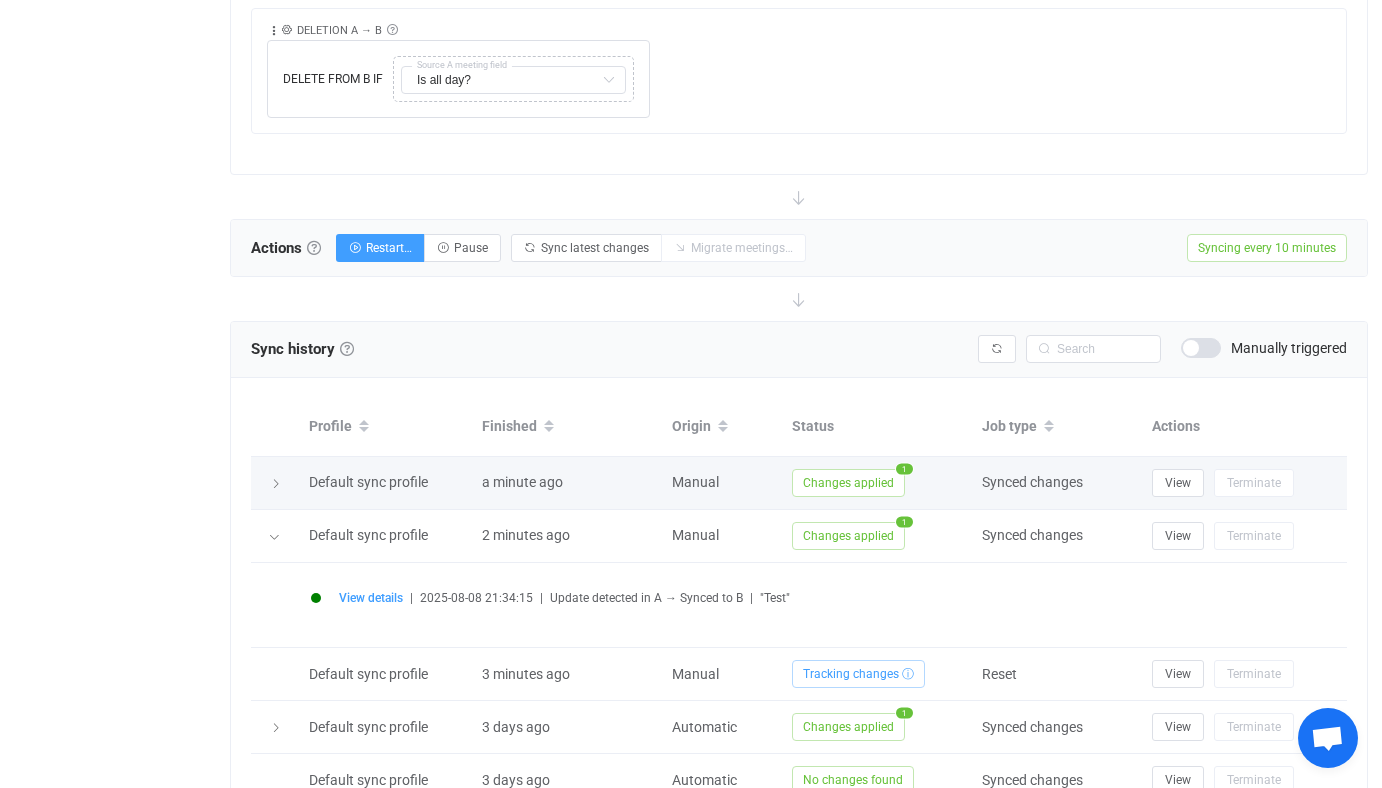 click on "Changes applied" at bounding box center [848, 483] 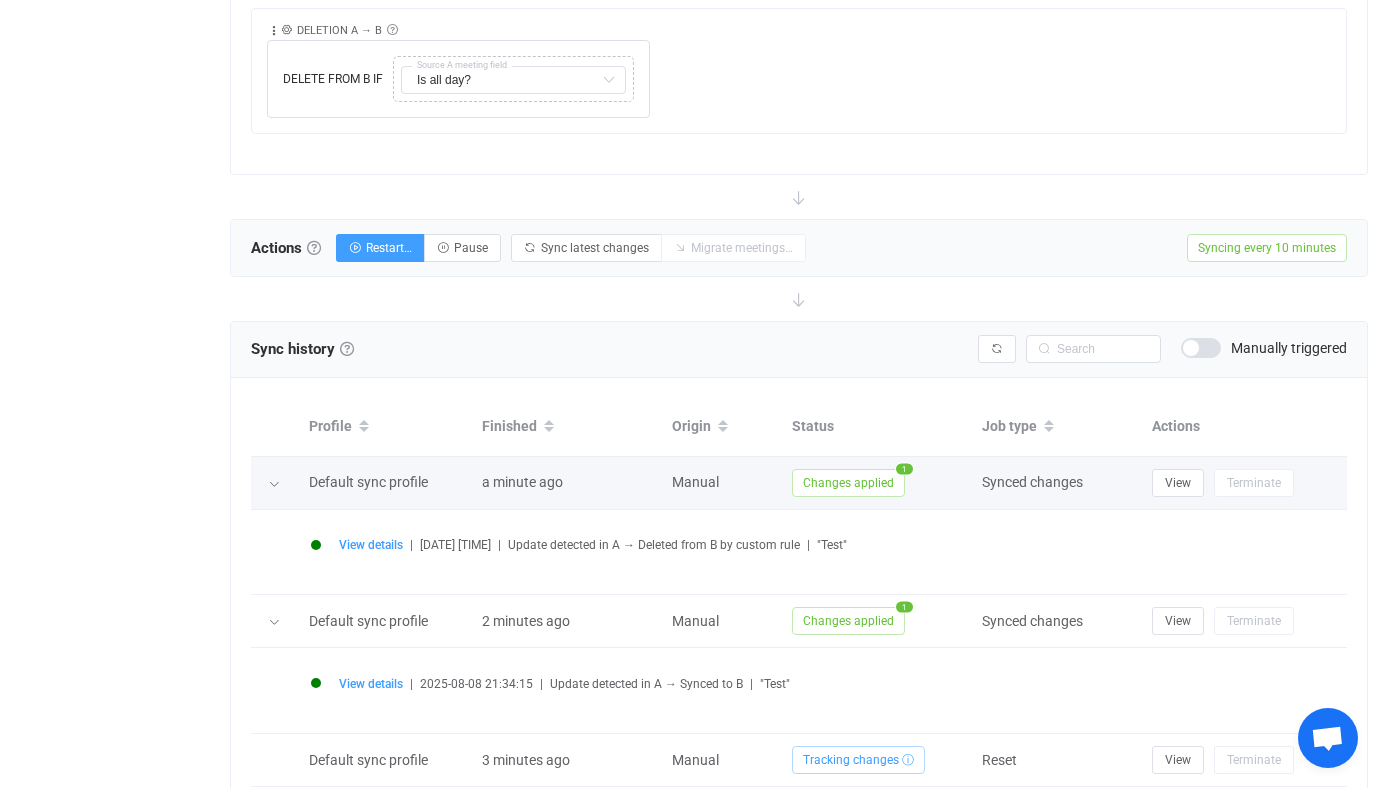 click on "Changes applied" at bounding box center (848, 483) 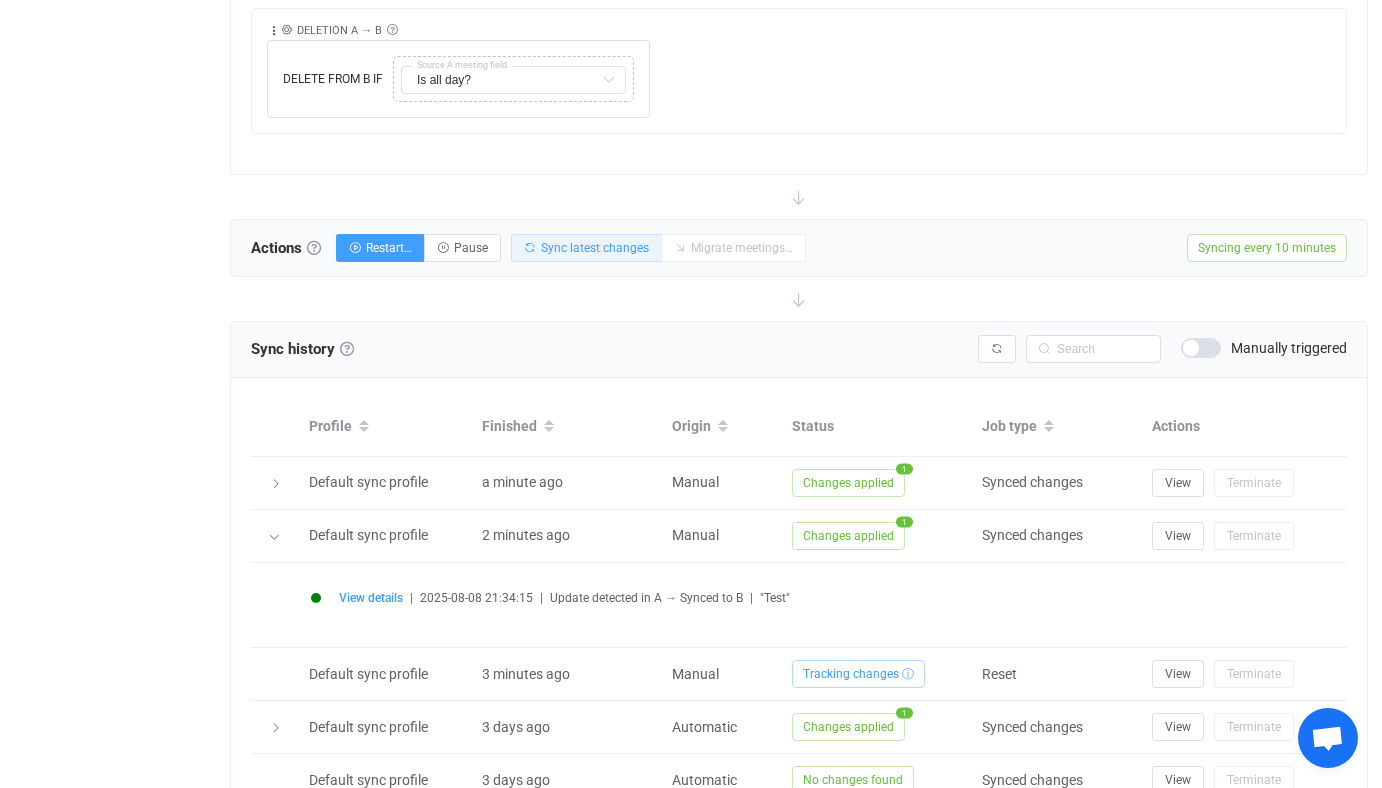 click on "Sync latest changes" at bounding box center (595, 248) 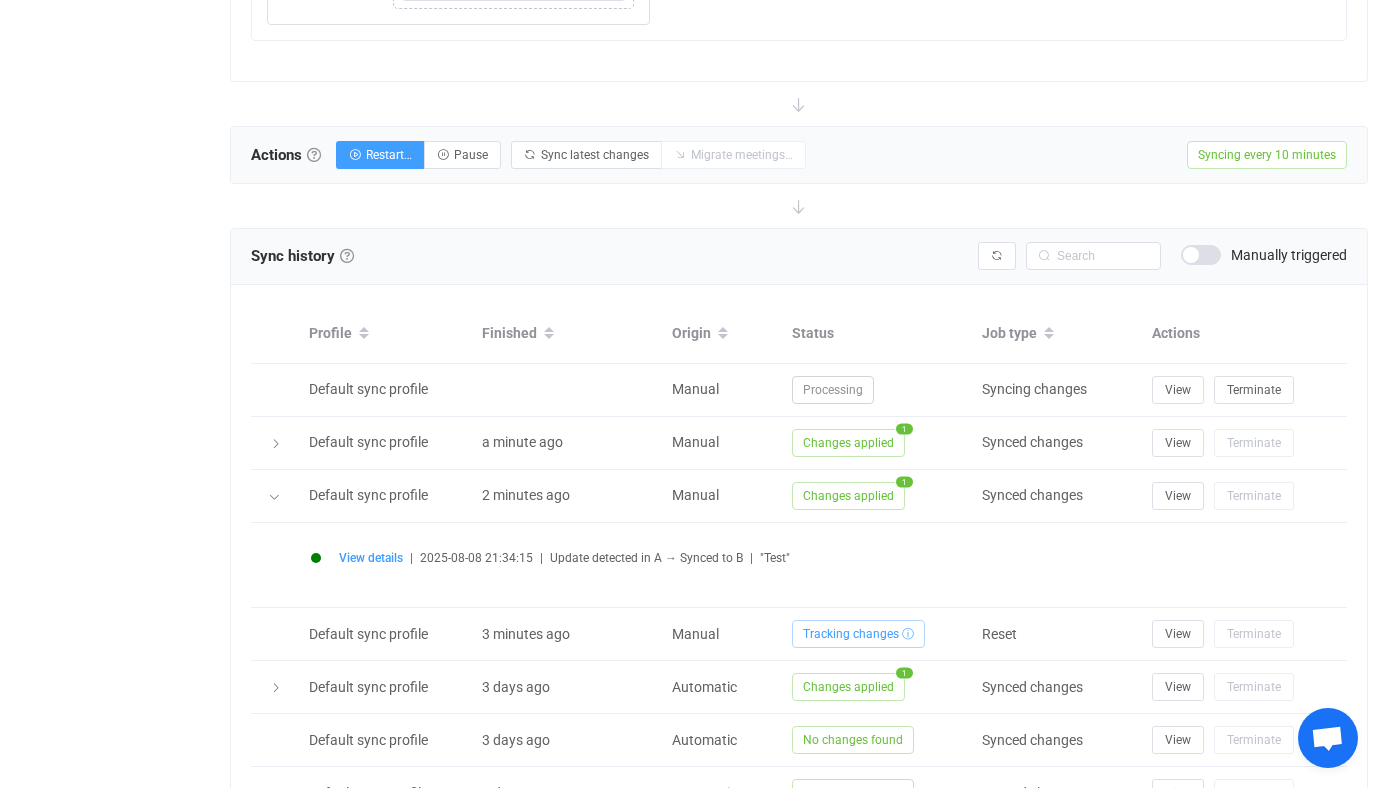 scroll, scrollTop: 2061, scrollLeft: 0, axis: vertical 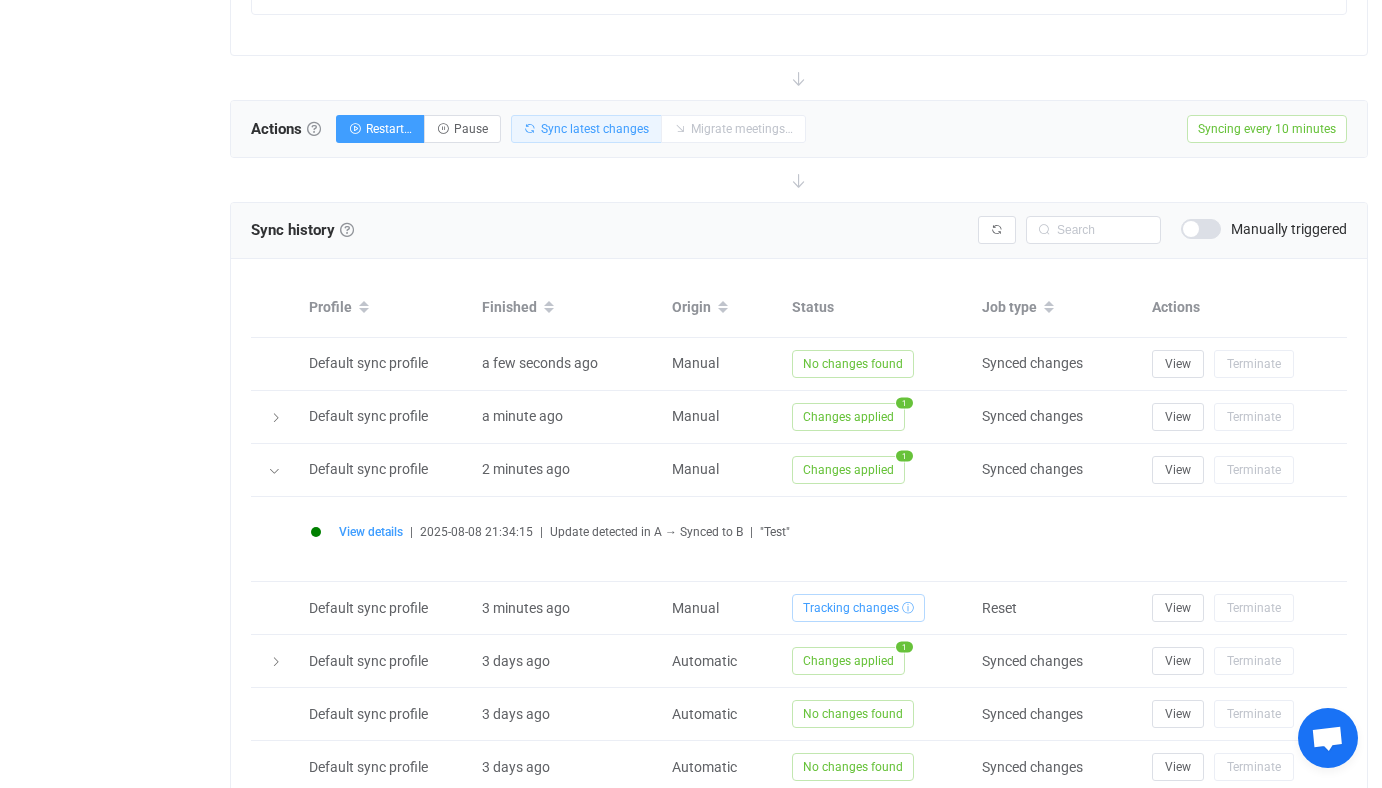 click on "Sync latest changes" at bounding box center (595, 129) 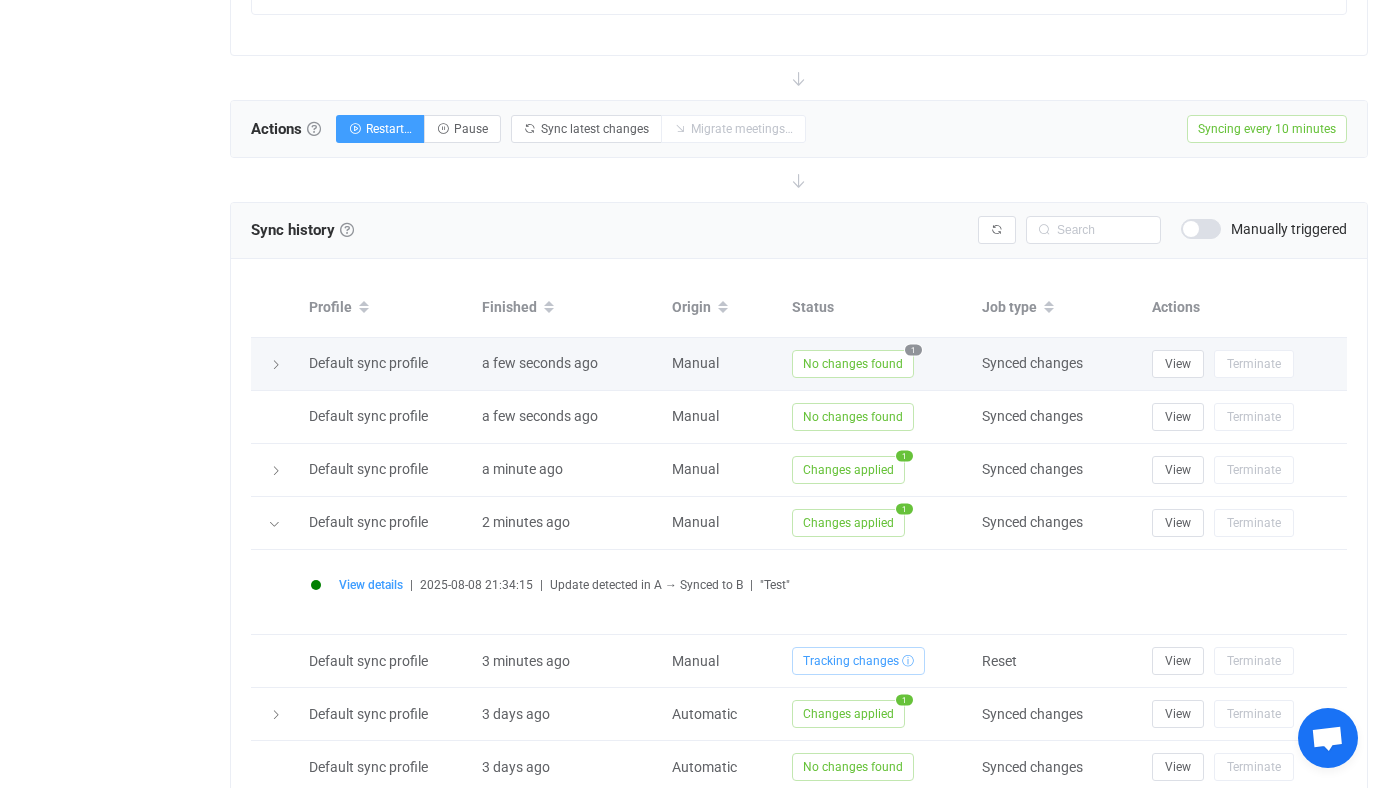 click on "No changes found" at bounding box center (853, 364) 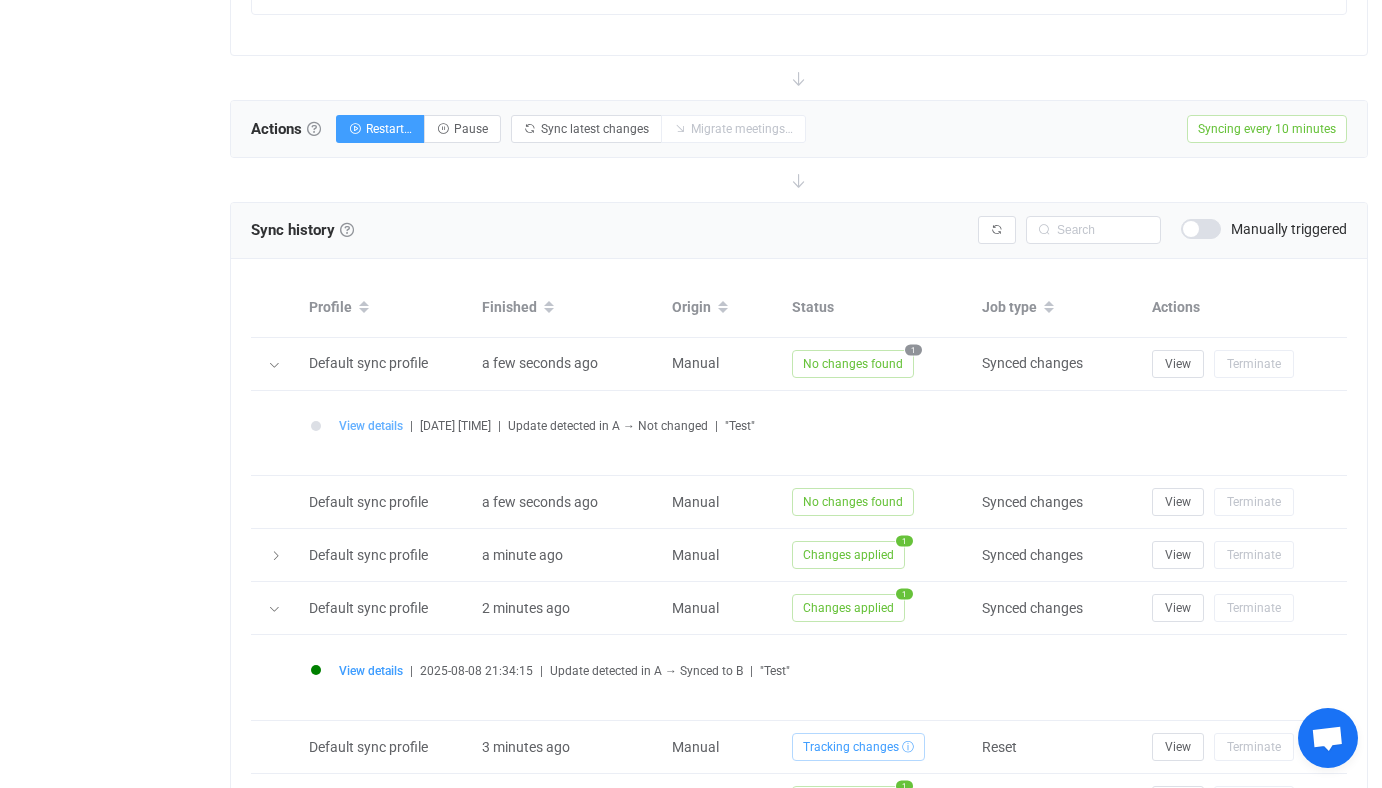 click on "View details" at bounding box center [371, 426] 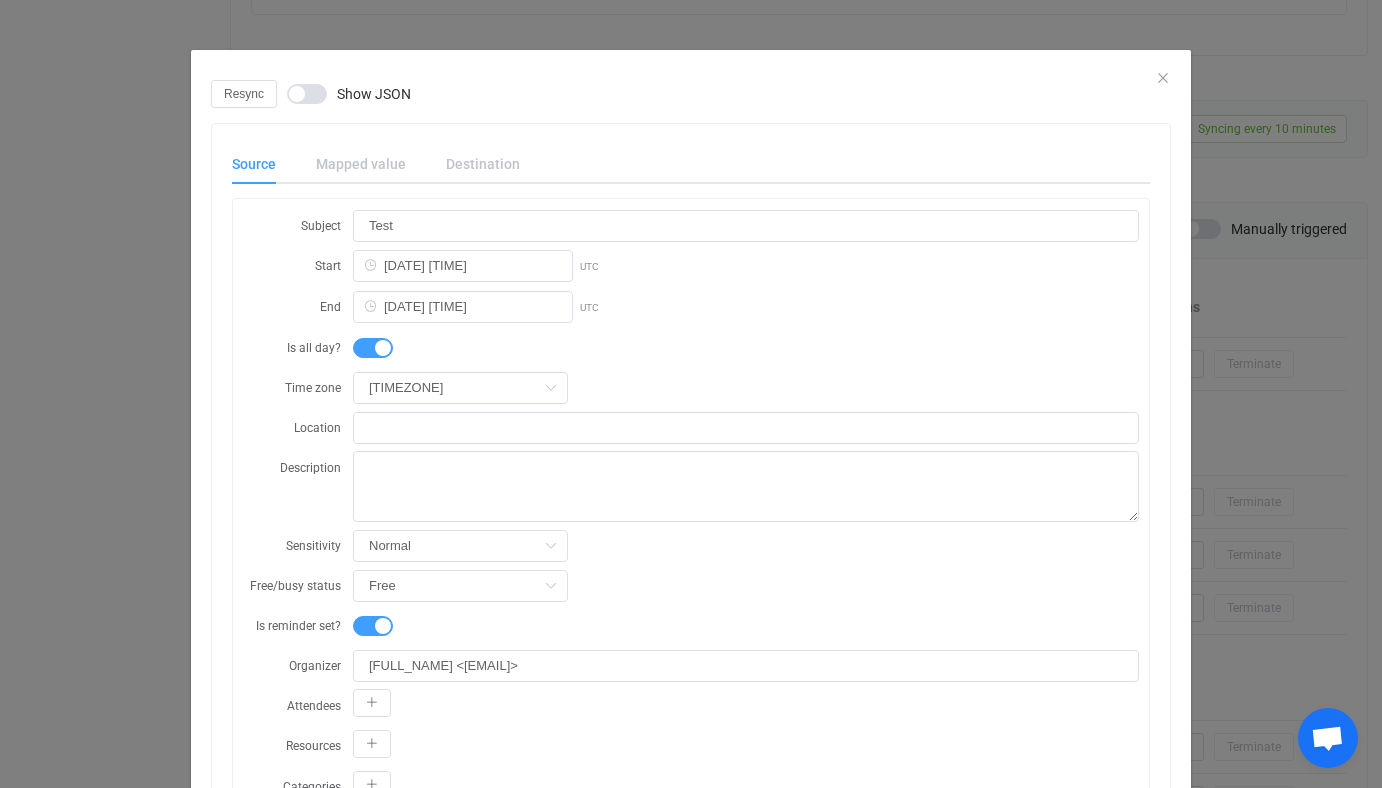 click on "Mapped value" at bounding box center [361, 164] 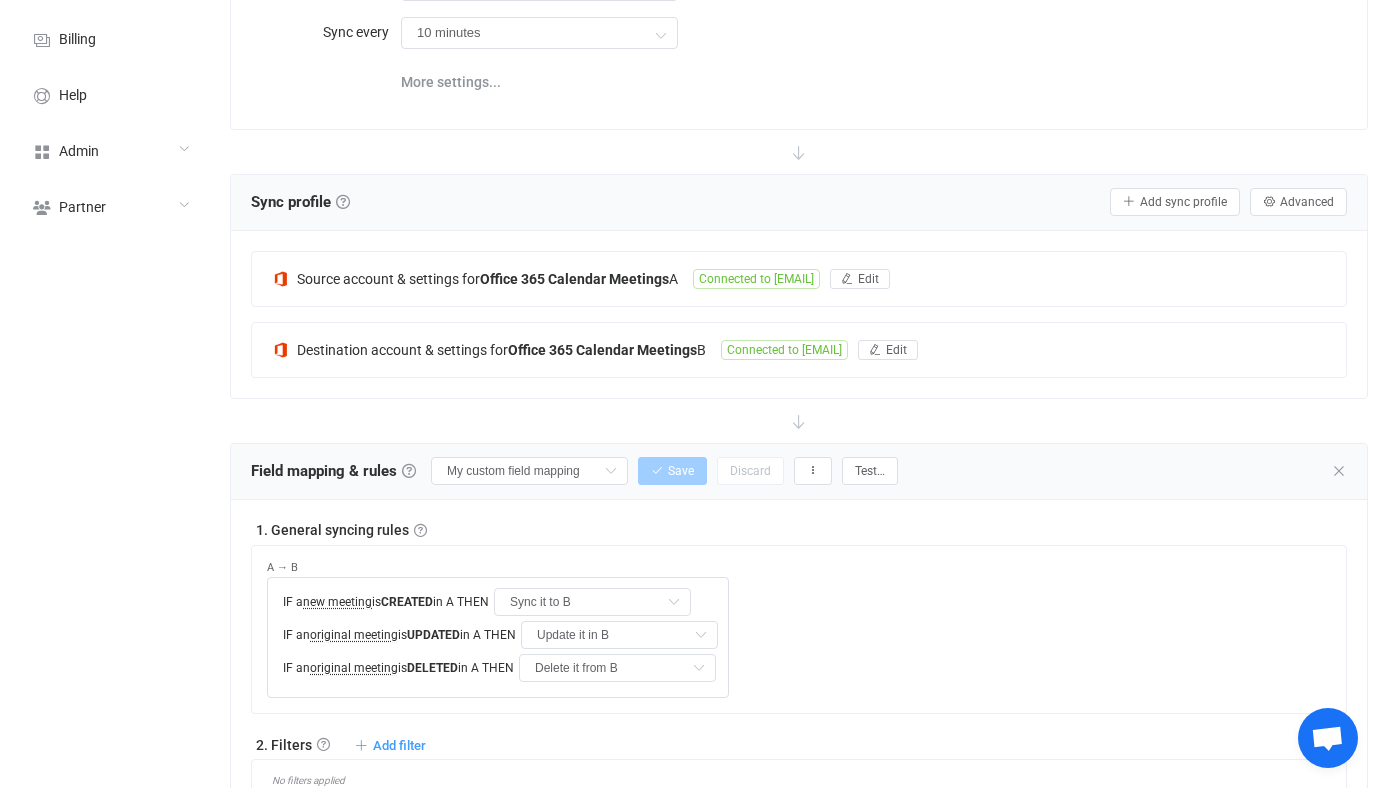 scroll, scrollTop: 0, scrollLeft: 0, axis: both 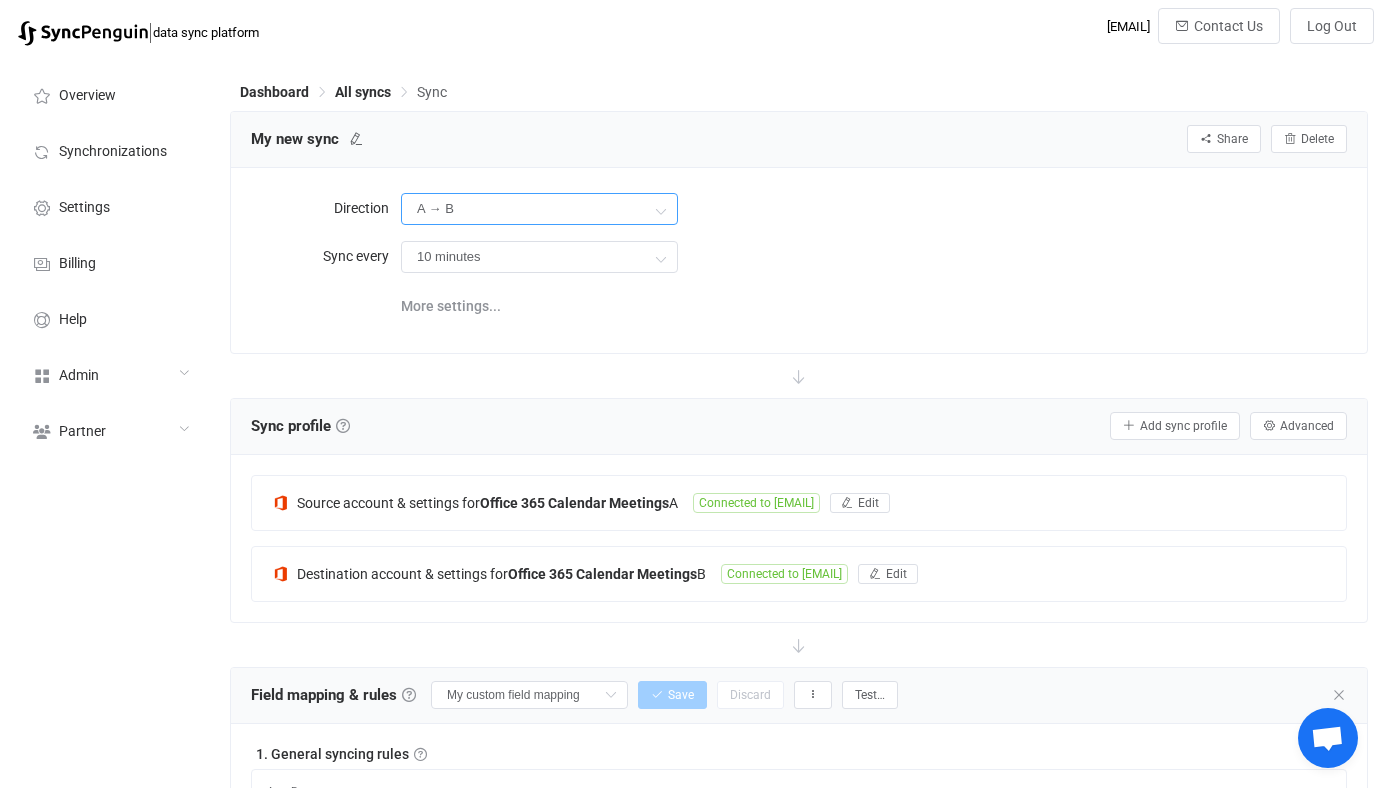 click on "A → B" at bounding box center [539, 209] 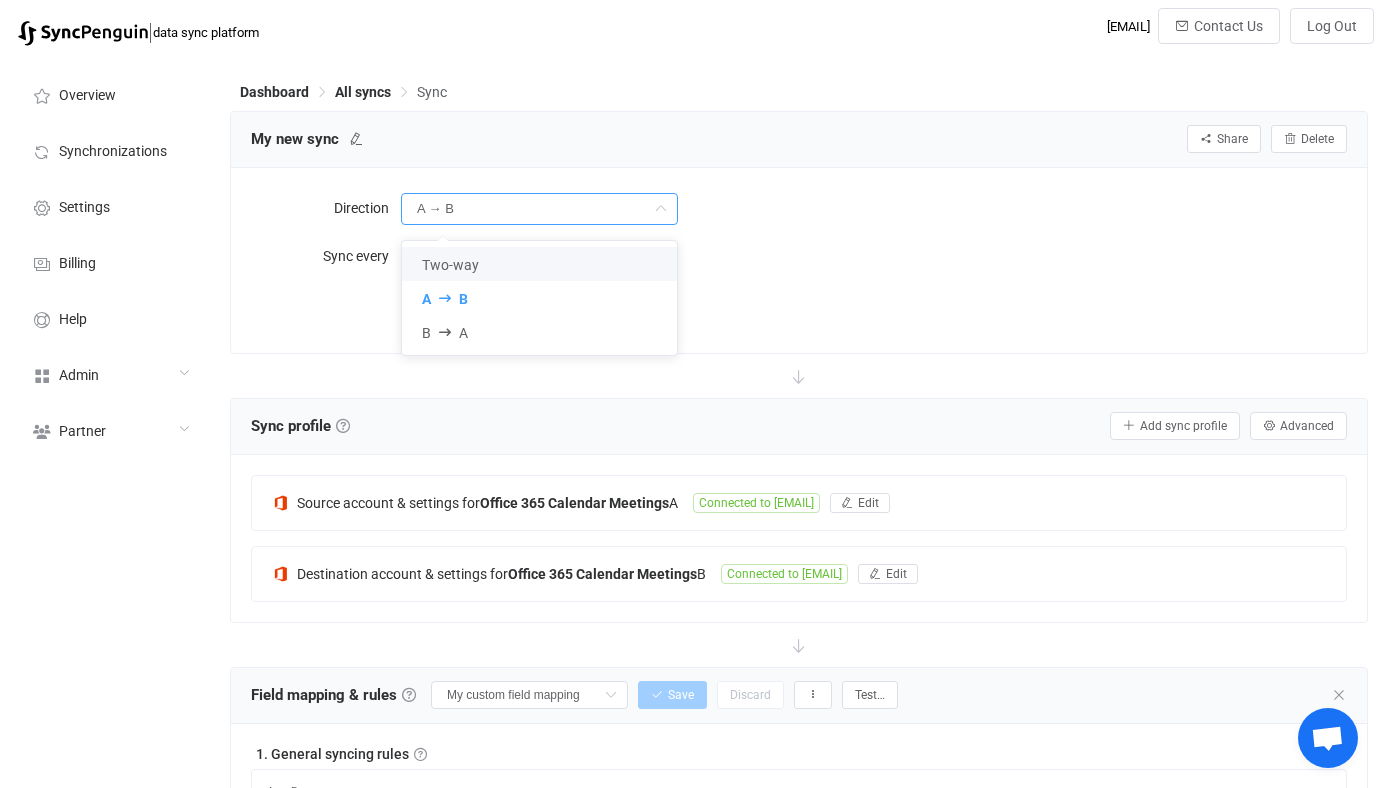 click on "Two-way" at bounding box center (539, 264) 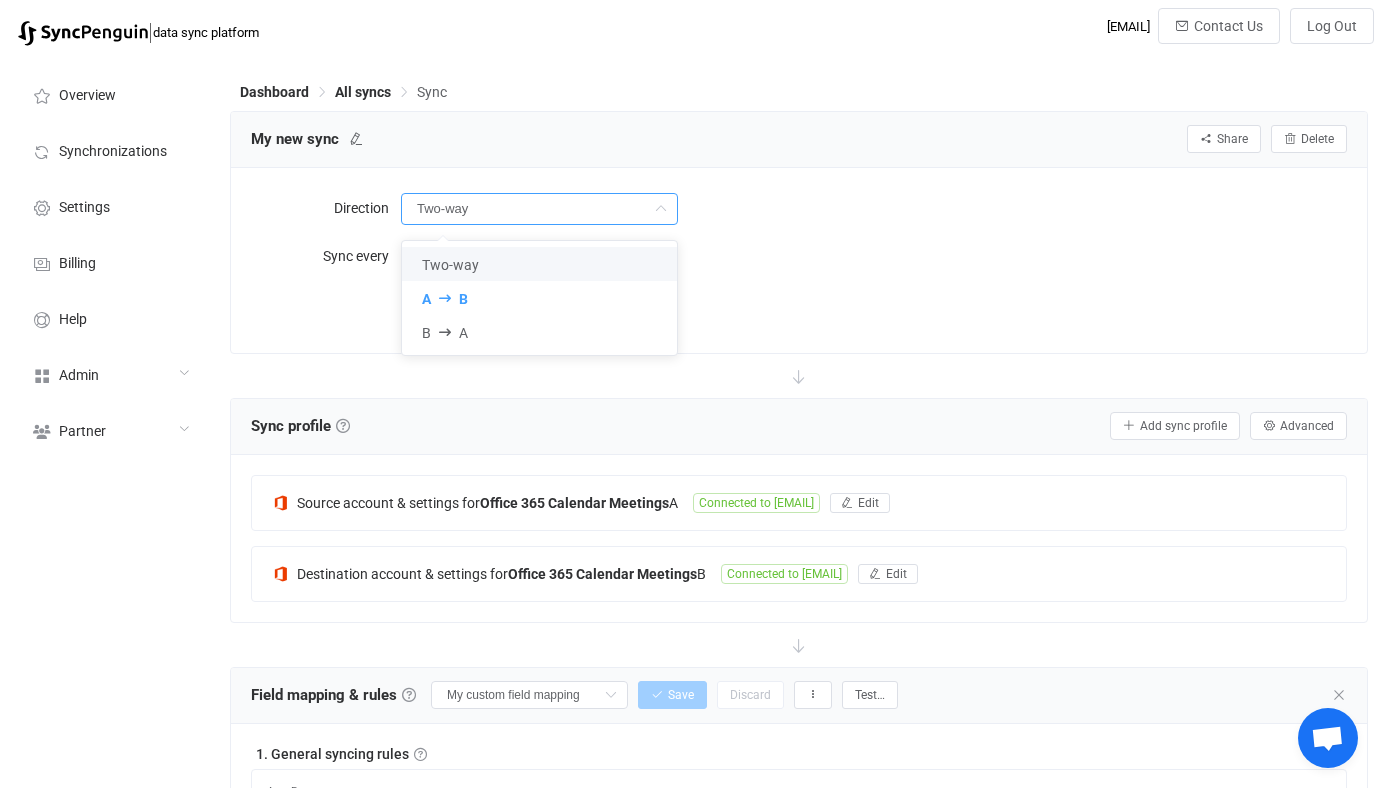 type on "Update it in B" 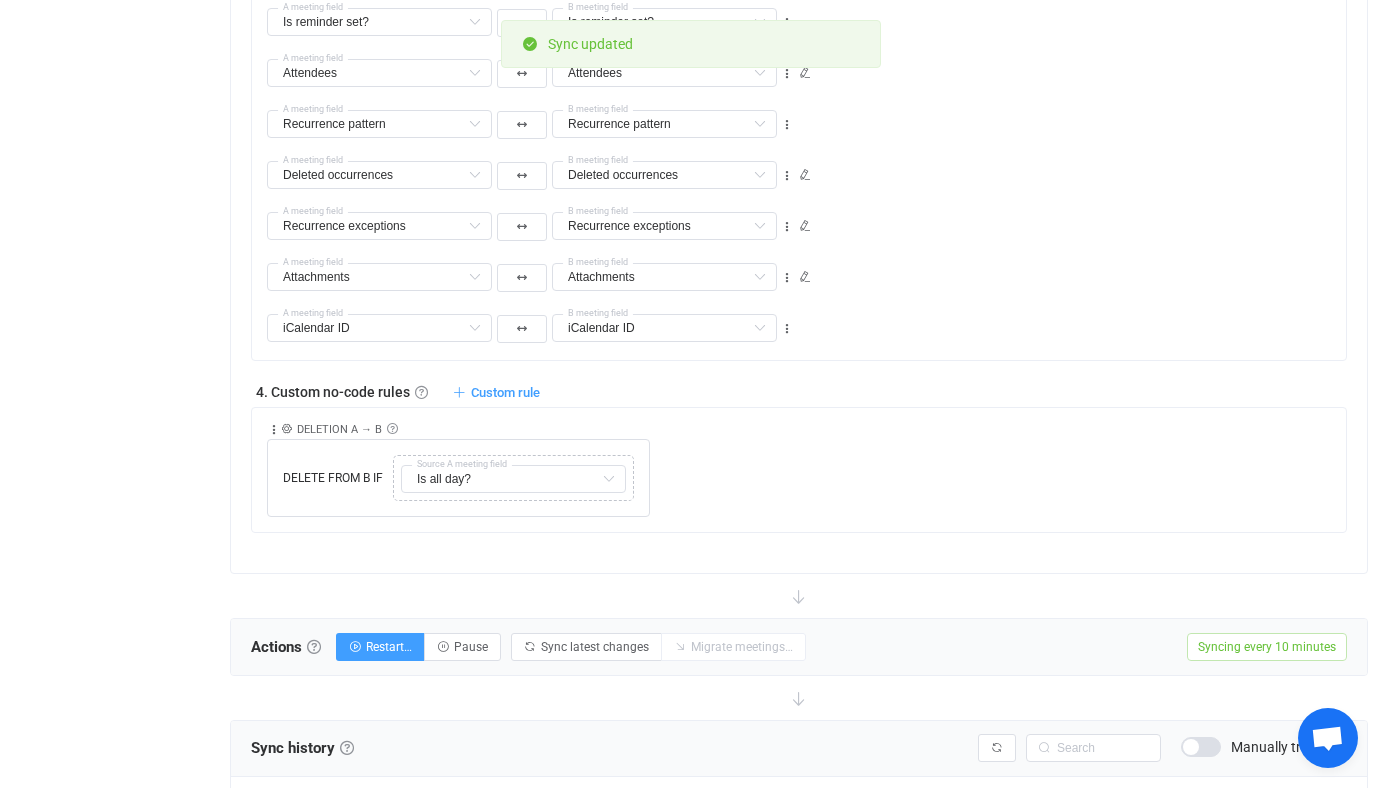 scroll, scrollTop: 2059, scrollLeft: 0, axis: vertical 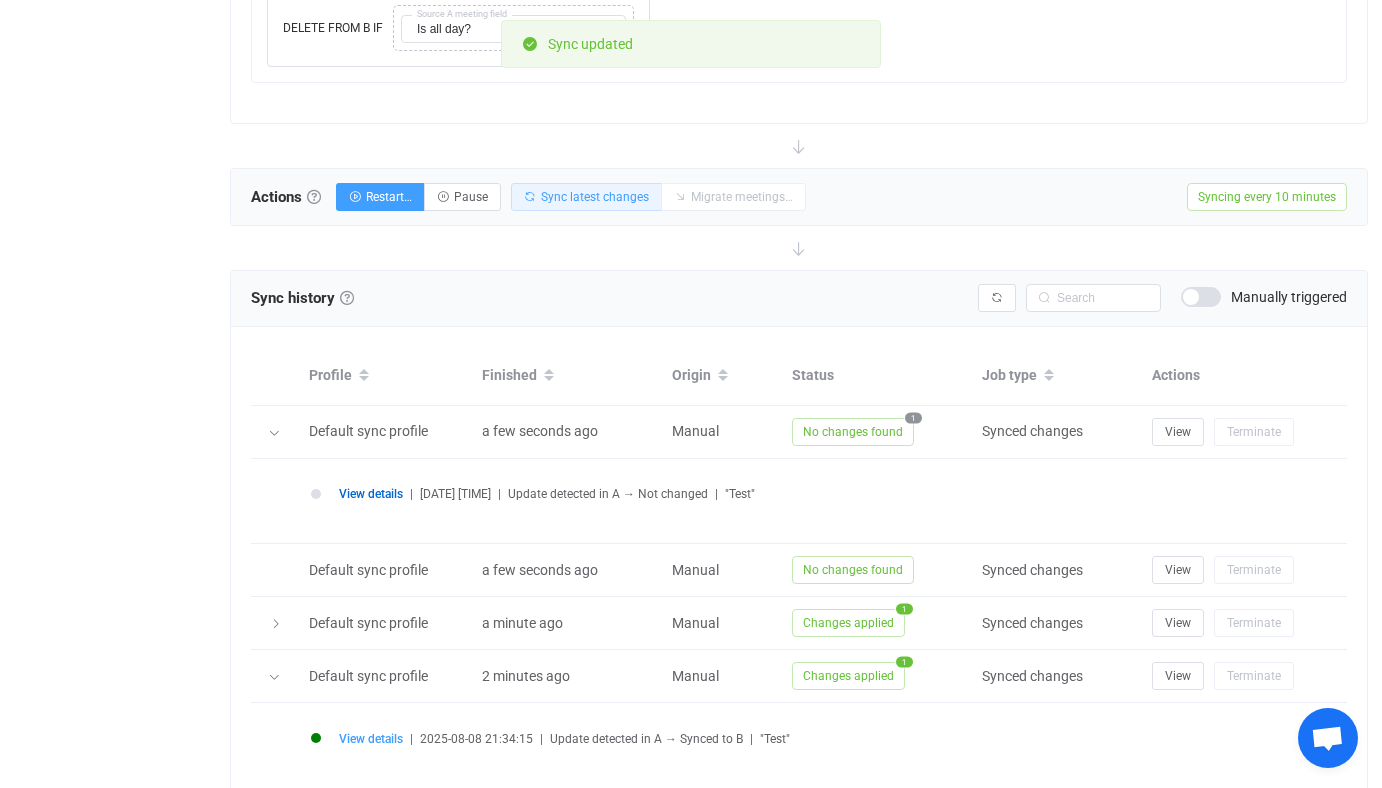 click on "Sync latest changes" at bounding box center (586, 197) 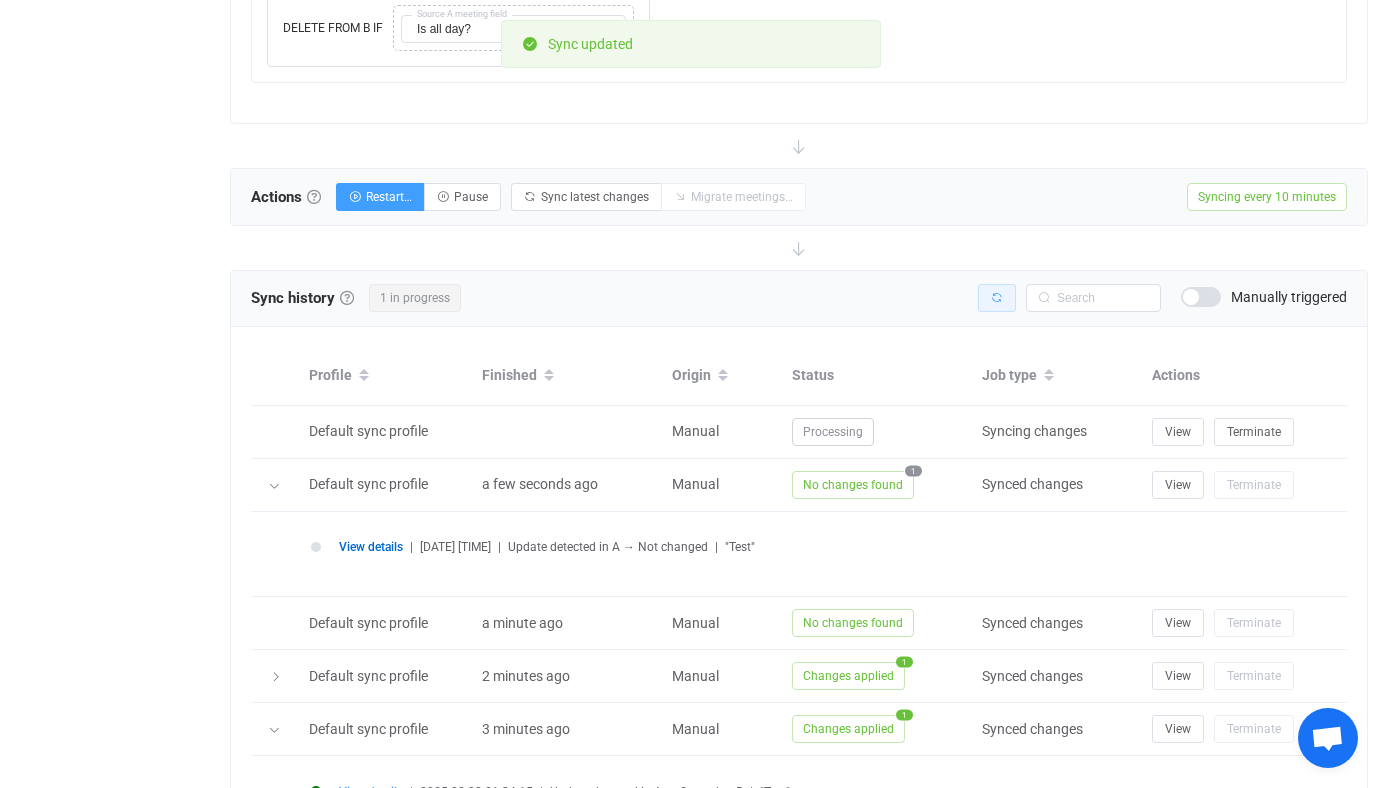 click at bounding box center (997, 298) 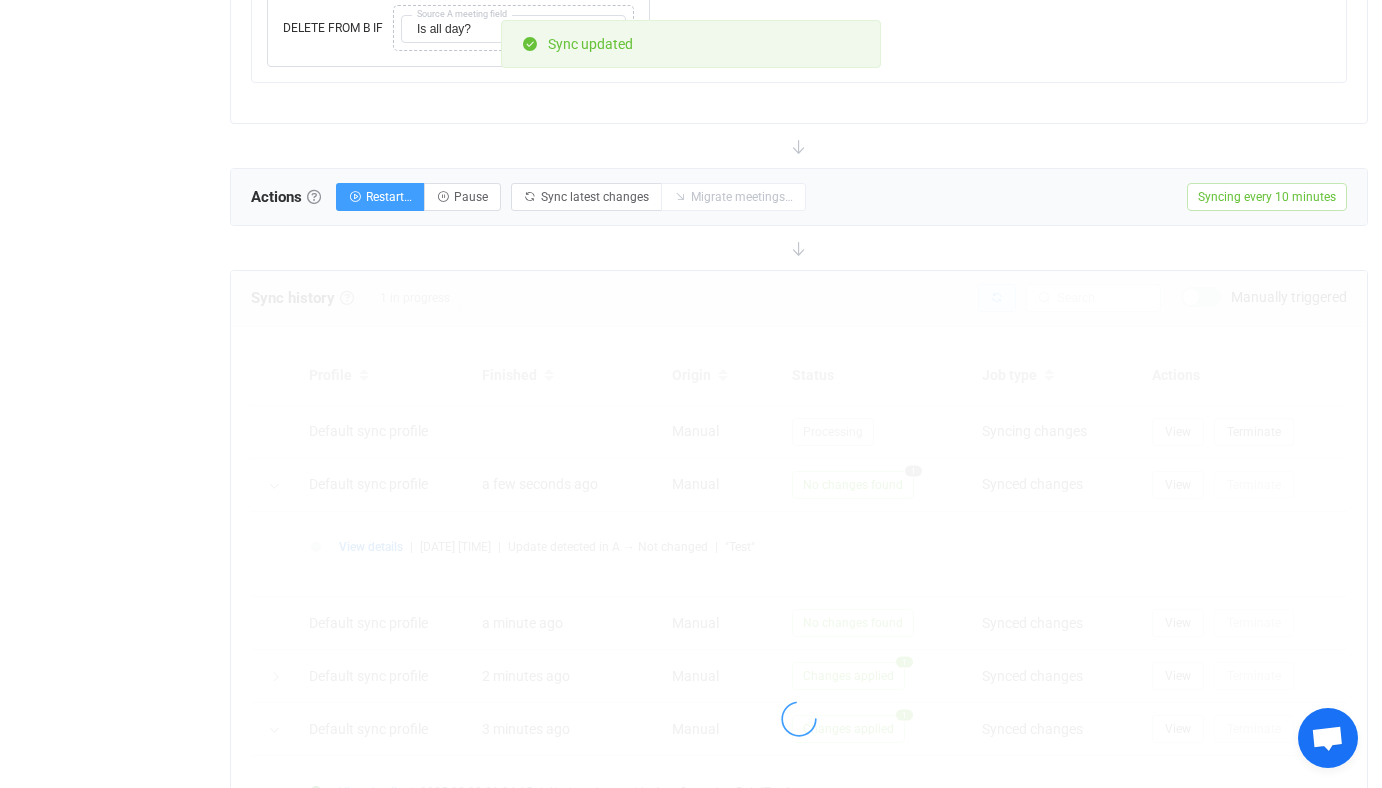 click at bounding box center [799, 720] 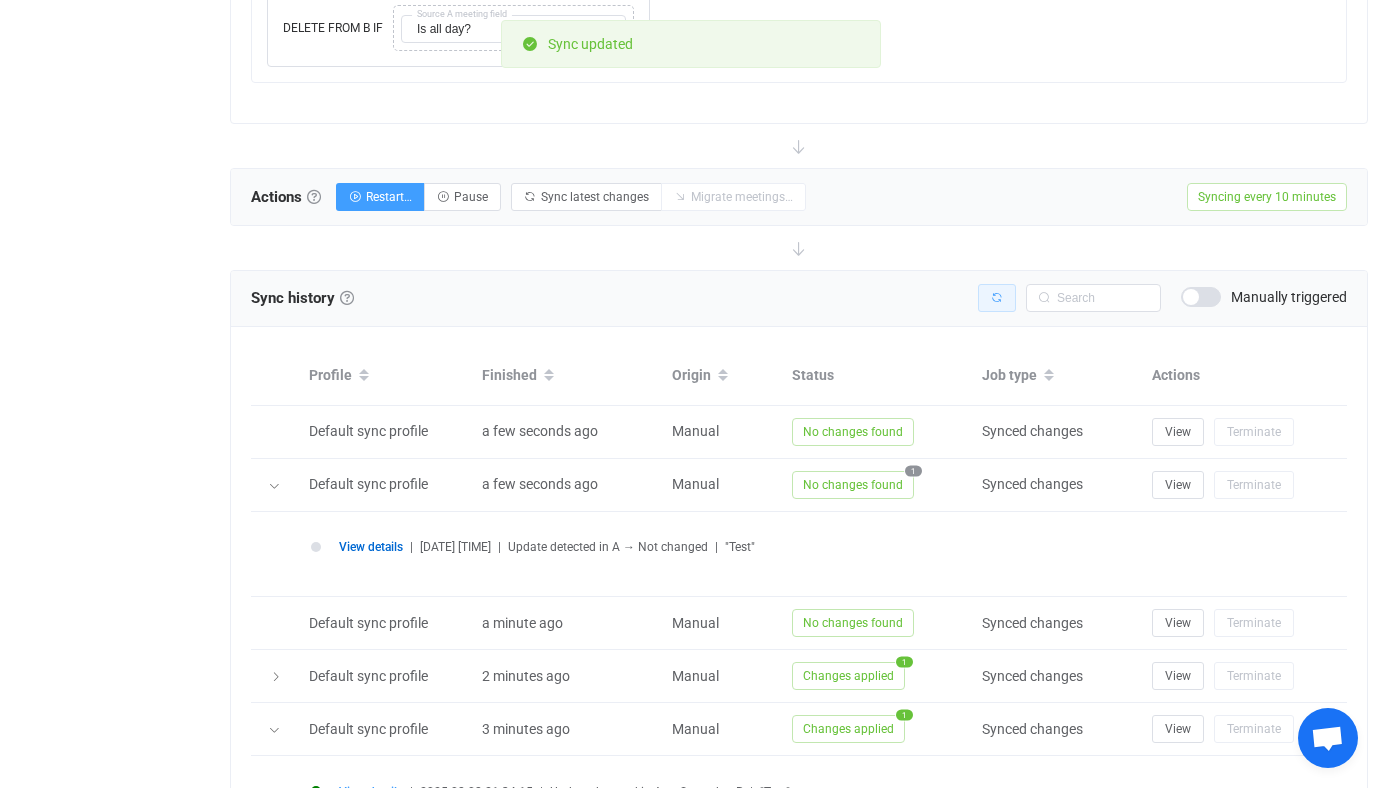 click at bounding box center [997, 298] 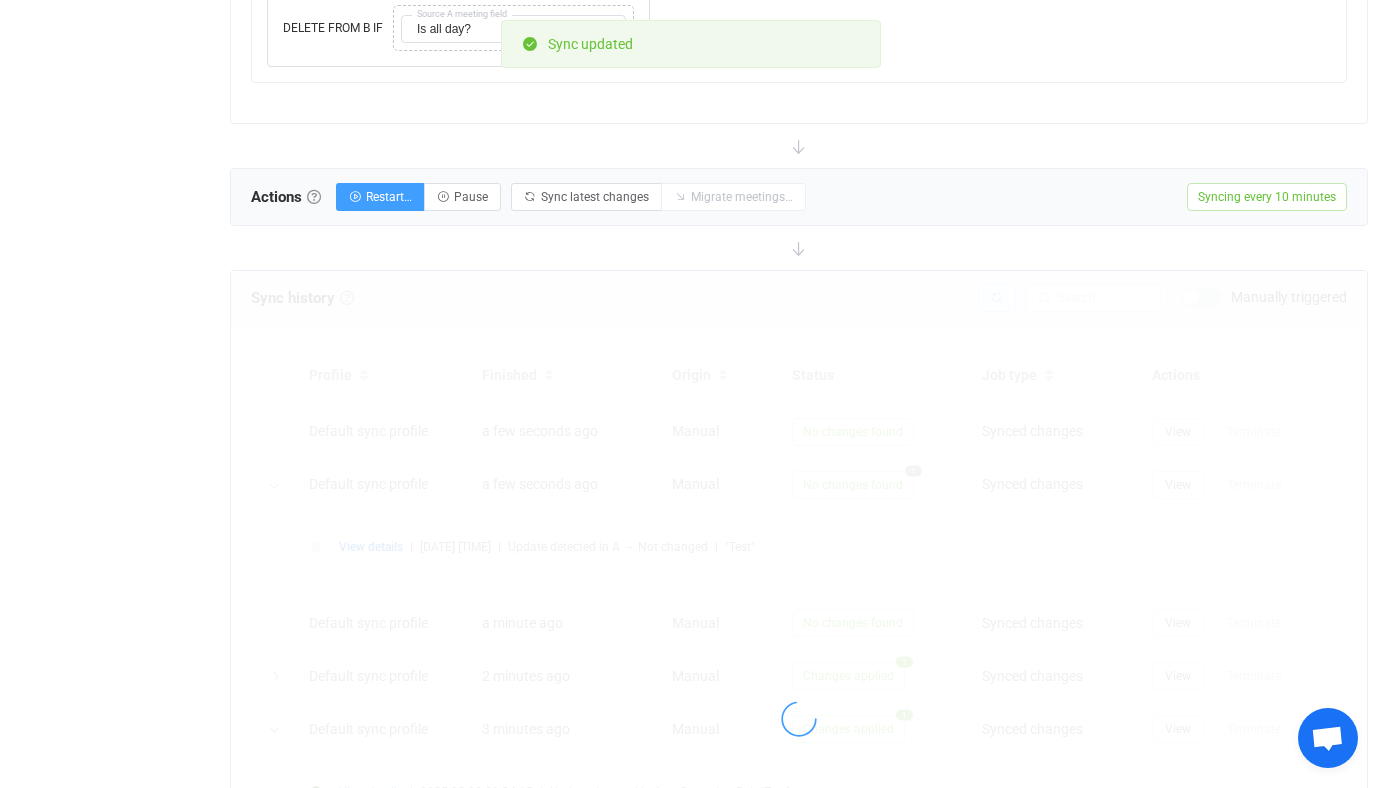 click at bounding box center [799, 720] 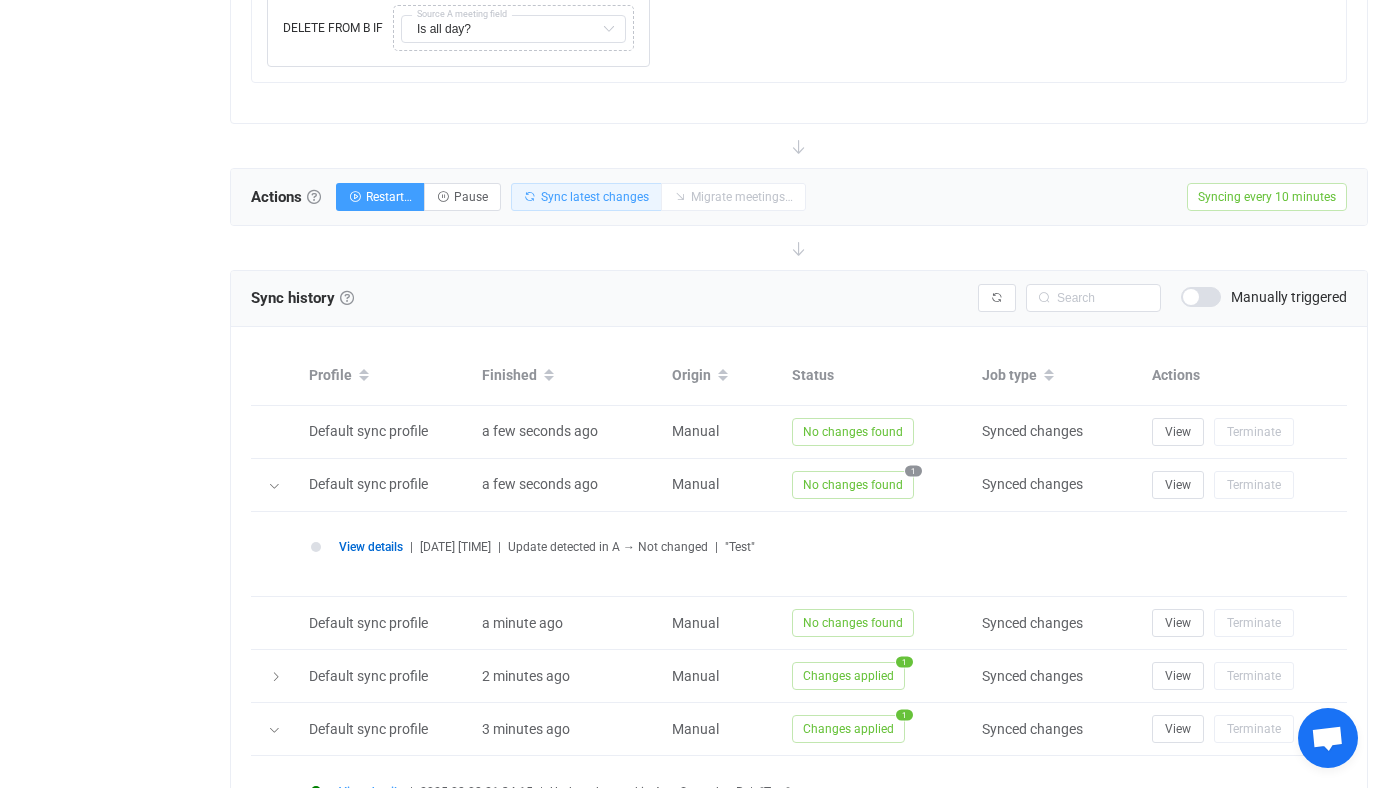 click on "Sync latest changes" at bounding box center (595, 197) 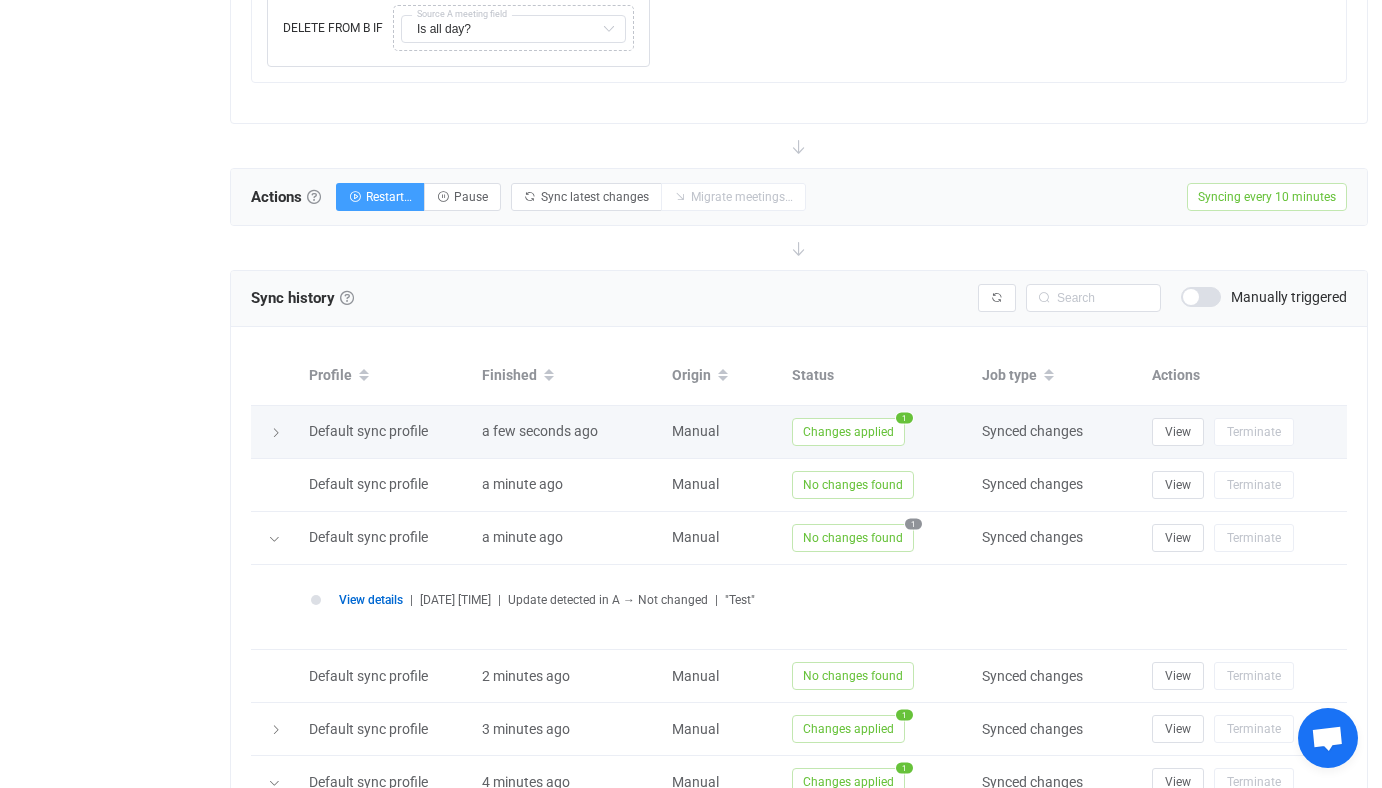 click on "Changes applied" at bounding box center [848, 432] 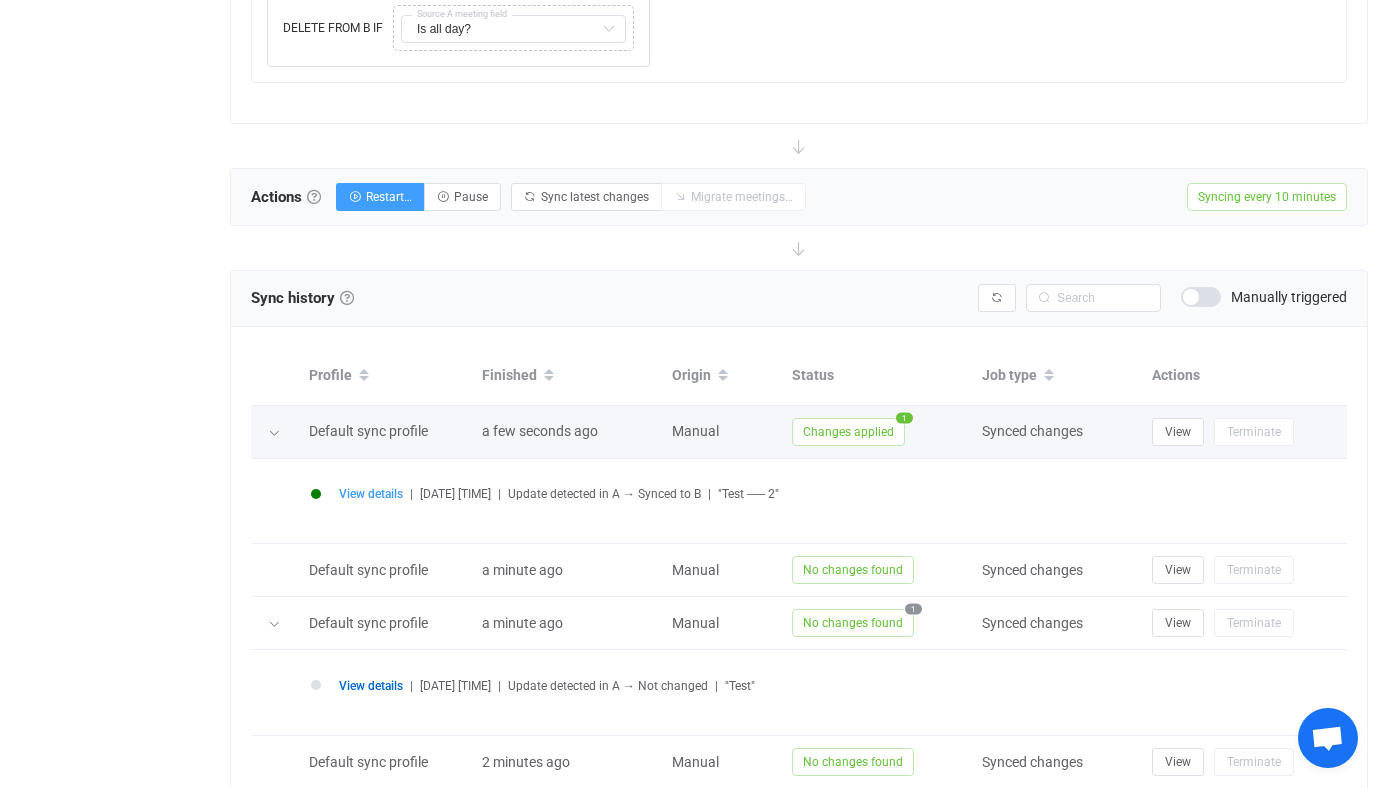 click on "Changes applied" at bounding box center (848, 432) 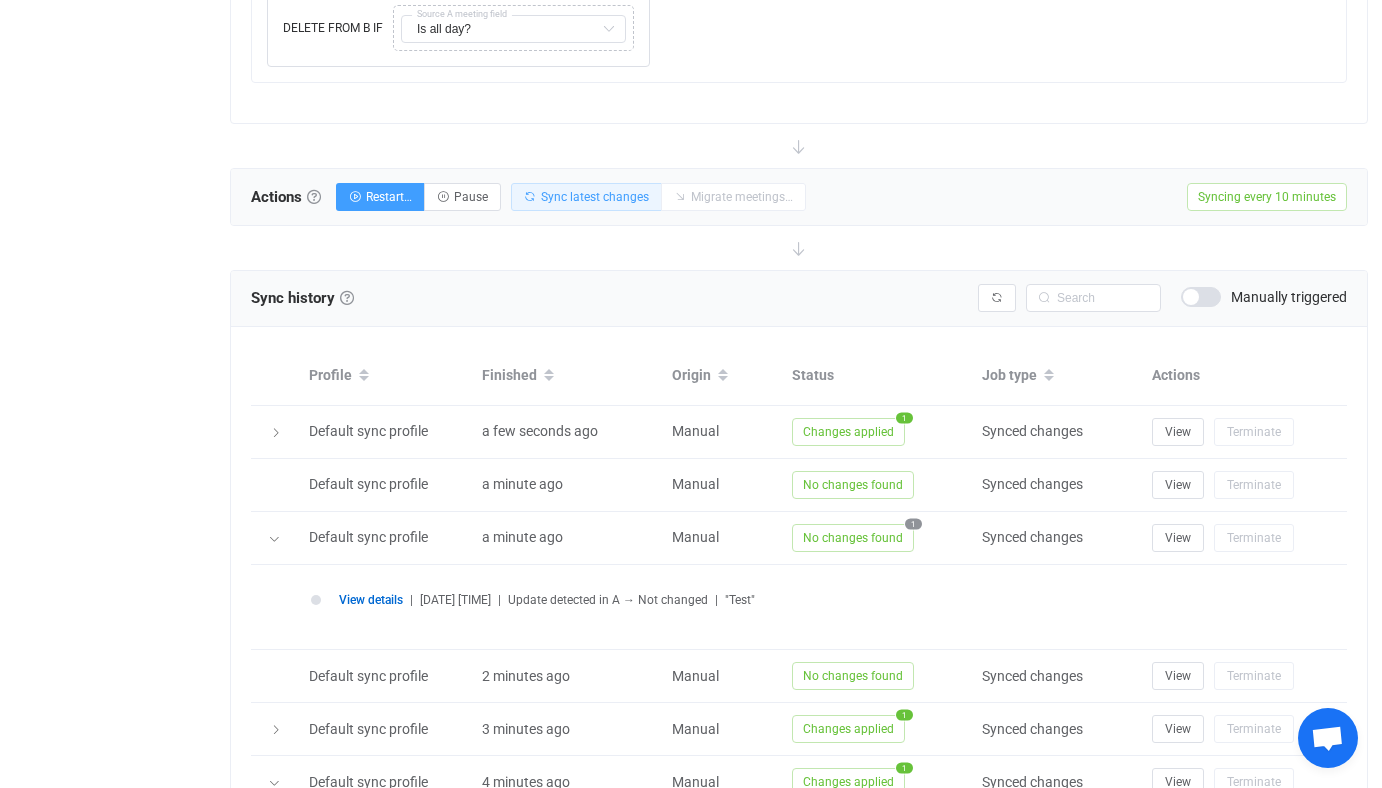 click on "Sync latest changes" at bounding box center (595, 197) 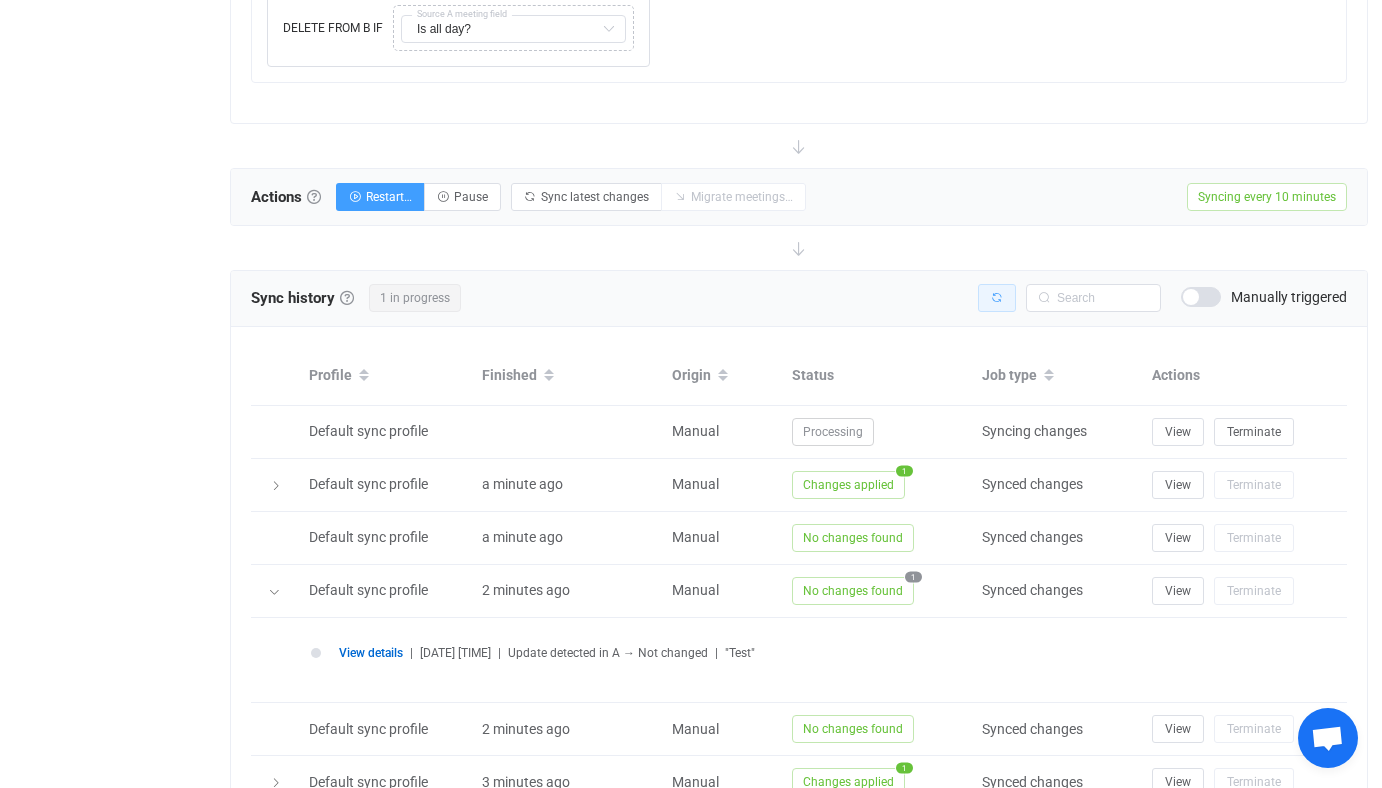 click at bounding box center [997, 298] 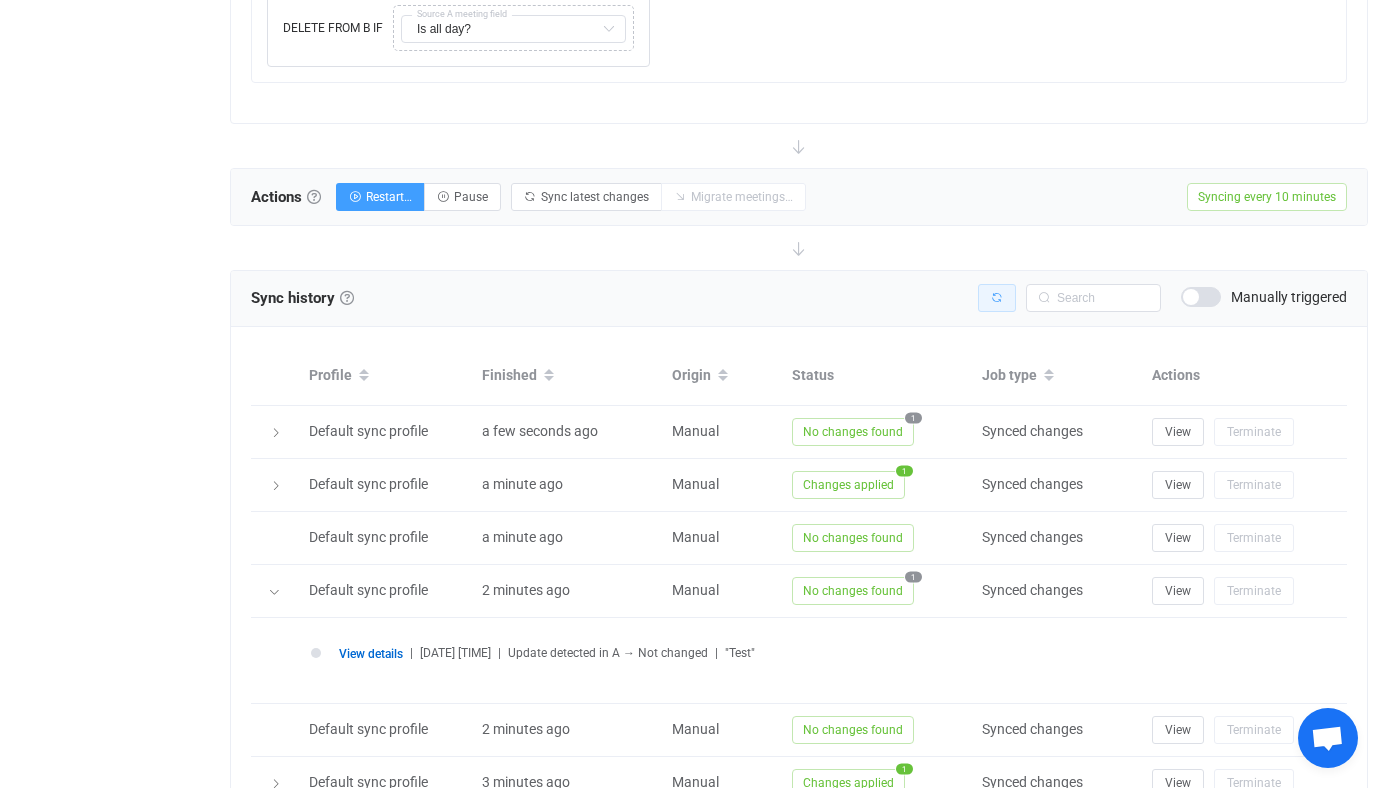 click at bounding box center [997, 298] 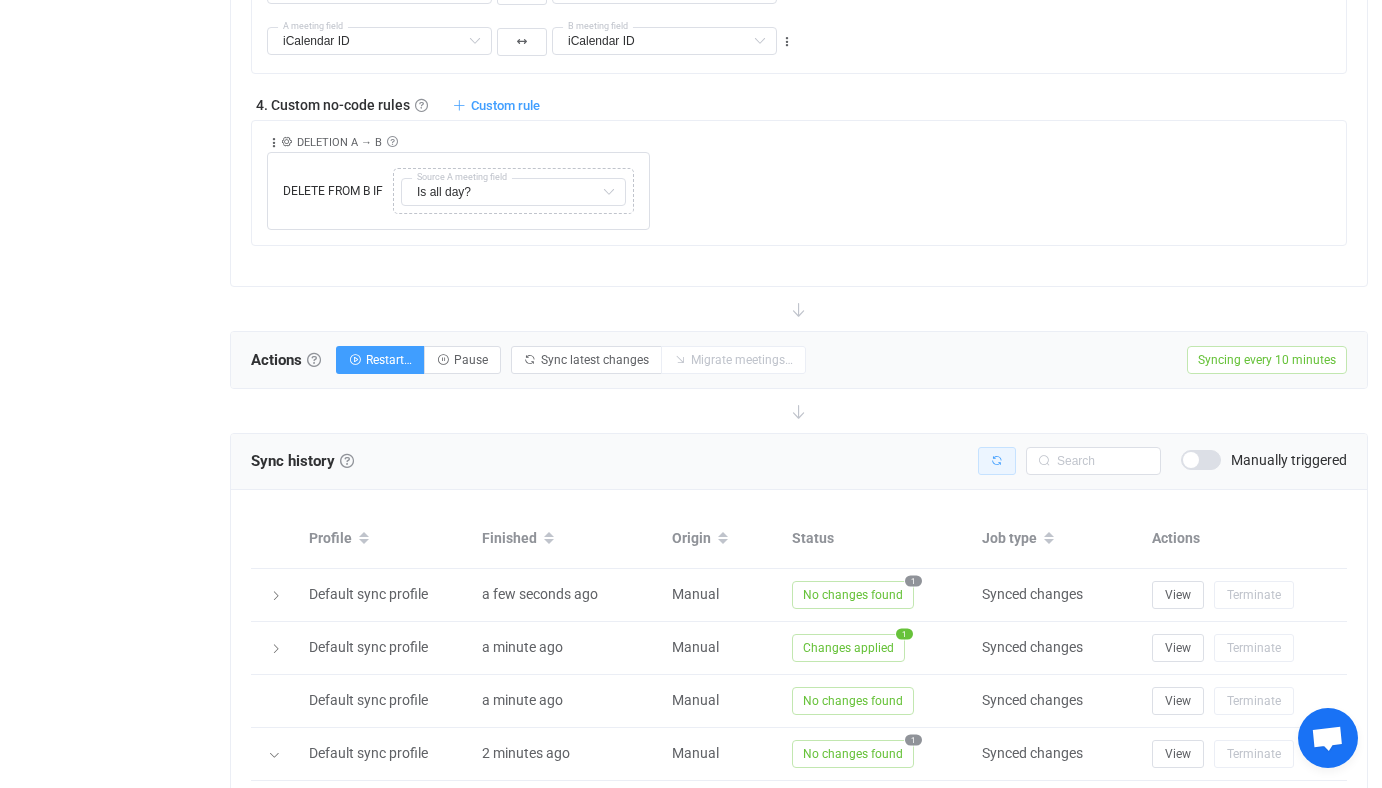 scroll, scrollTop: 1927, scrollLeft: 0, axis: vertical 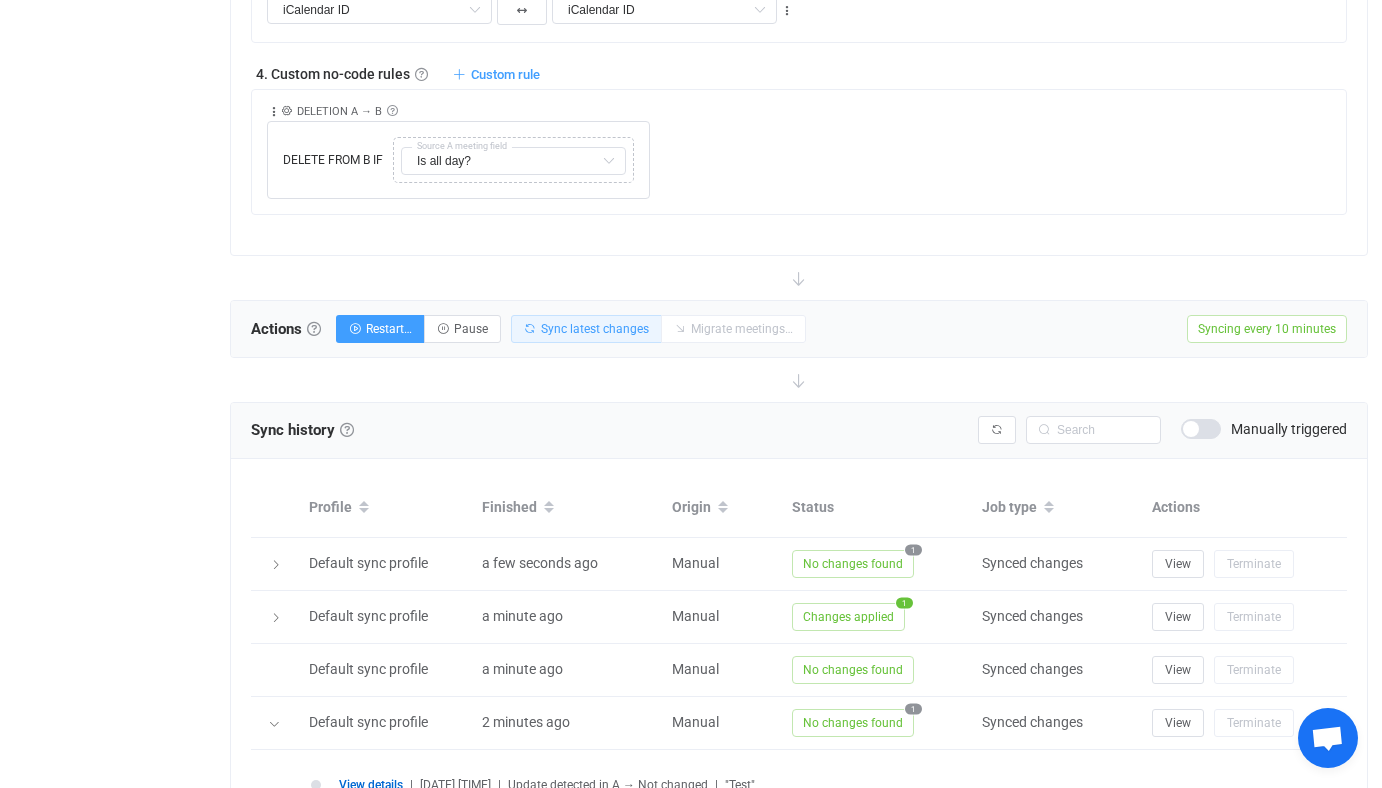 click on "Sync latest changes" at bounding box center [595, 329] 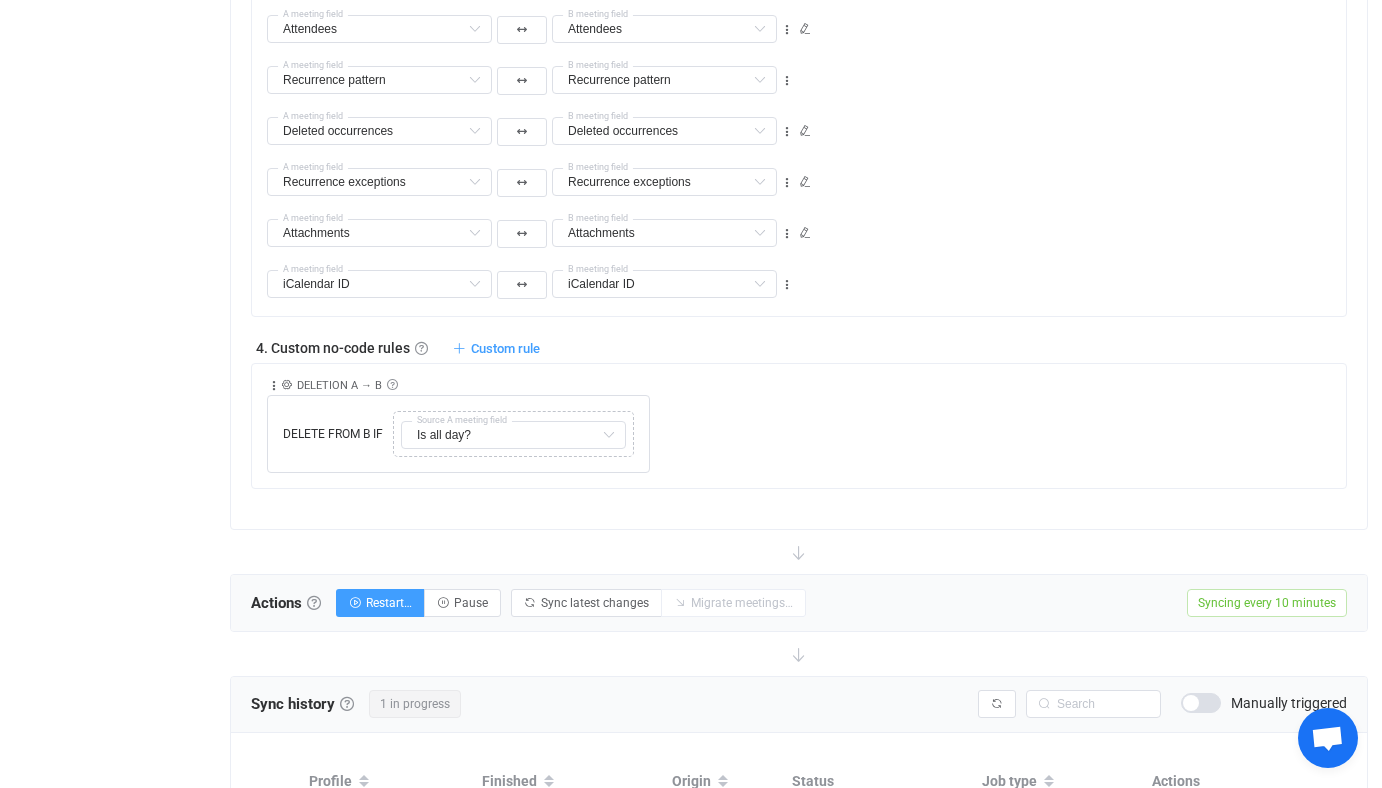 scroll, scrollTop: 1645, scrollLeft: 0, axis: vertical 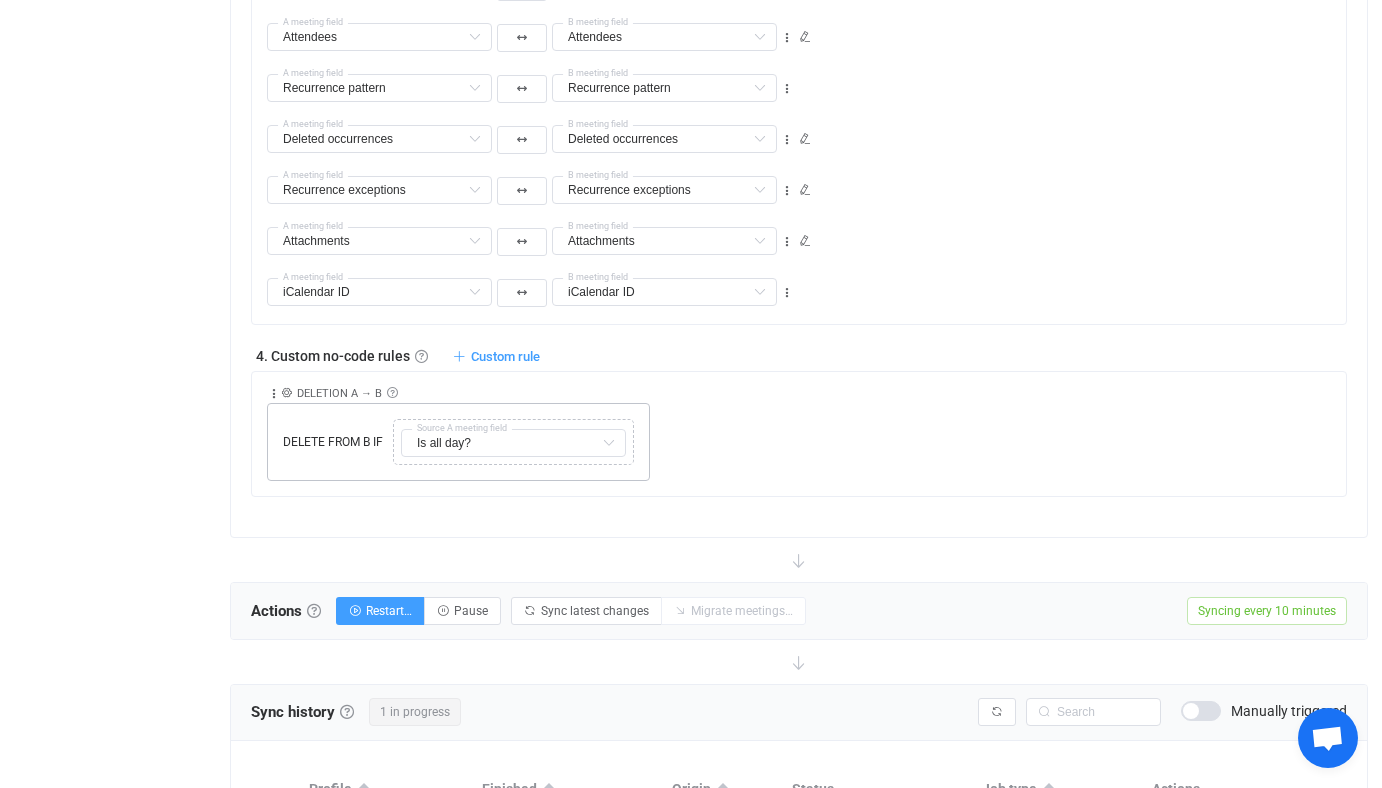click on "DELETE FROM B IF" at bounding box center [333, 442] 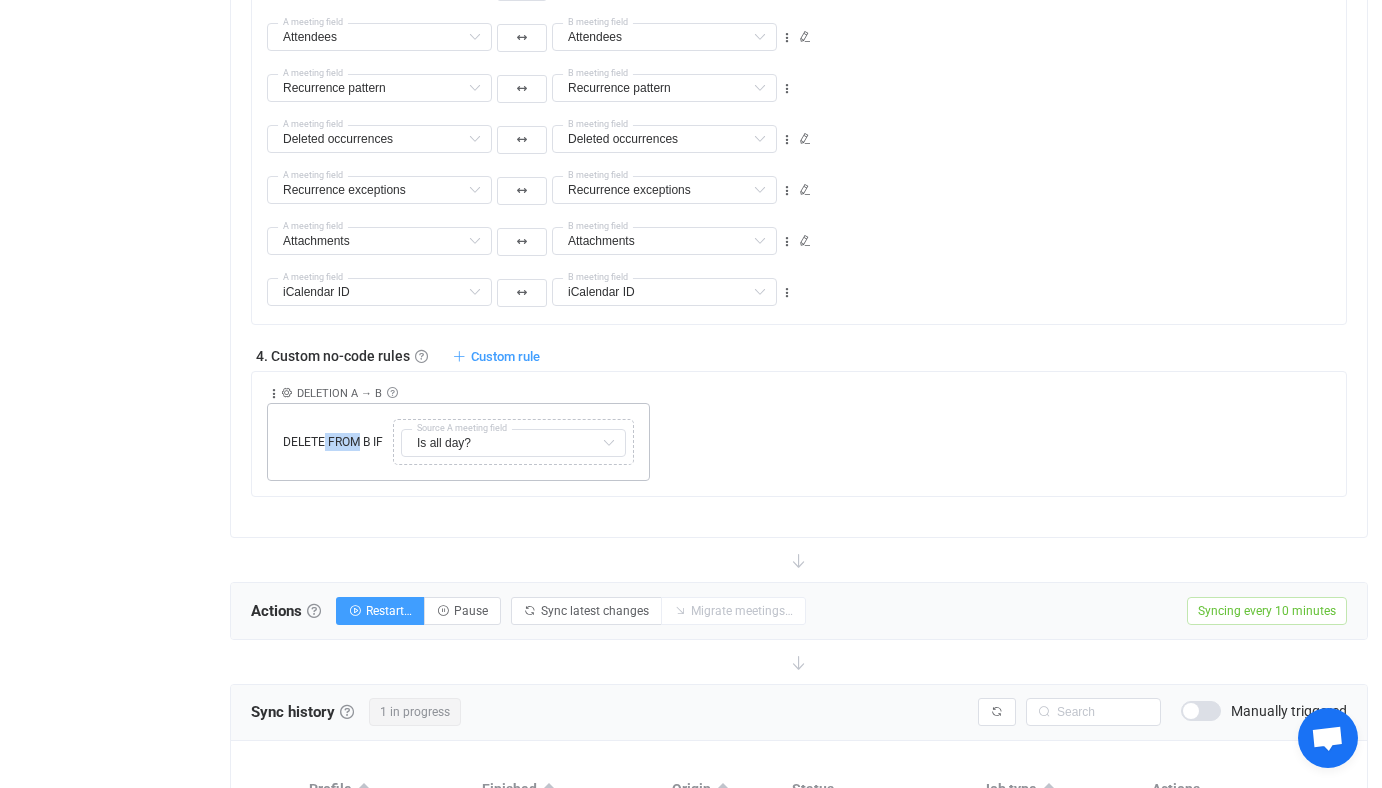 drag, startPoint x: 326, startPoint y: 438, endPoint x: 346, endPoint y: 438, distance: 20 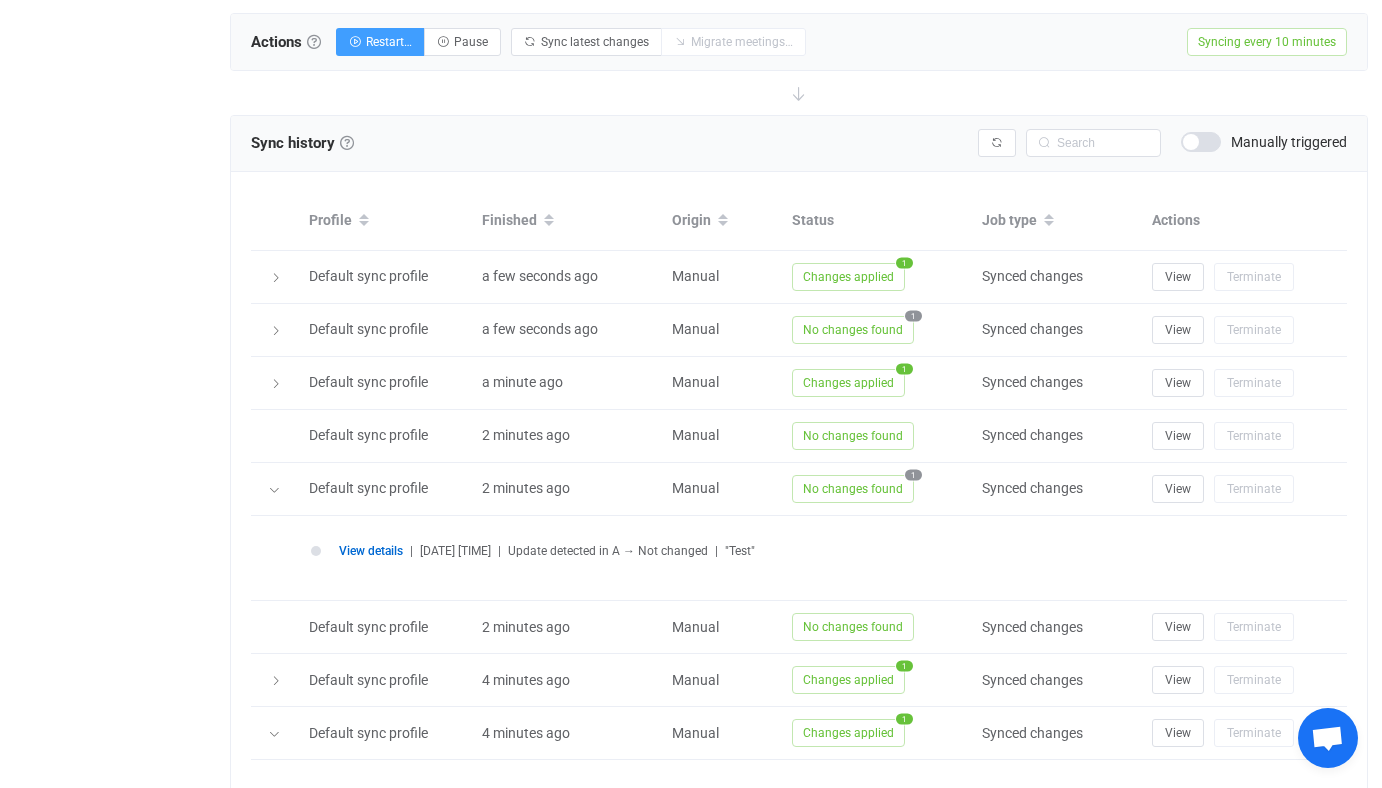 scroll, scrollTop: 2183, scrollLeft: 0, axis: vertical 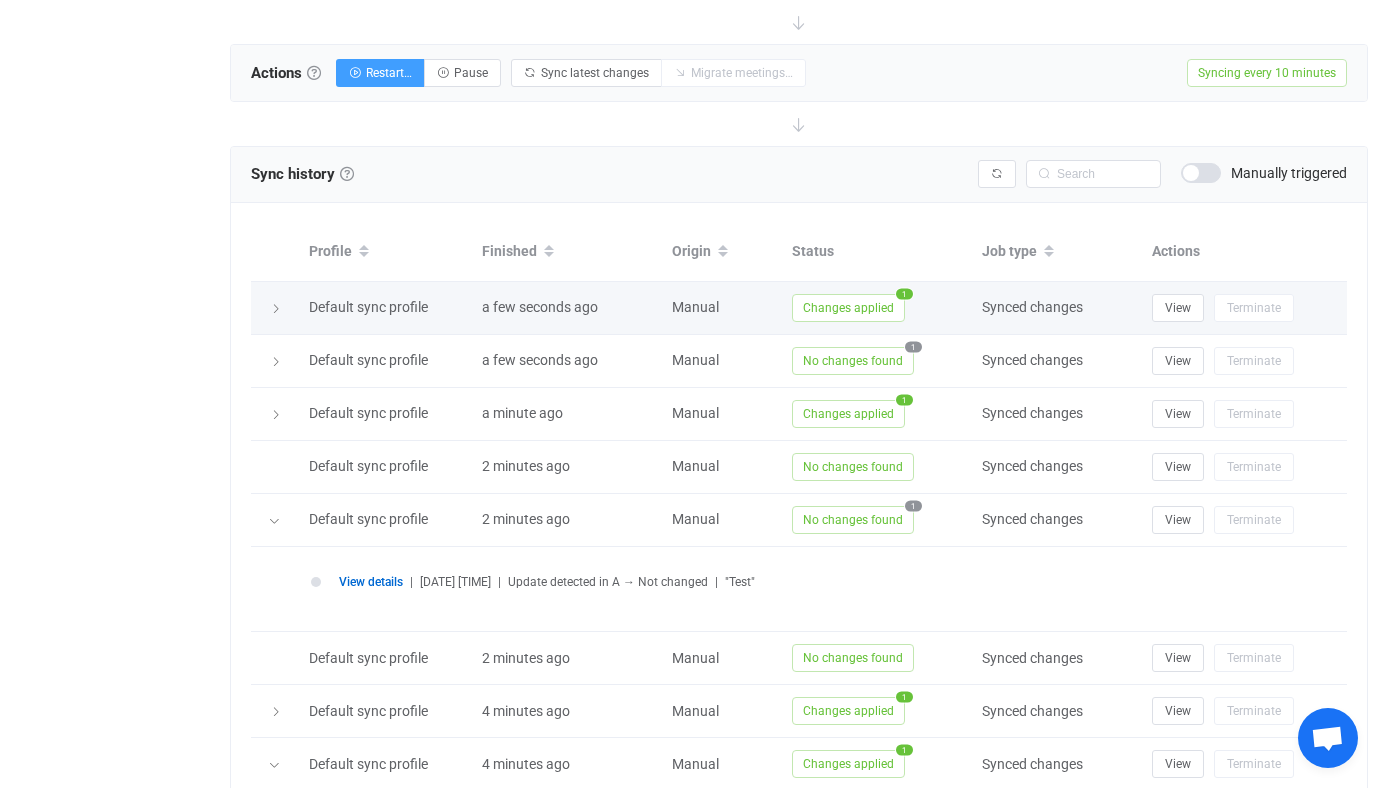 click on "Changes applied" at bounding box center [848, 308] 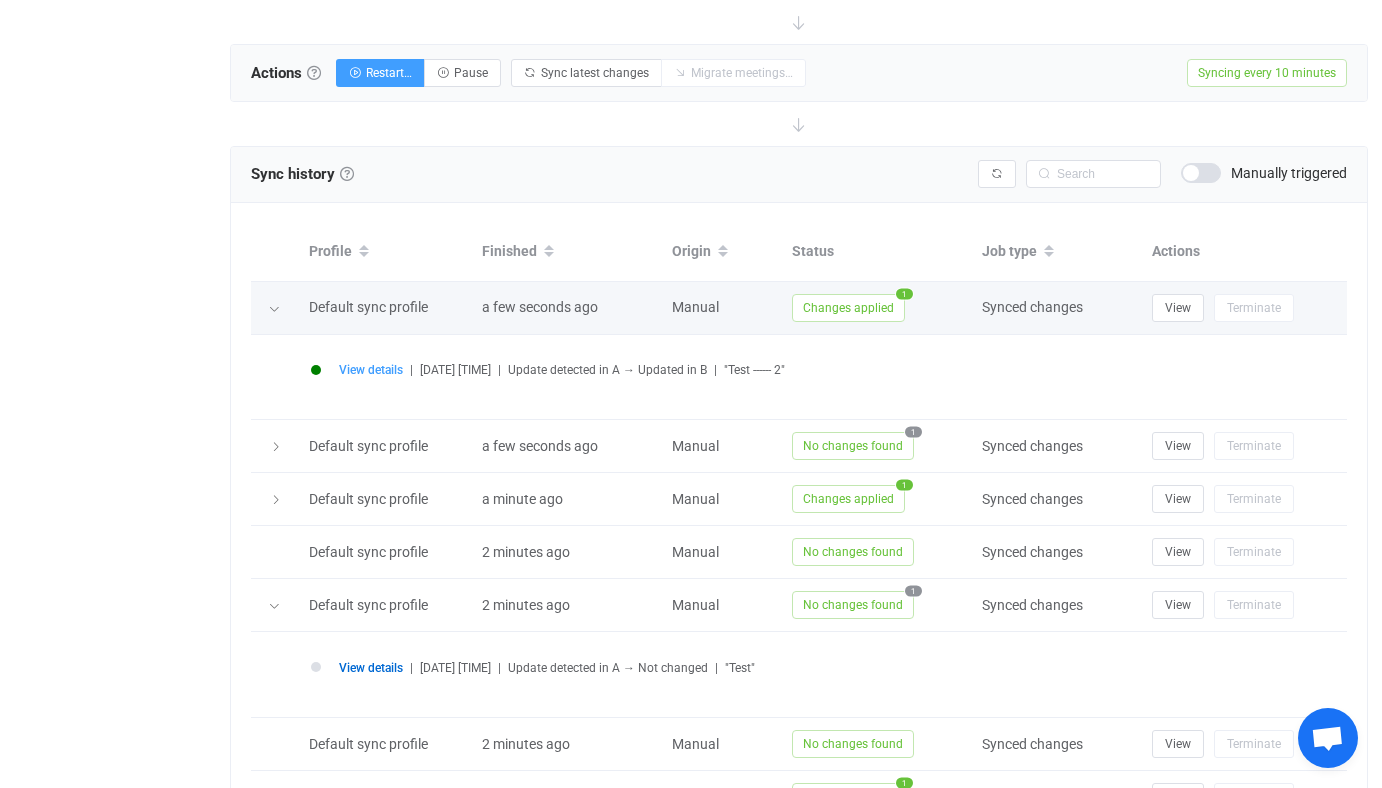 click on "Changes applied" at bounding box center [848, 308] 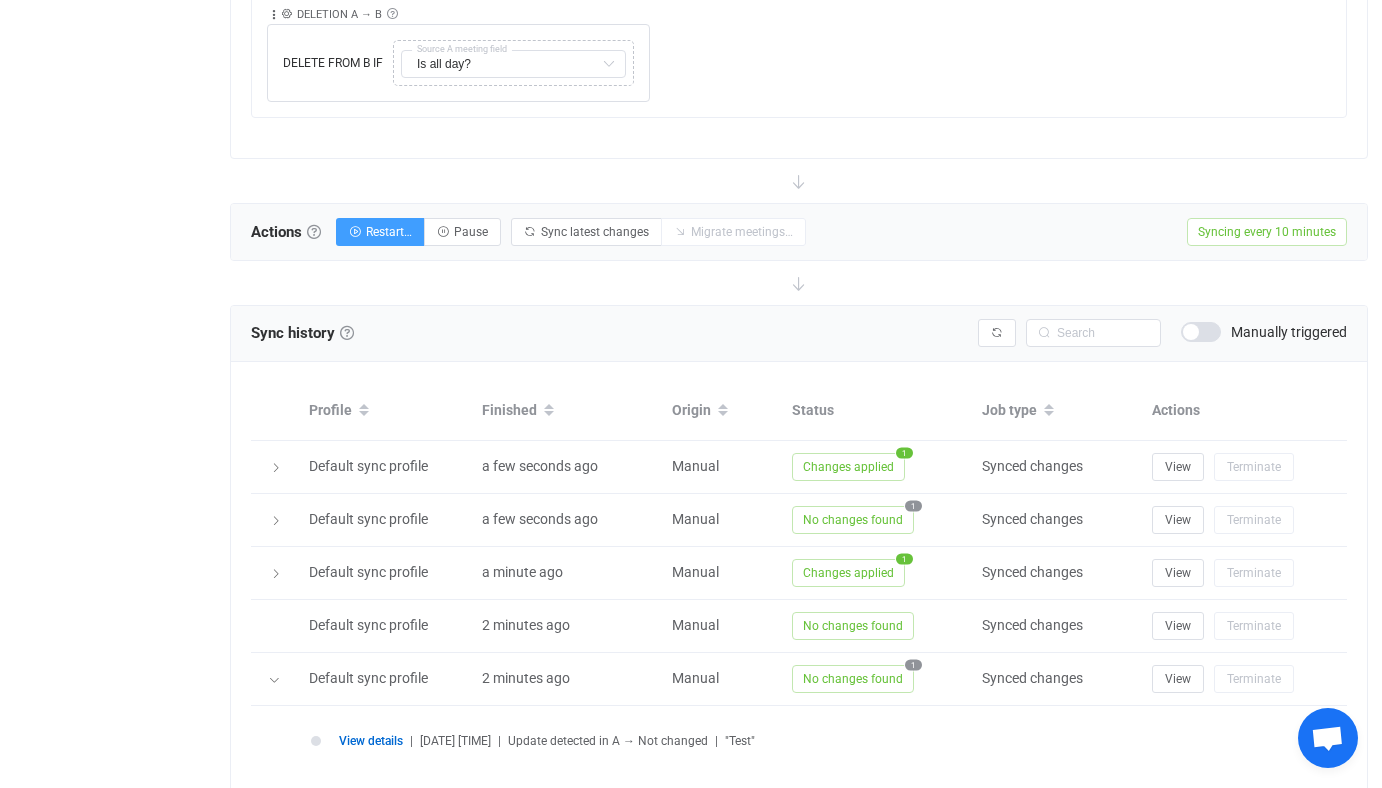 scroll, scrollTop: 1941, scrollLeft: 0, axis: vertical 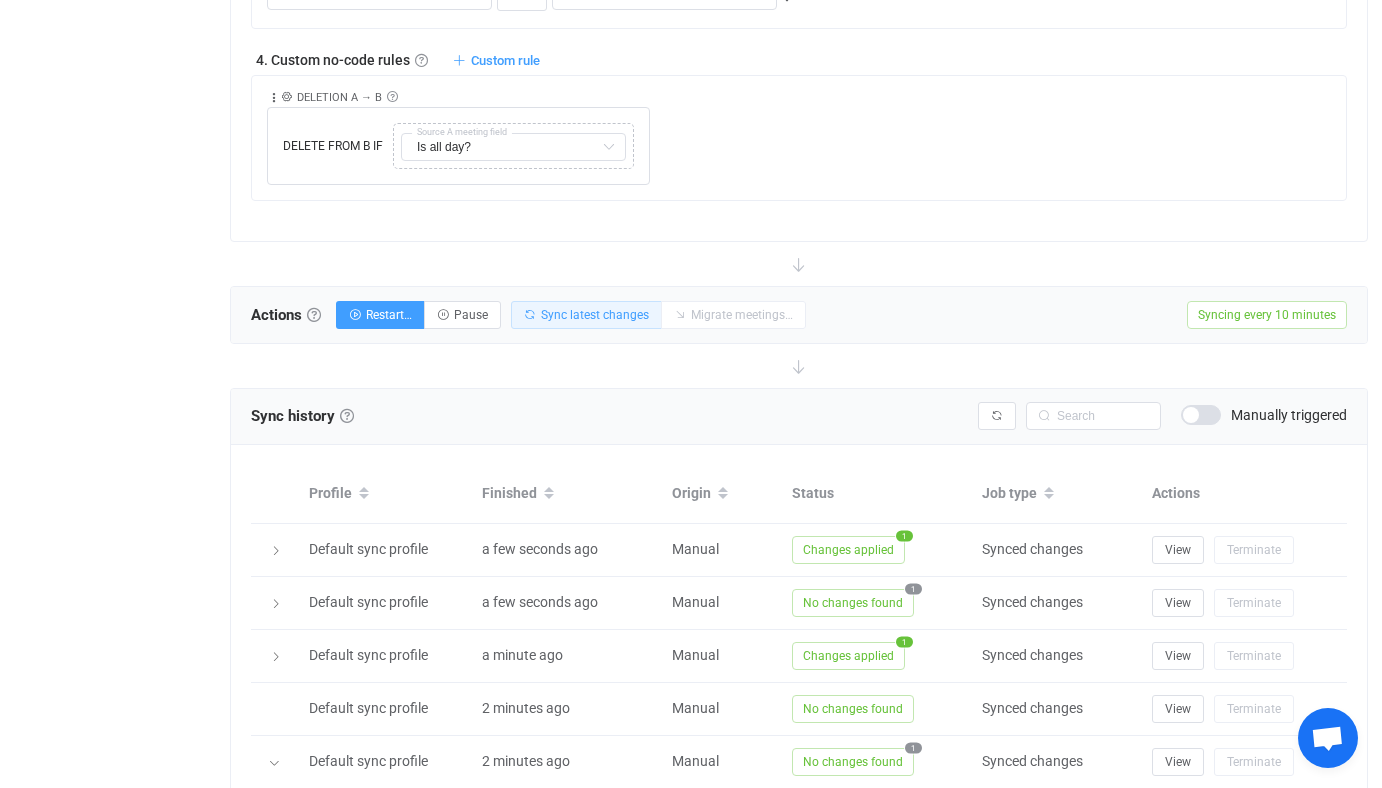 click on "Sync latest changes" at bounding box center (586, 315) 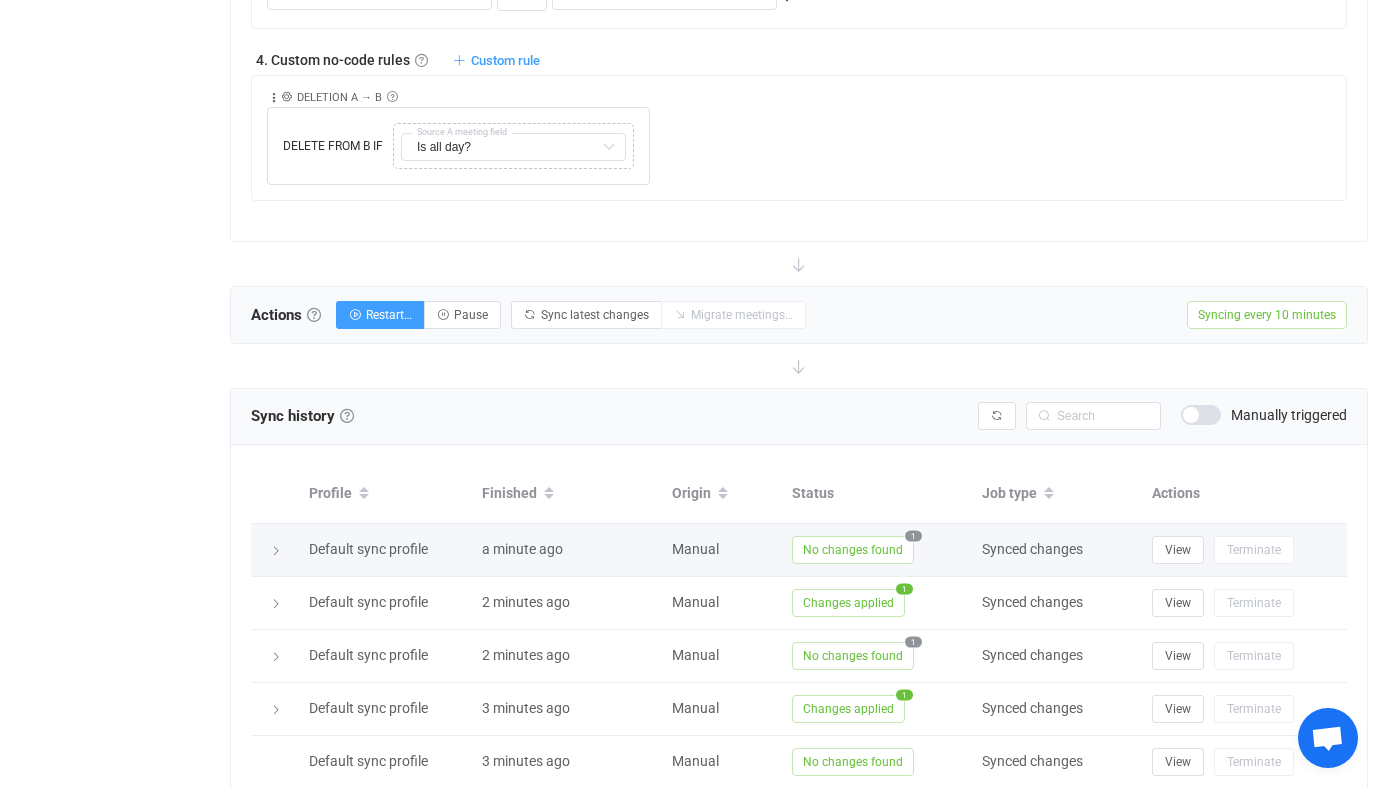 click on "No changes found" at bounding box center (853, 550) 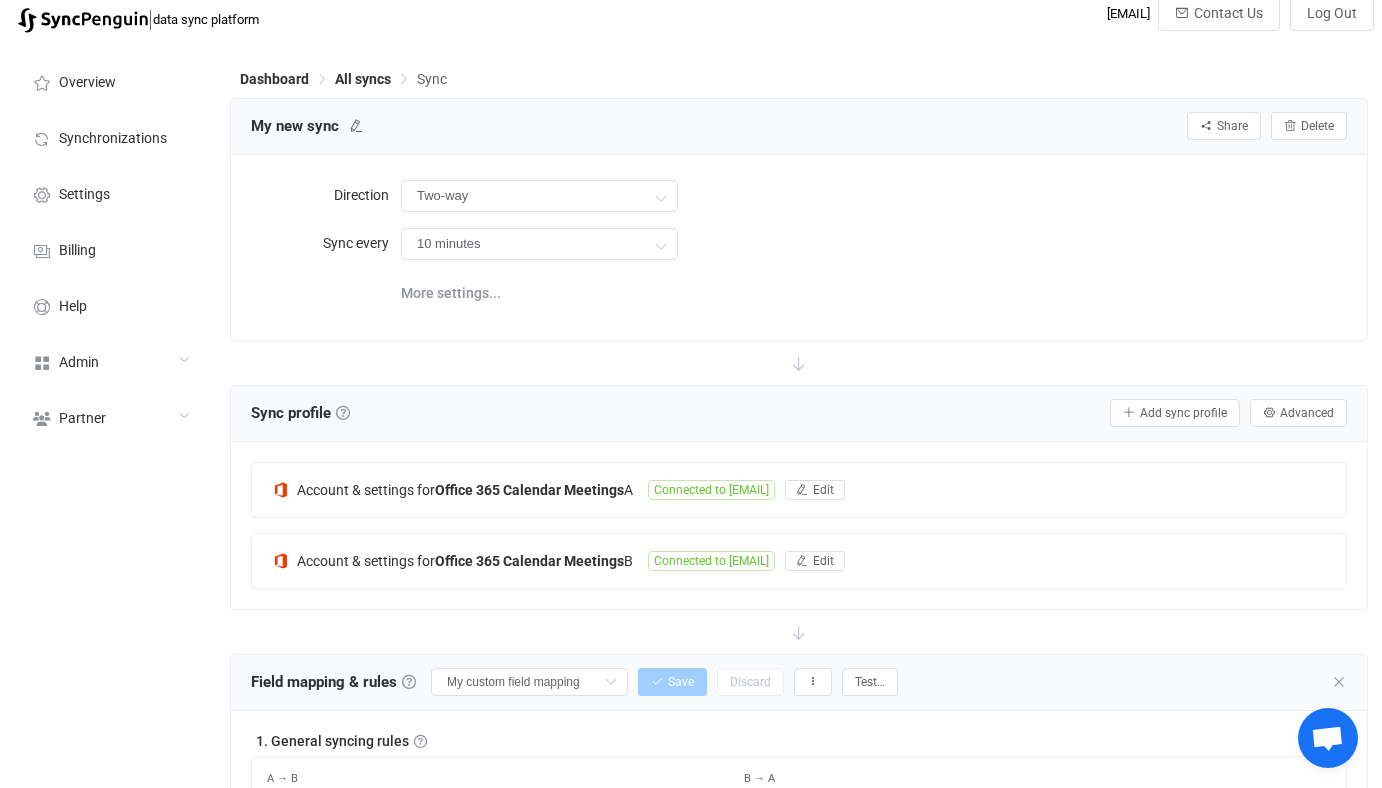 scroll, scrollTop: 0, scrollLeft: 0, axis: both 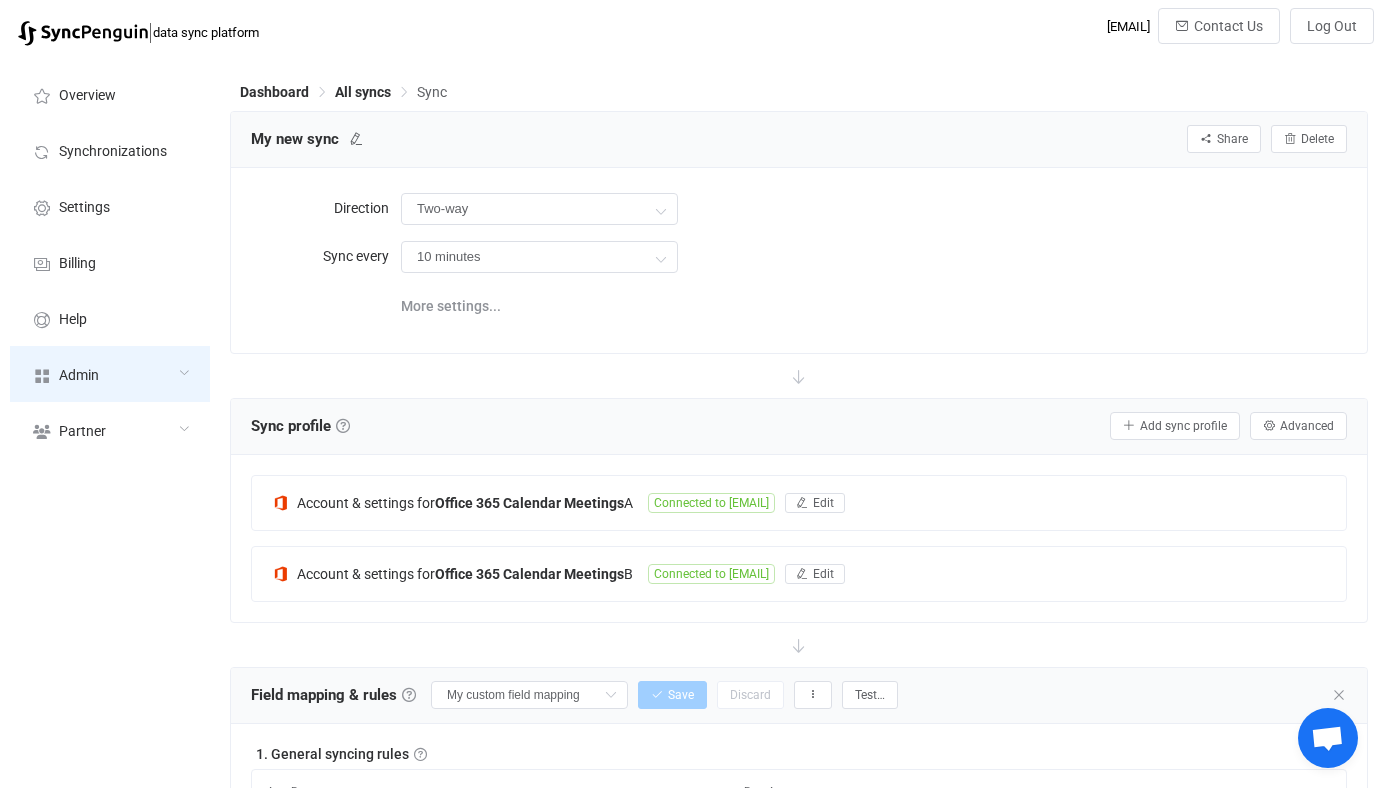 click on "Admin" at bounding box center [110, 374] 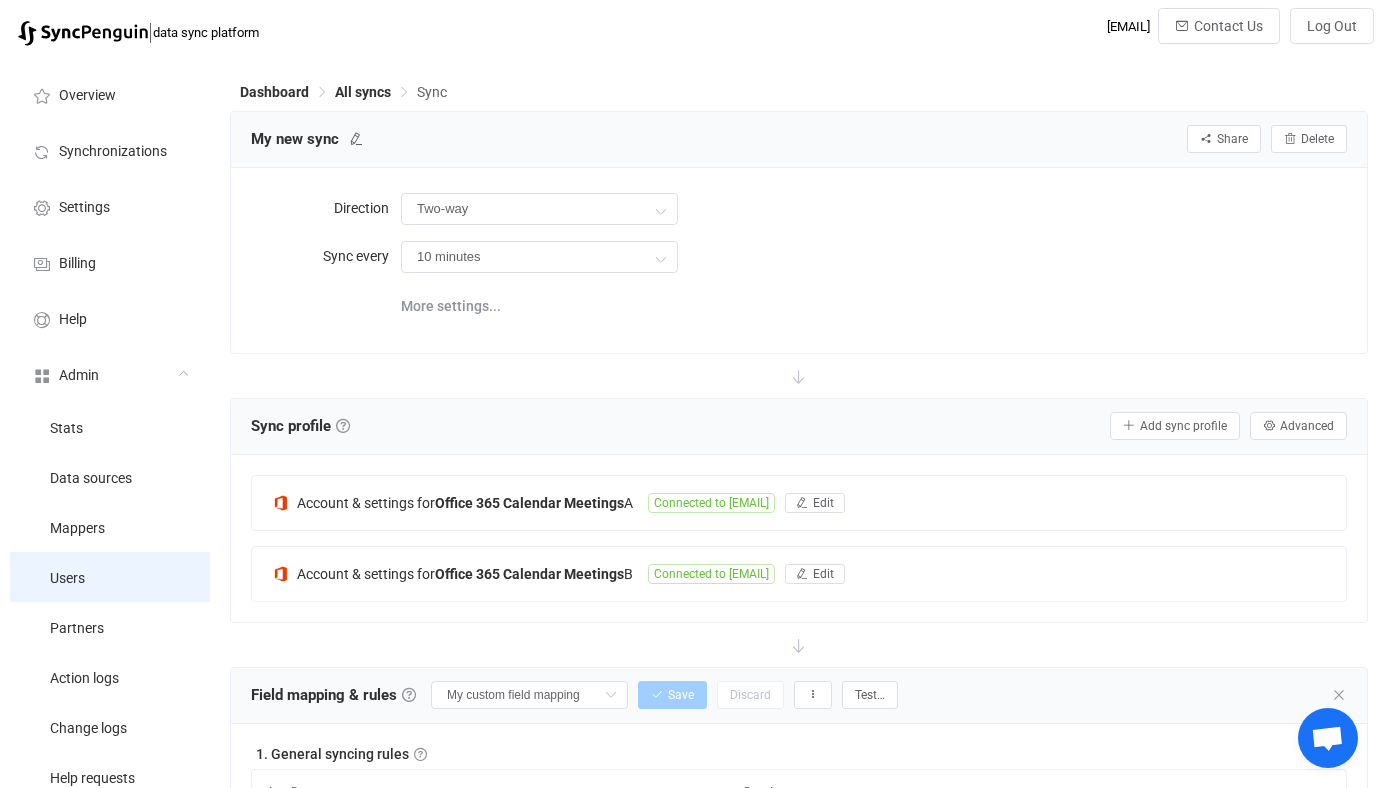 click on "Users" at bounding box center [110, 577] 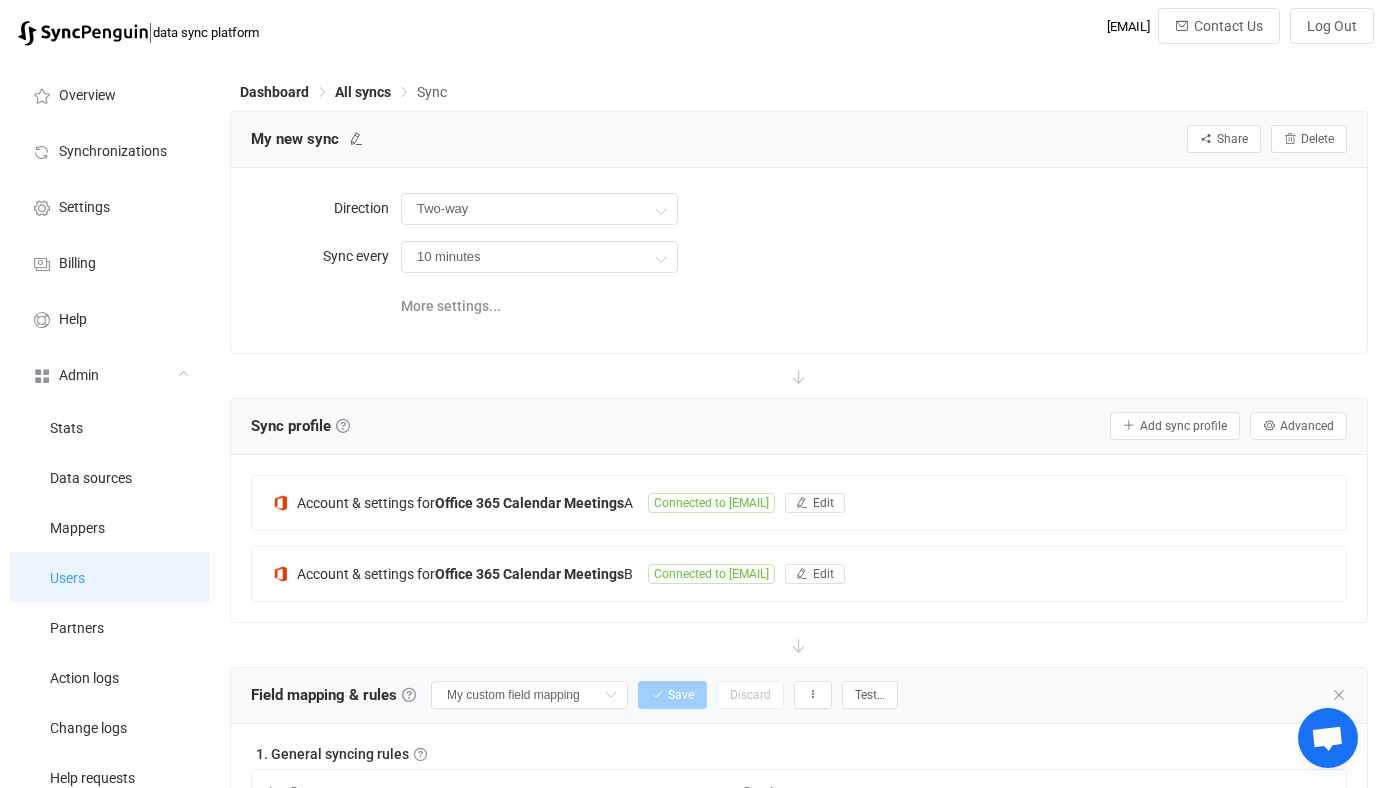 type 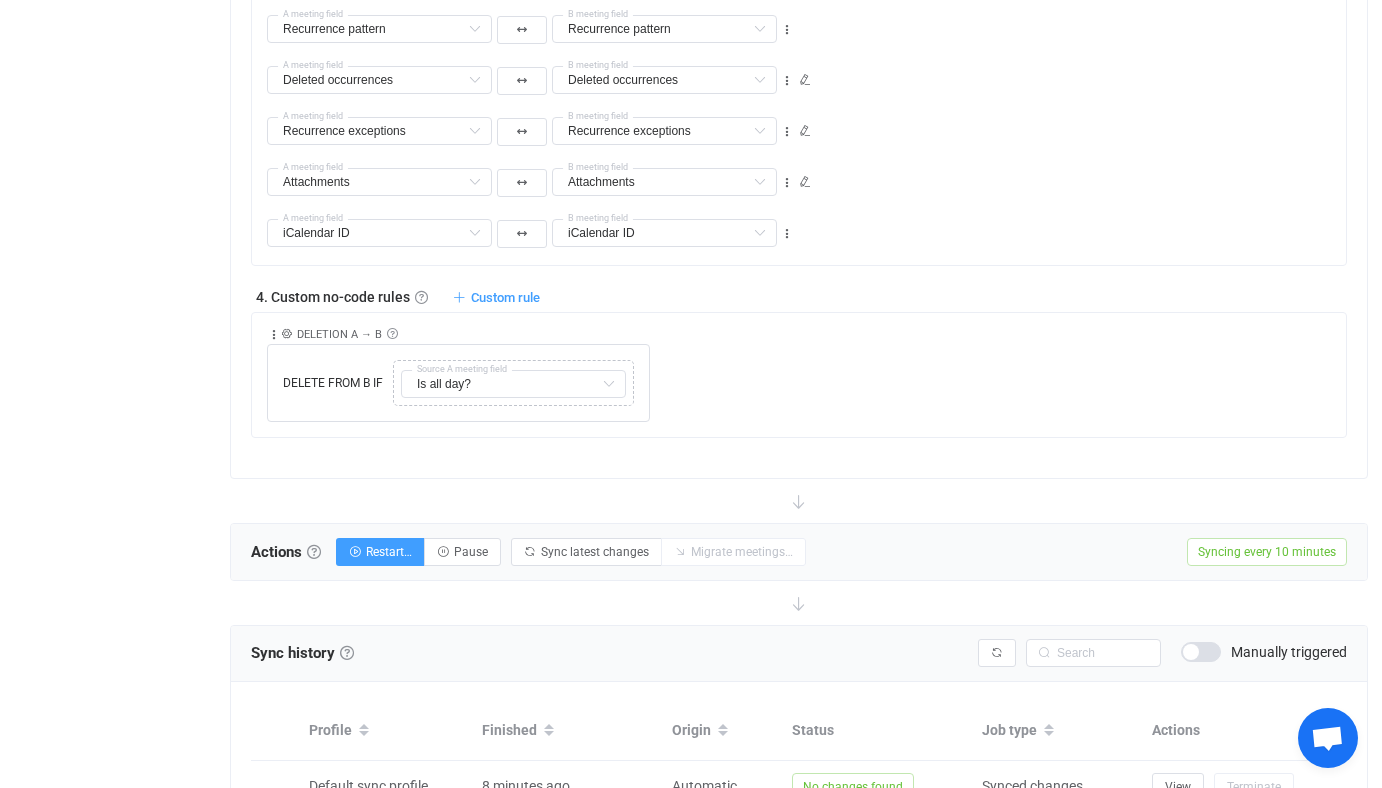 scroll, scrollTop: 1707, scrollLeft: 0, axis: vertical 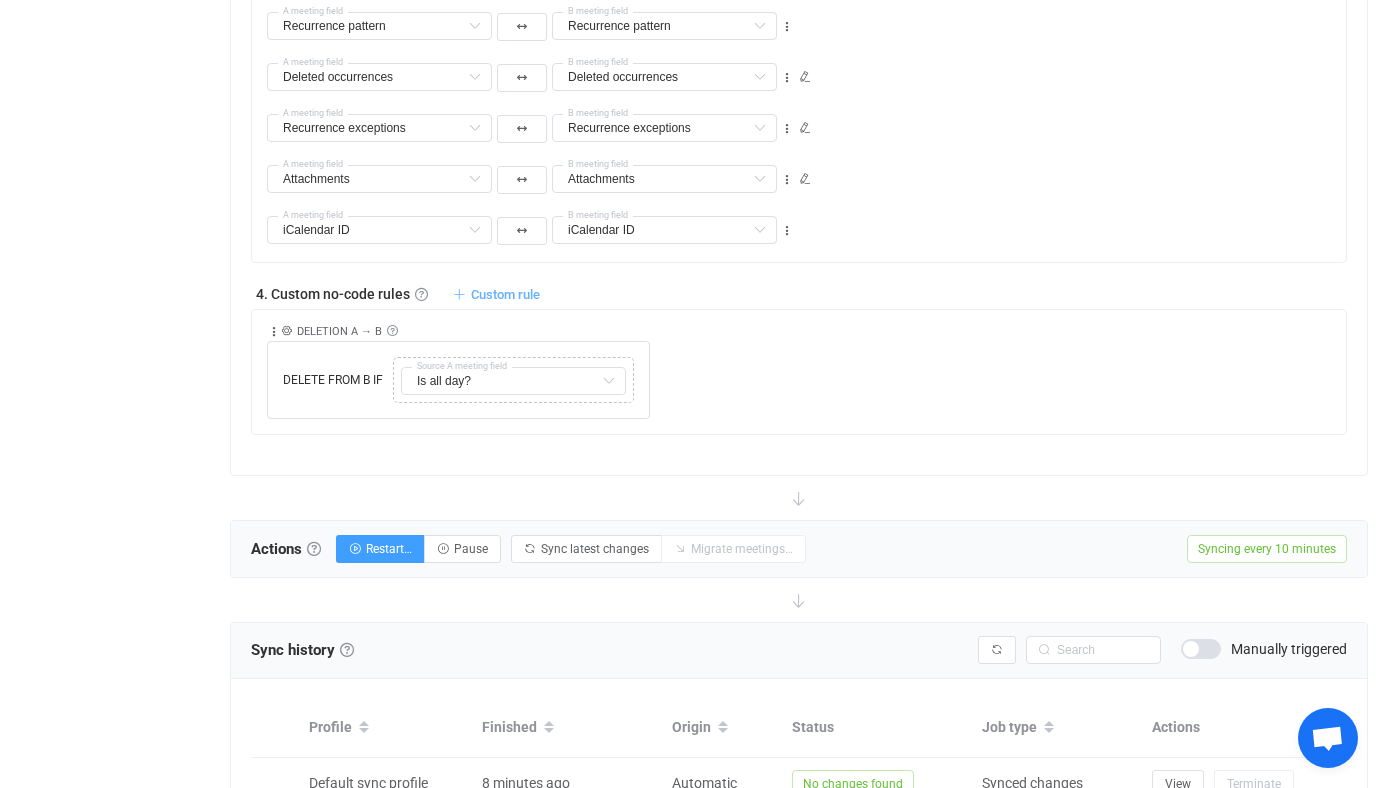 click on "Custom rule" at bounding box center [505, 294] 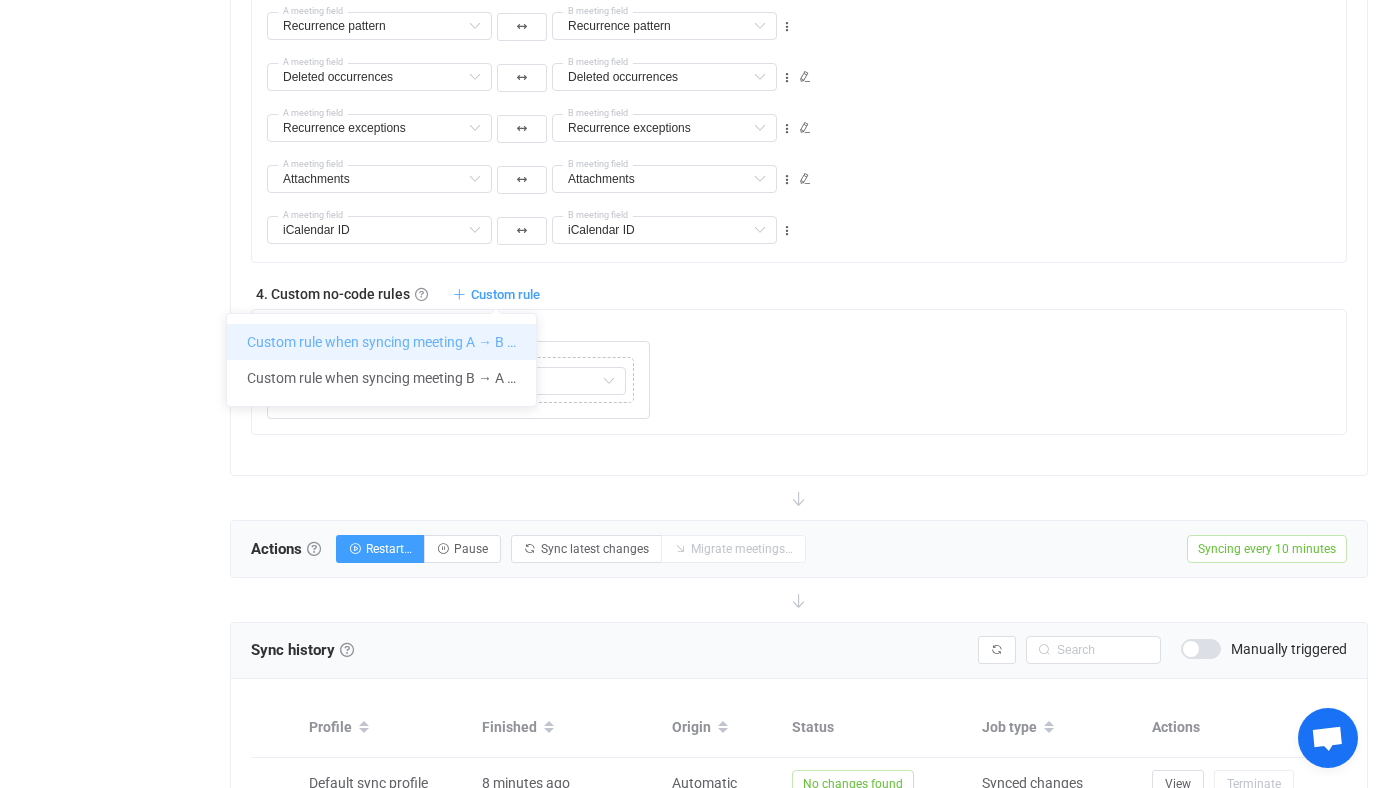 click on "Custom rule when syncing meeting A → B …" at bounding box center (381, 342) 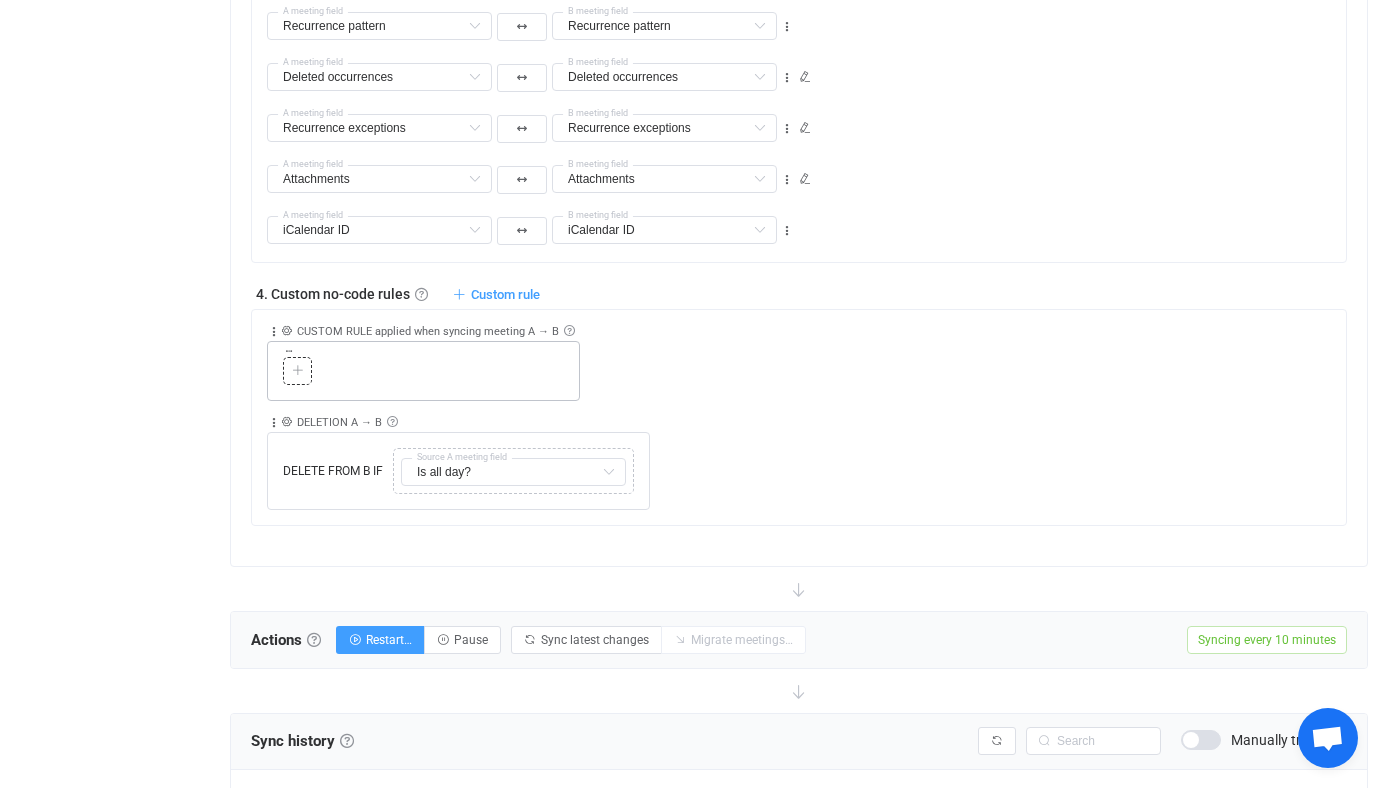 click at bounding box center [298, 371] 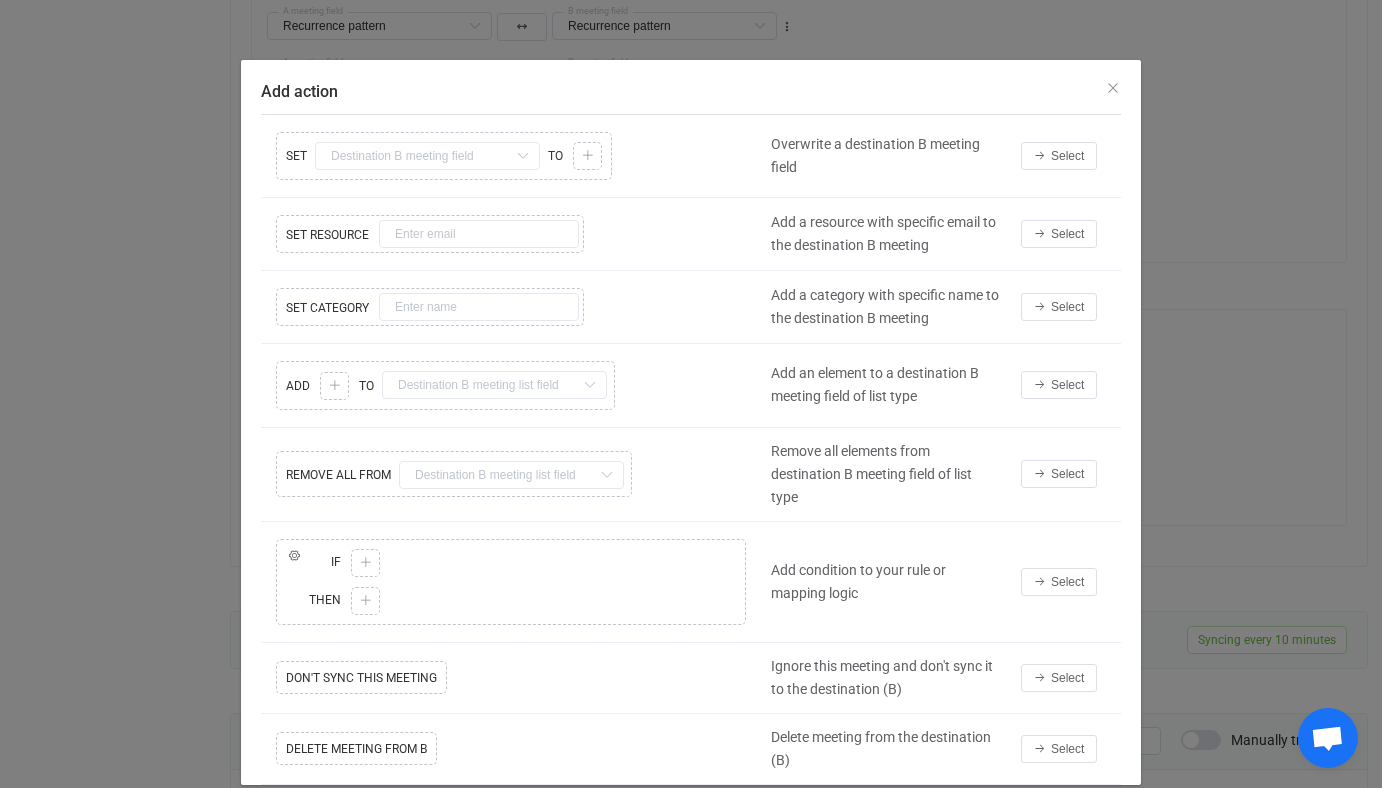 scroll, scrollTop: 46, scrollLeft: 0, axis: vertical 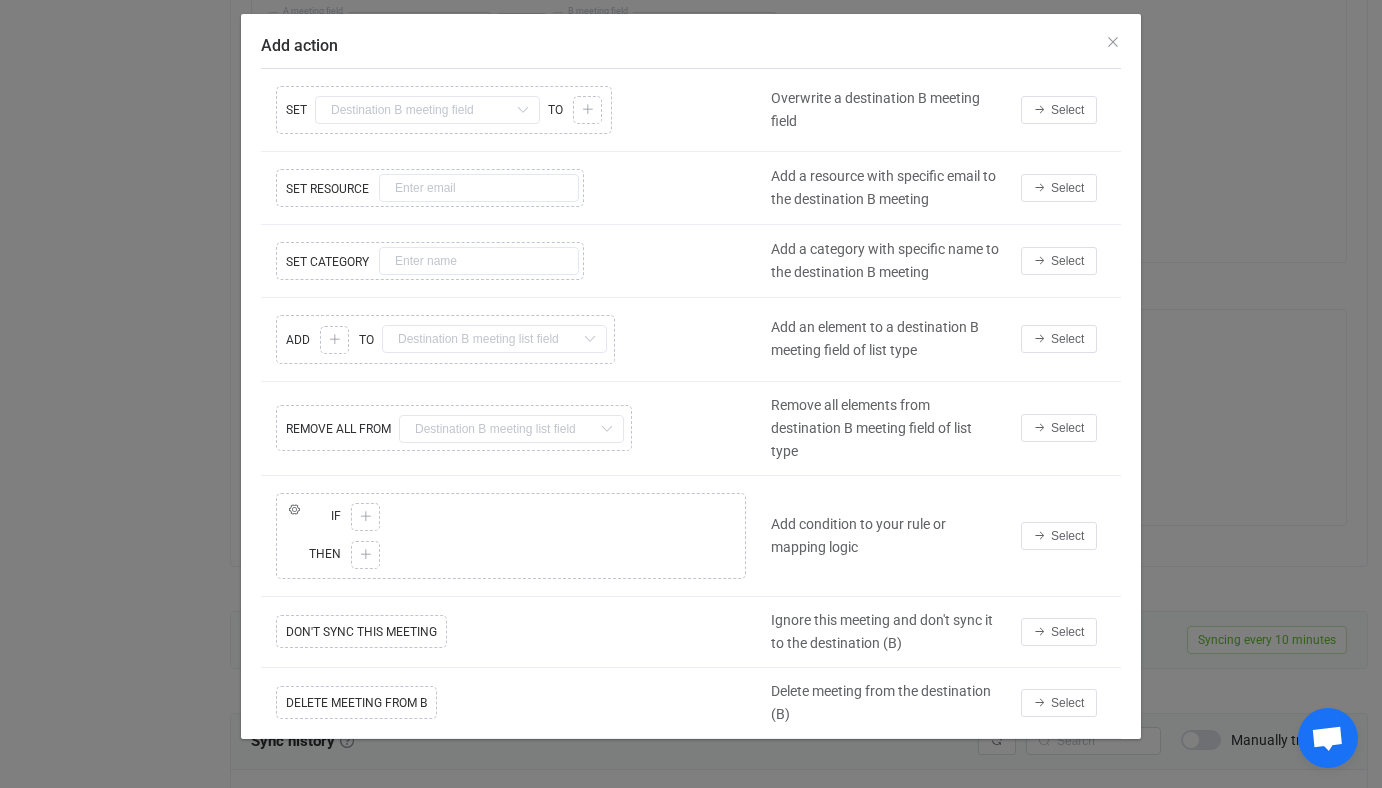 click on "Add action Copy Cut Replace SET Subject Default field Start Default field End Default field Is all day? Default field Time zone Default field Location Default field Description Default field Sensitivity Default field Free/busy status Default field Is reminder set? Default field Attendees Default field Resources Default field Categories Default field Teams link Default field Recurrence pattern Default field Recurrence pattern → Type Default field Recurrence pattern → Number of occurrences Default field Recurrence pattern → Start date Default field Recurrence pattern → End date Default field Recurrence pattern → Interval Default field Recurrence pattern → Days of the week list Default field Recurrence pattern → Day of the week index Default field Recurrence pattern → Day of month Default field Recurrence pattern → Day of the week Default field Recurrence pattern → Month Default field Deleted occurrences Default field Recurrence exceptions Default field Attachments Default field iCalendar ID" at bounding box center (691, 394) 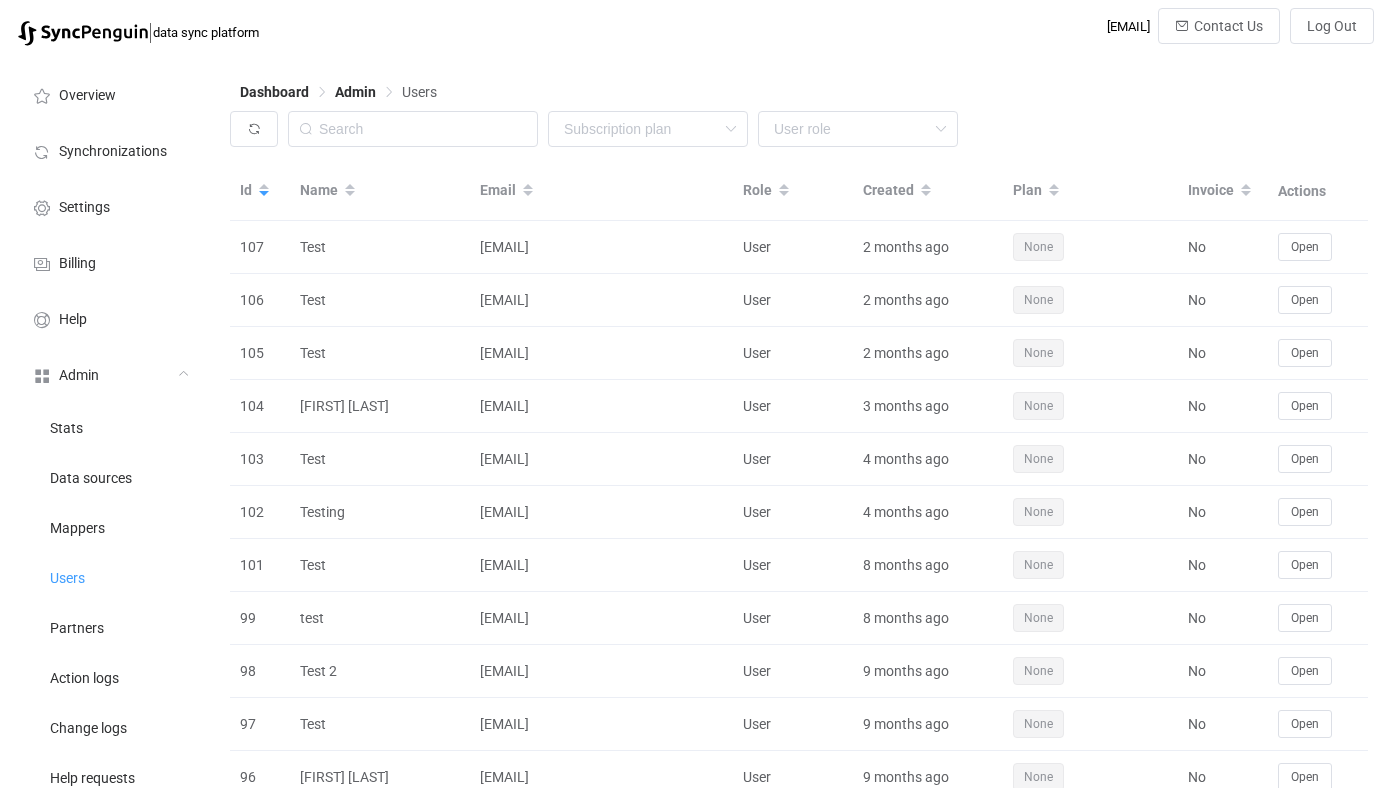 scroll, scrollTop: 0, scrollLeft: 0, axis: both 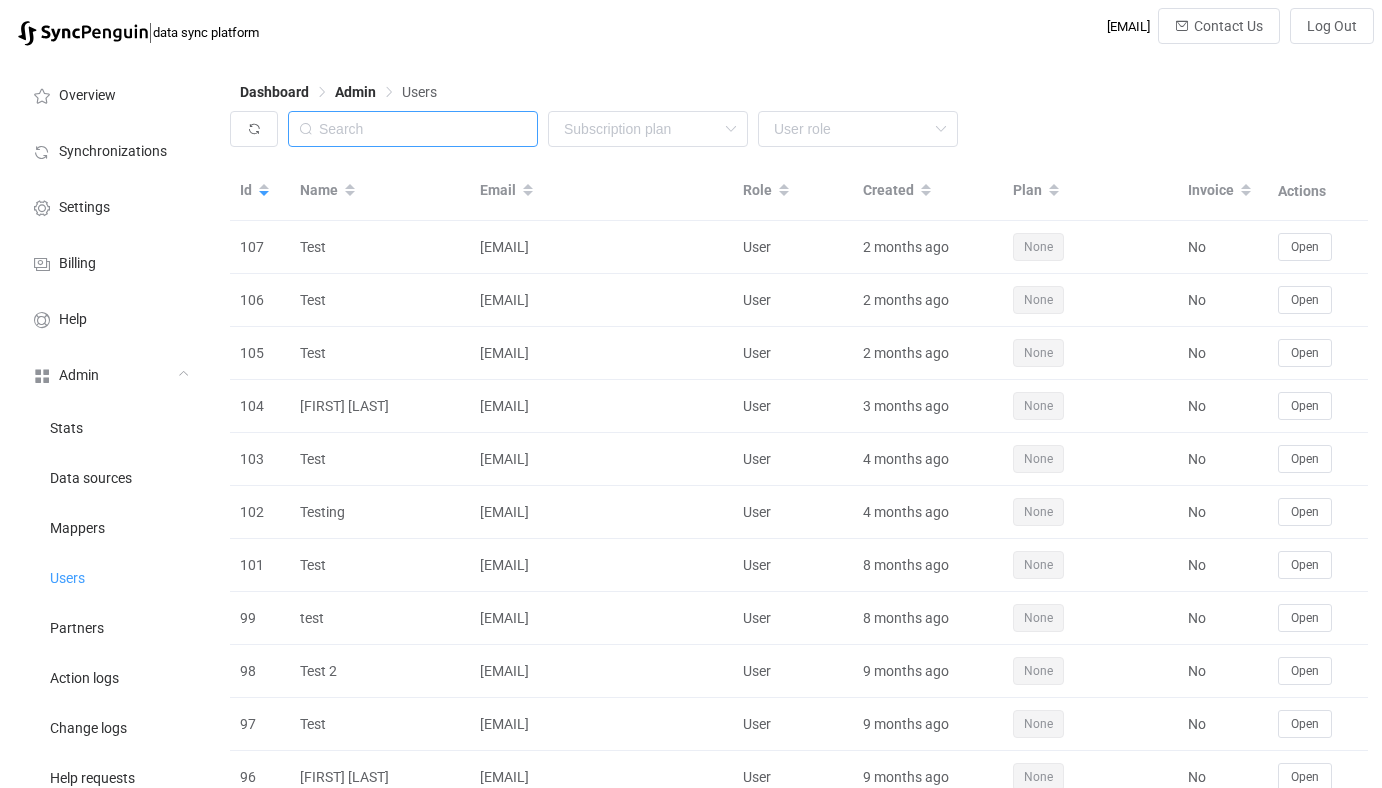 click at bounding box center [413, 129] 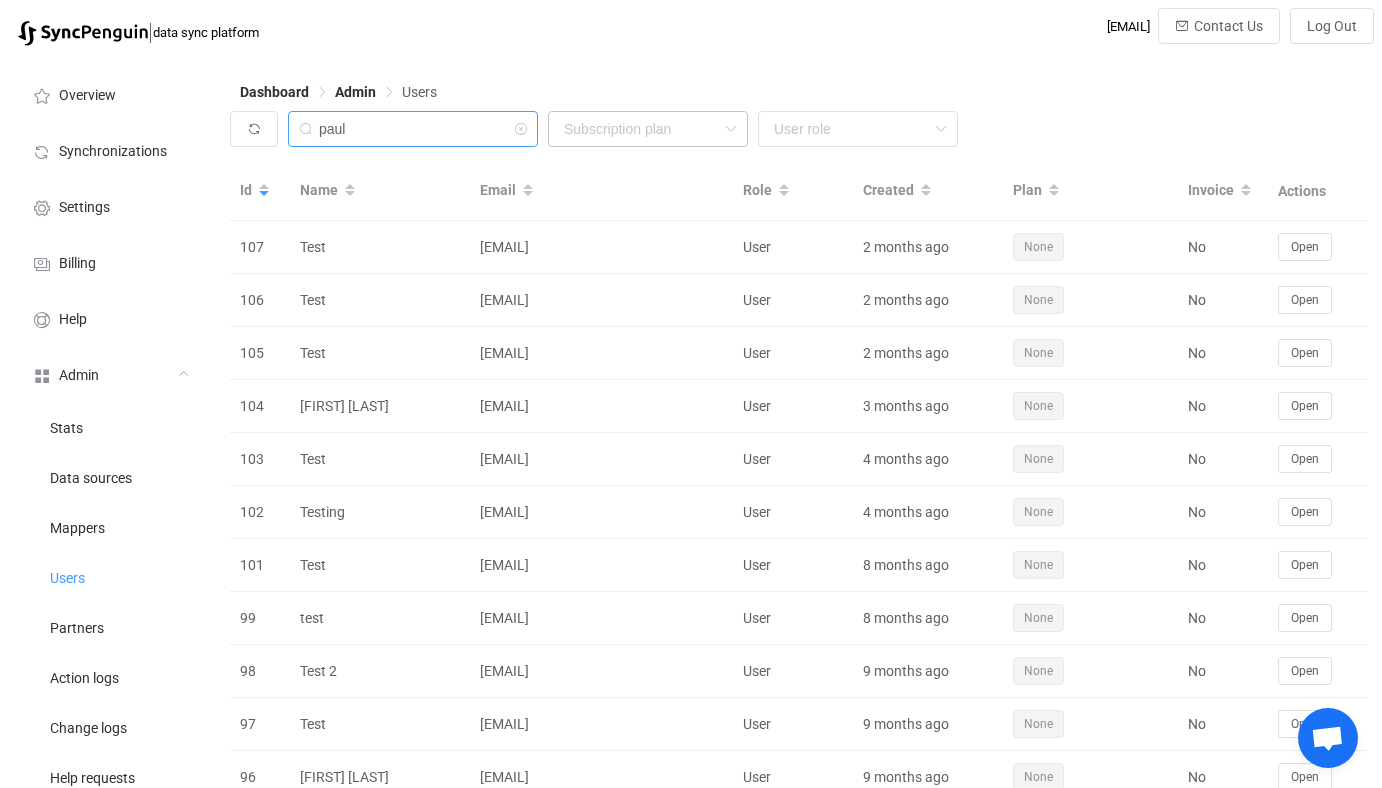 type on "paul" 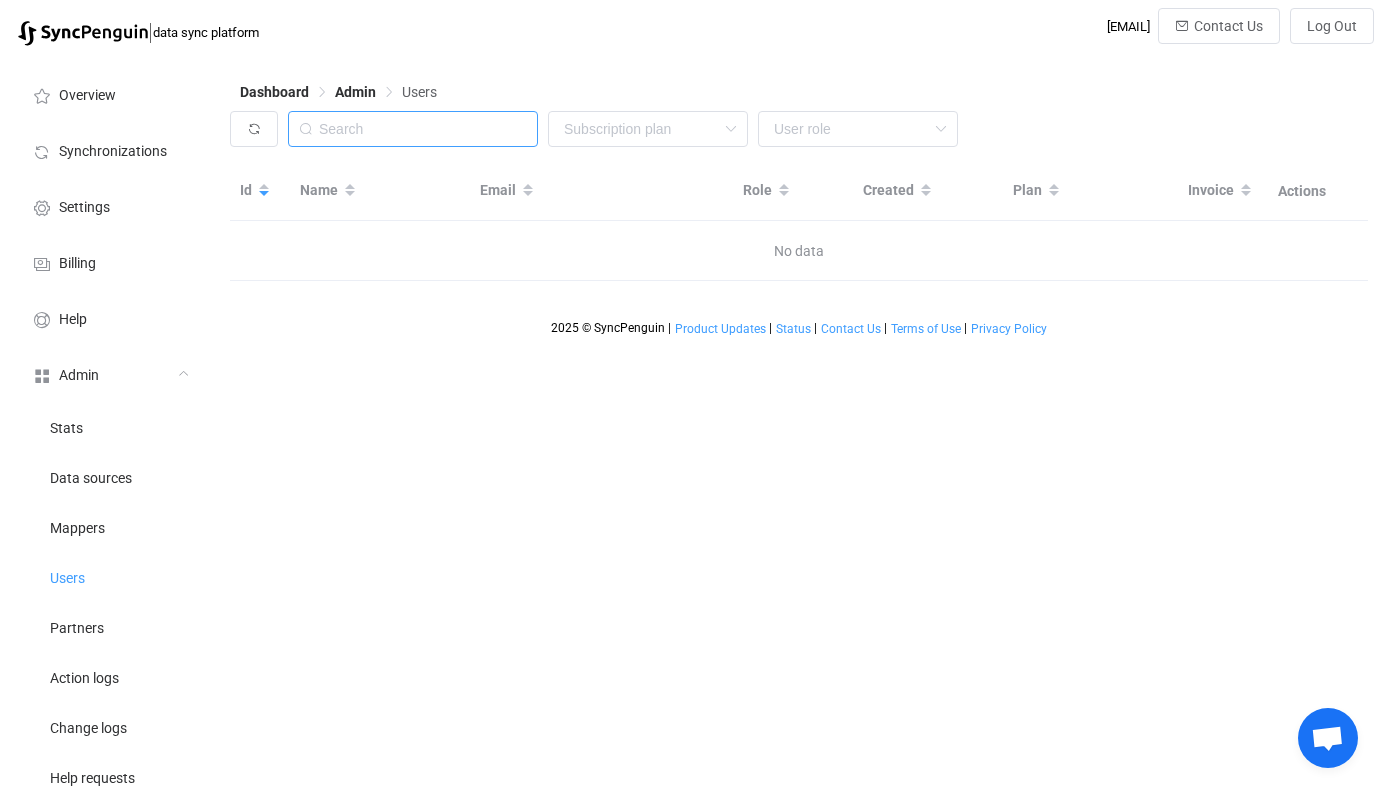 type 